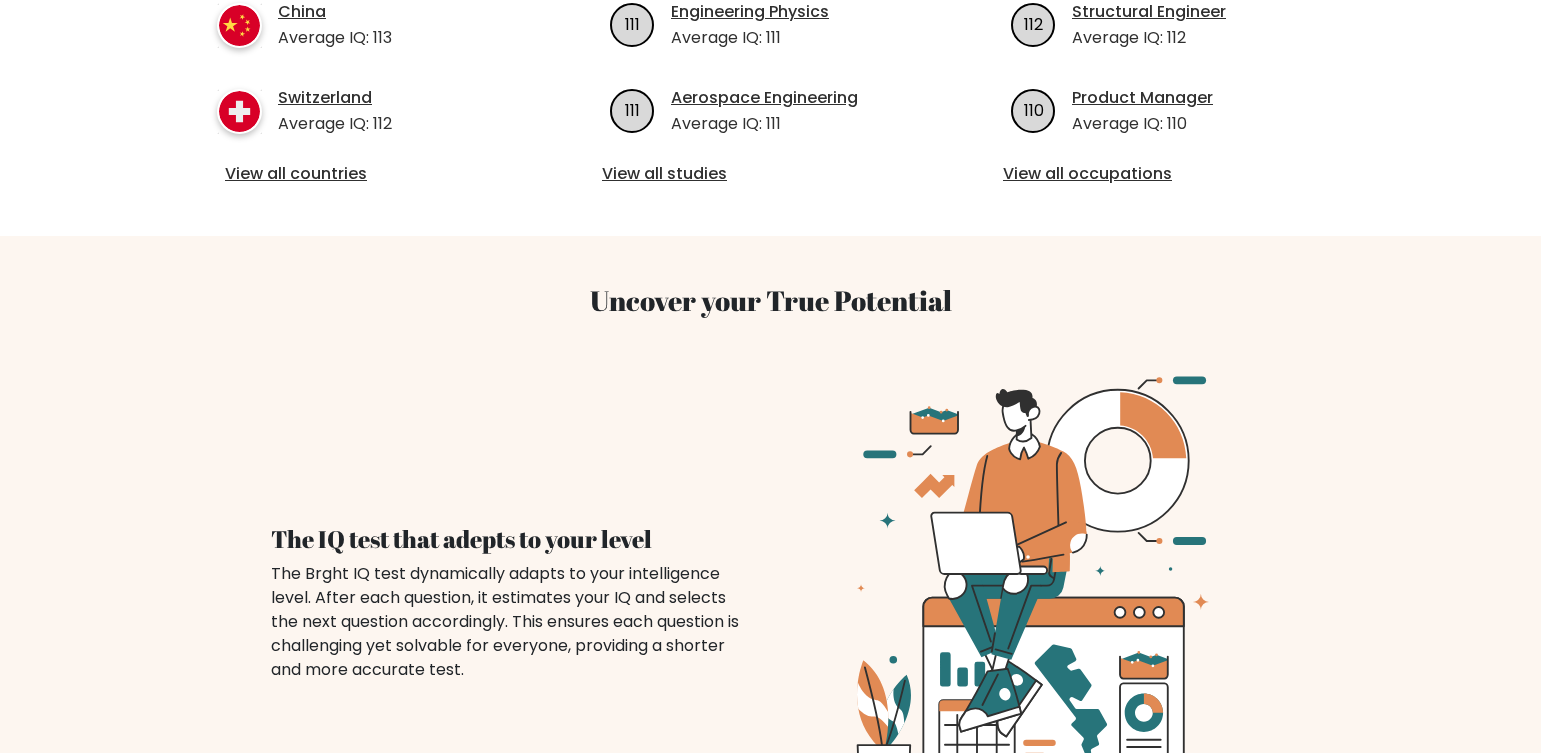 scroll, scrollTop: 800, scrollLeft: 0, axis: vertical 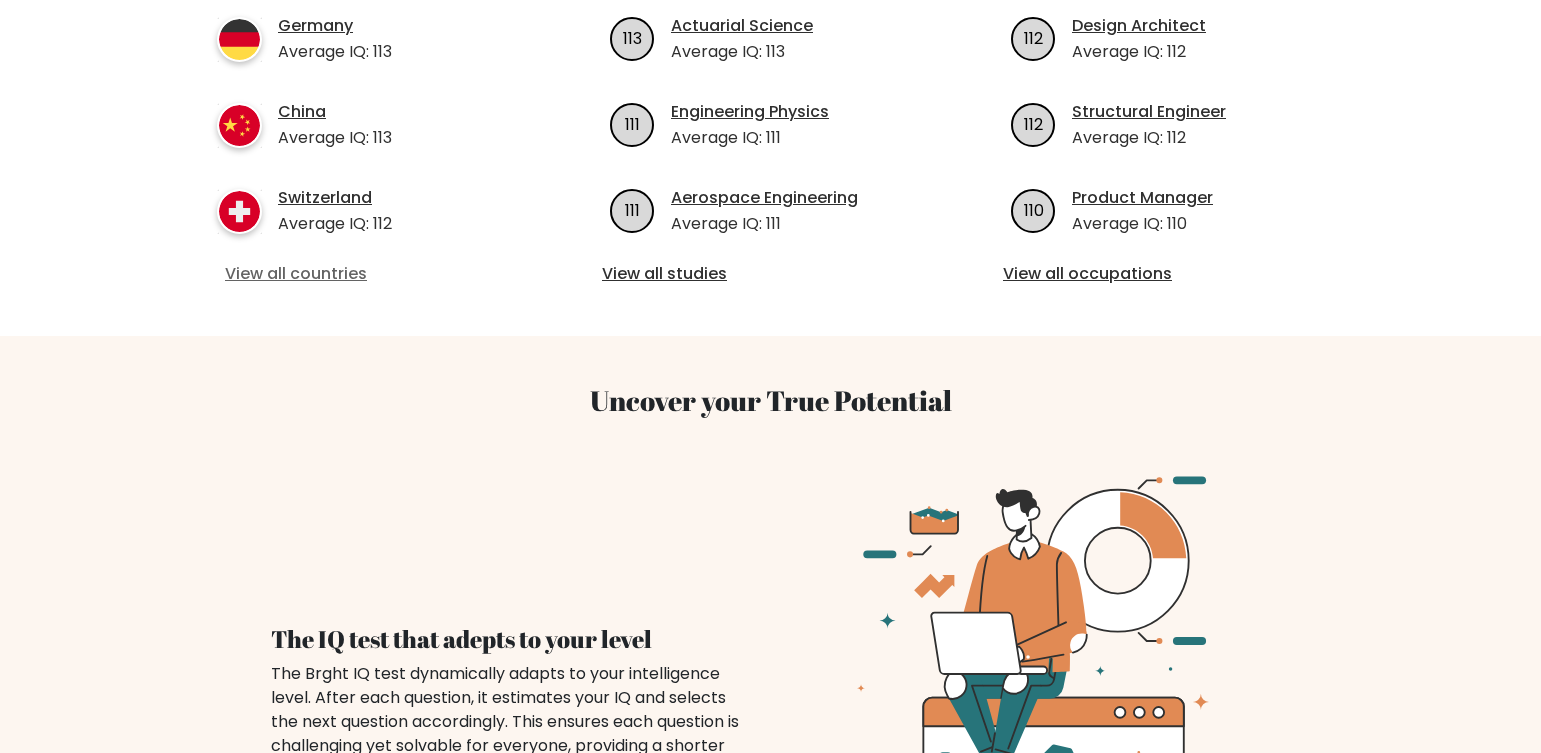 click on "View all countries" at bounding box center [369, 274] 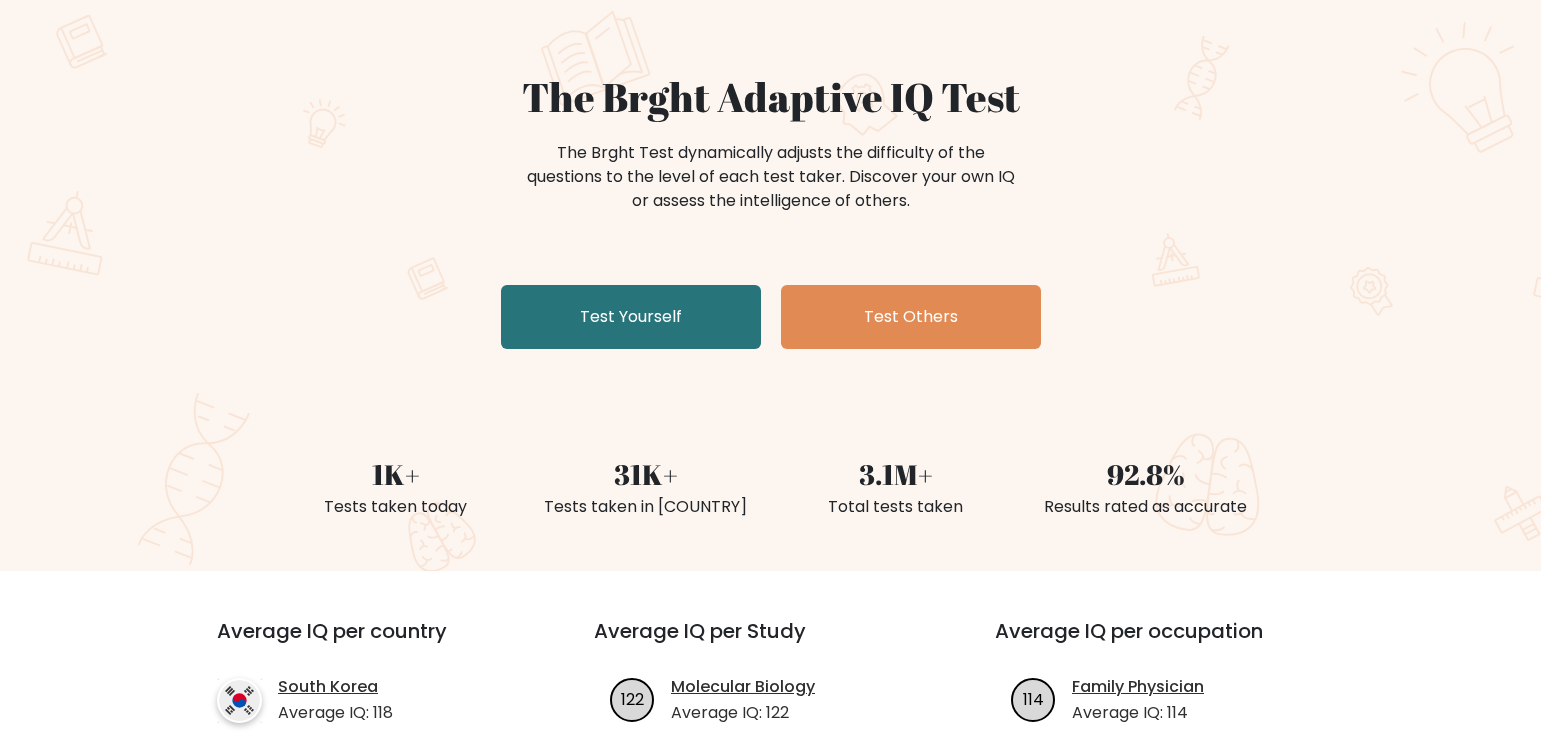 scroll, scrollTop: 0, scrollLeft: 0, axis: both 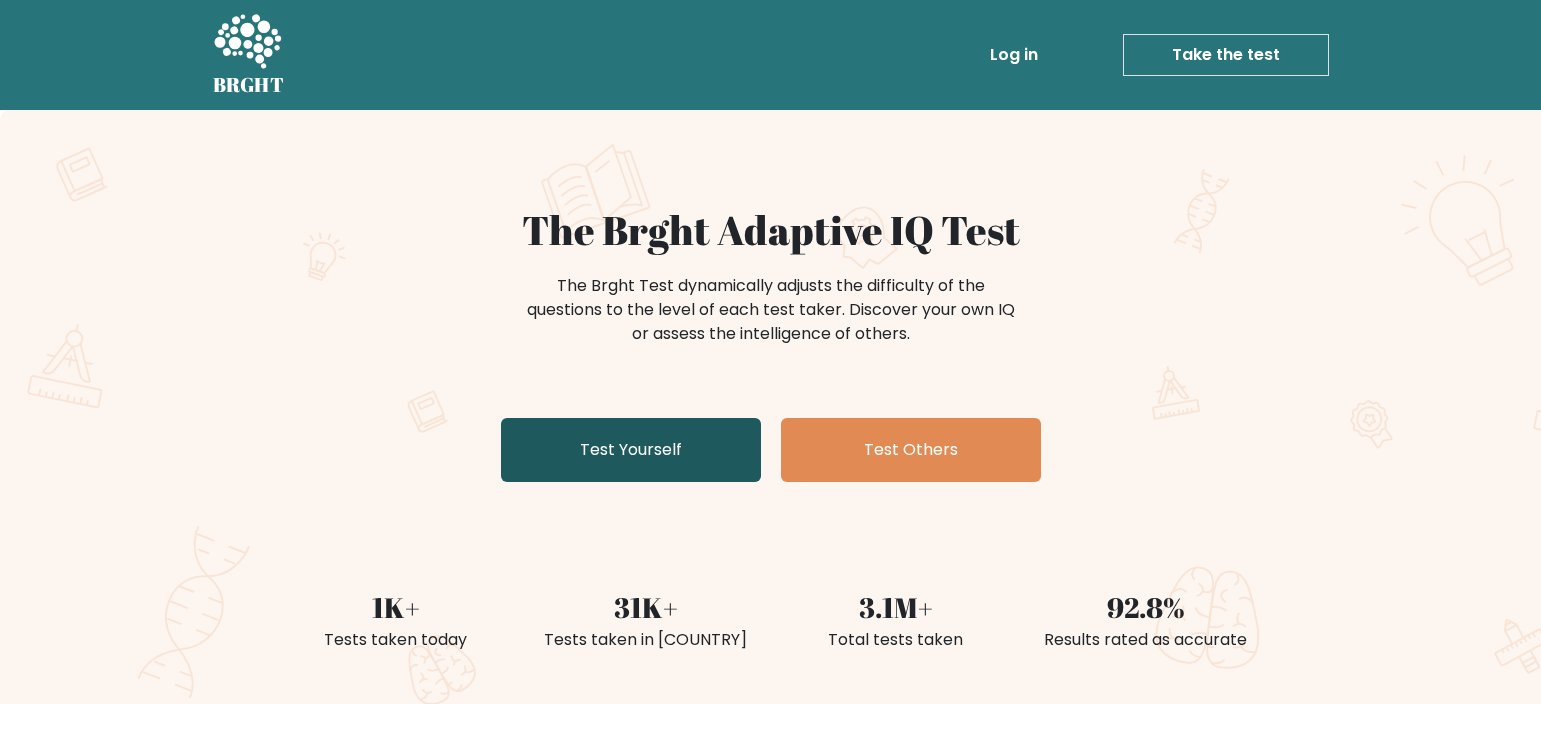 click on "Test Yourself" at bounding box center [631, 450] 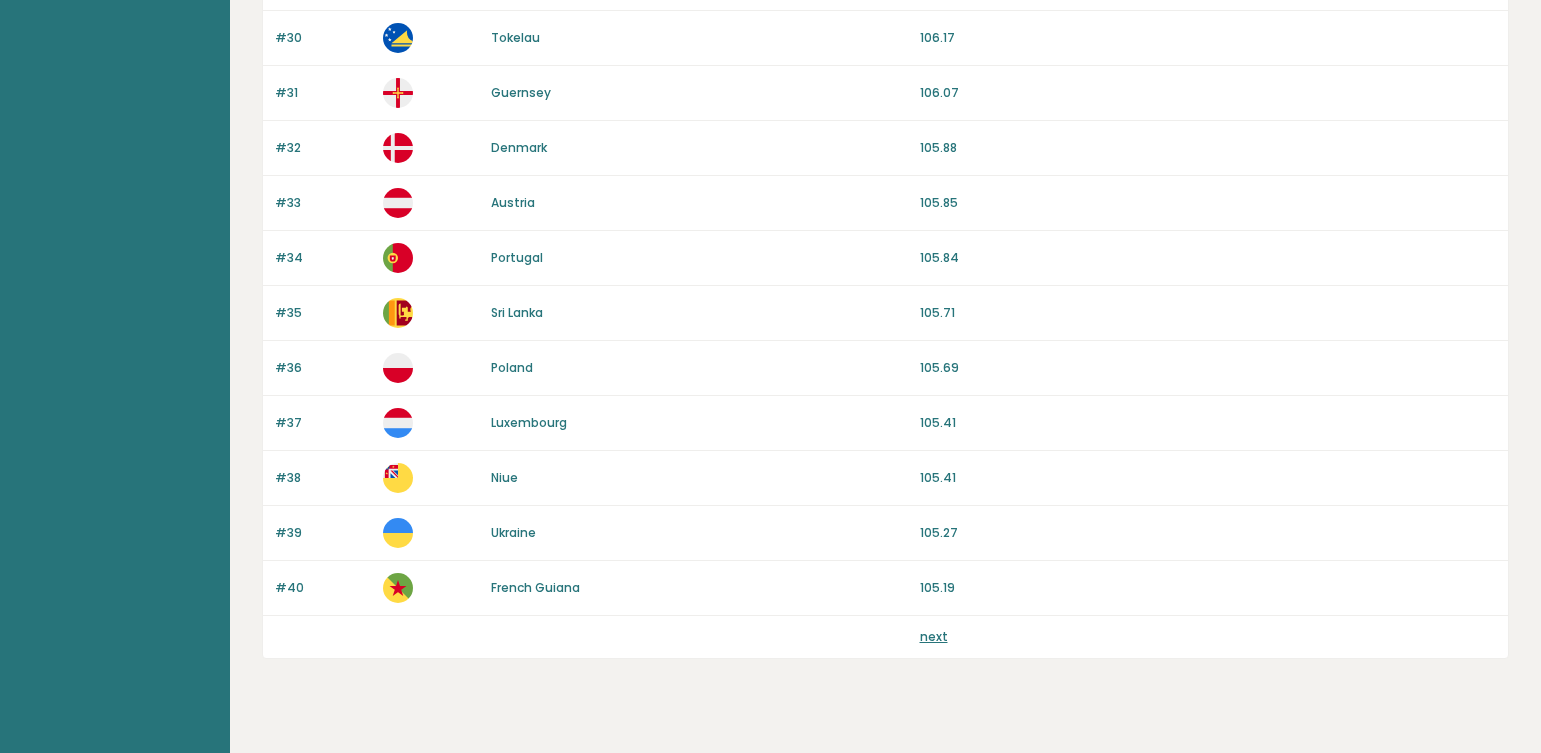 scroll, scrollTop: 1844, scrollLeft: 0, axis: vertical 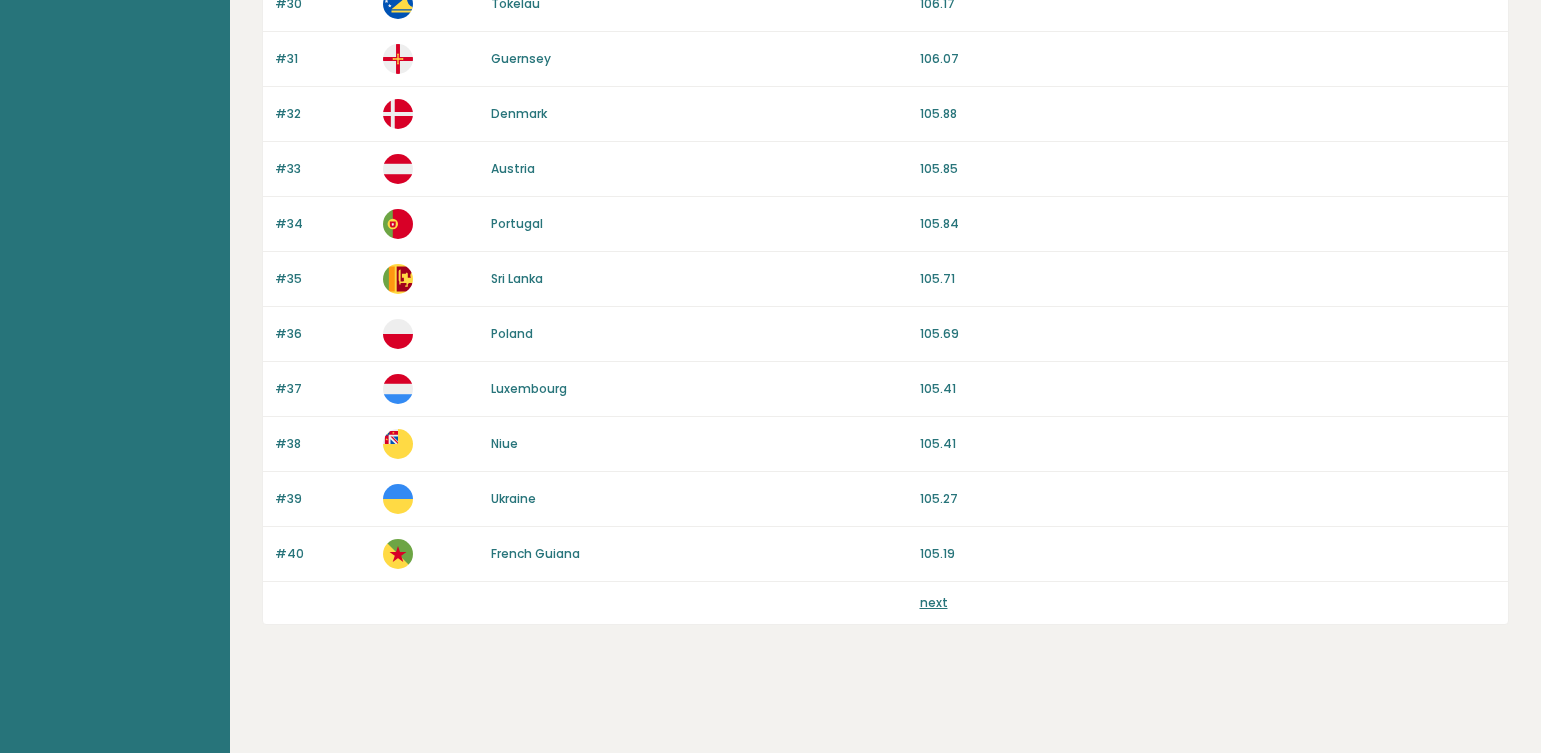 click on "next" at bounding box center (934, 602) 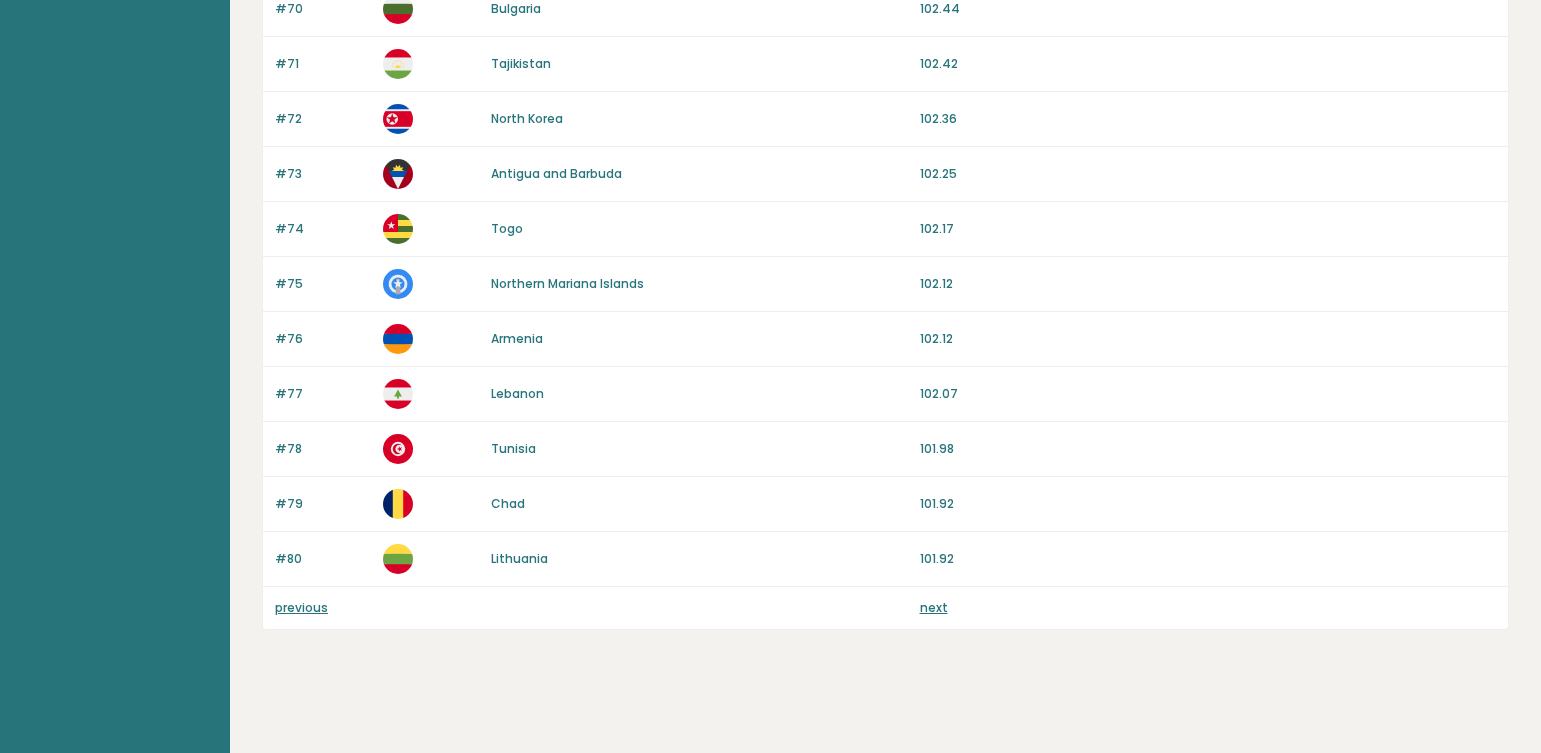scroll, scrollTop: 1844, scrollLeft: 0, axis: vertical 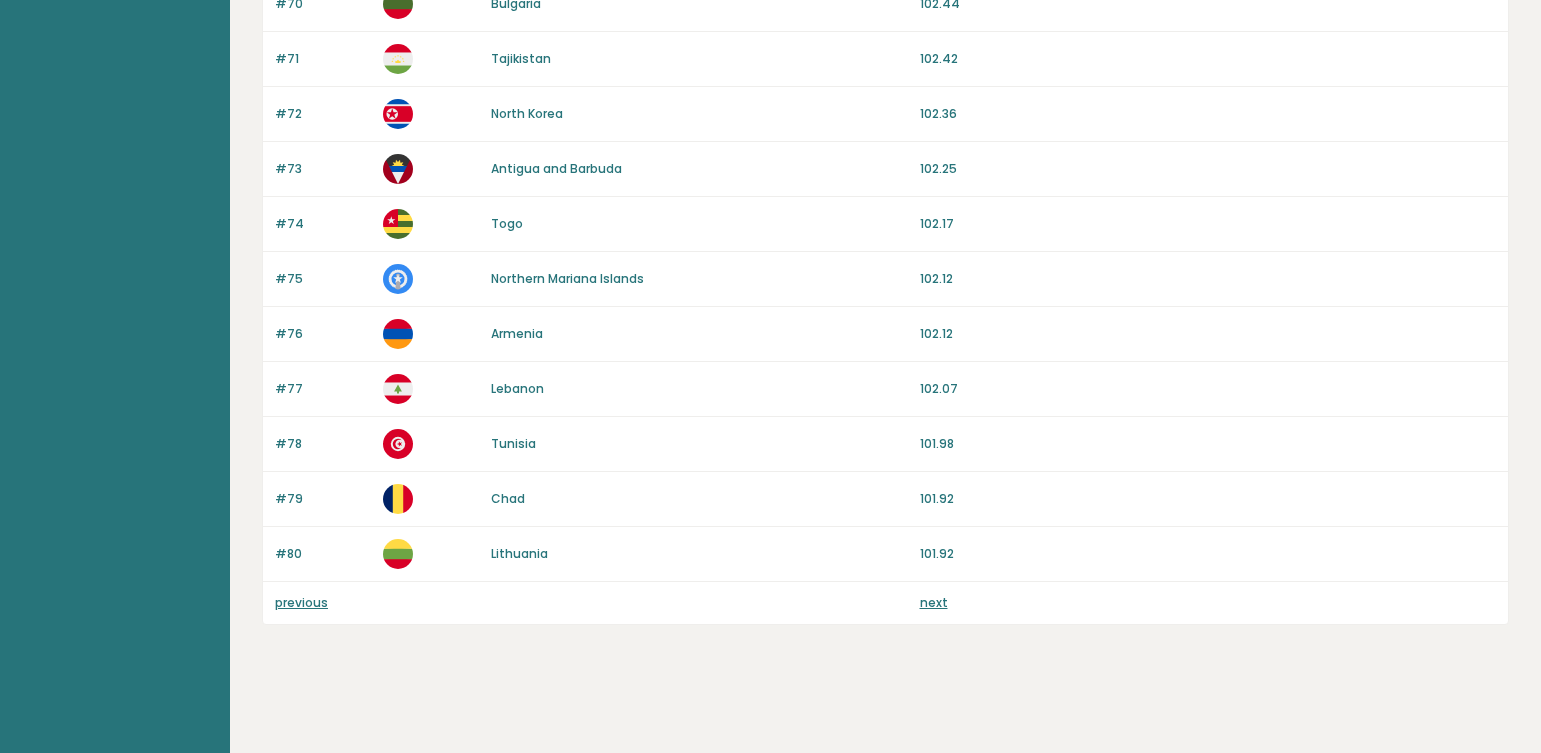 click on "next" at bounding box center [934, 602] 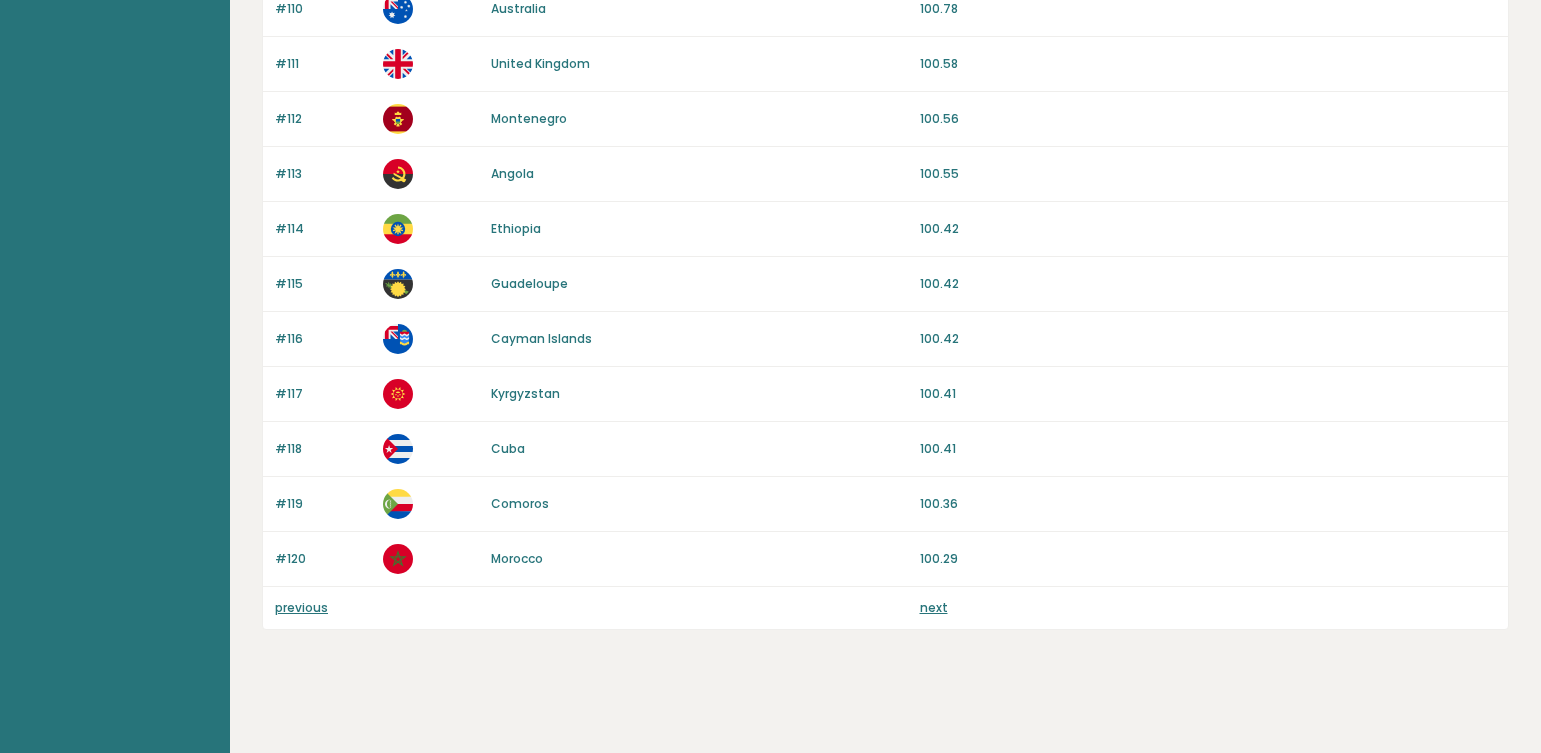 scroll, scrollTop: 1844, scrollLeft: 0, axis: vertical 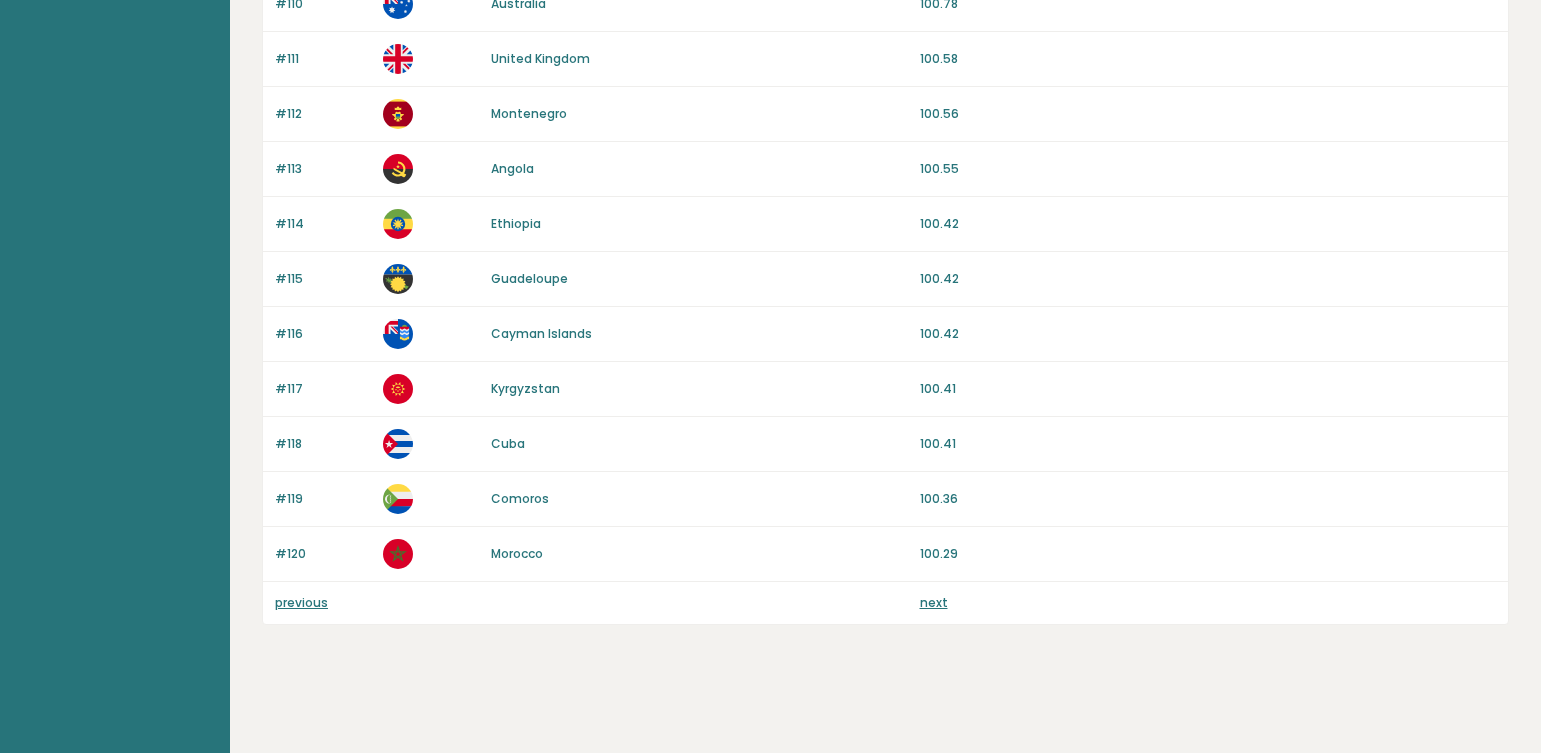 click on "next" at bounding box center [934, 602] 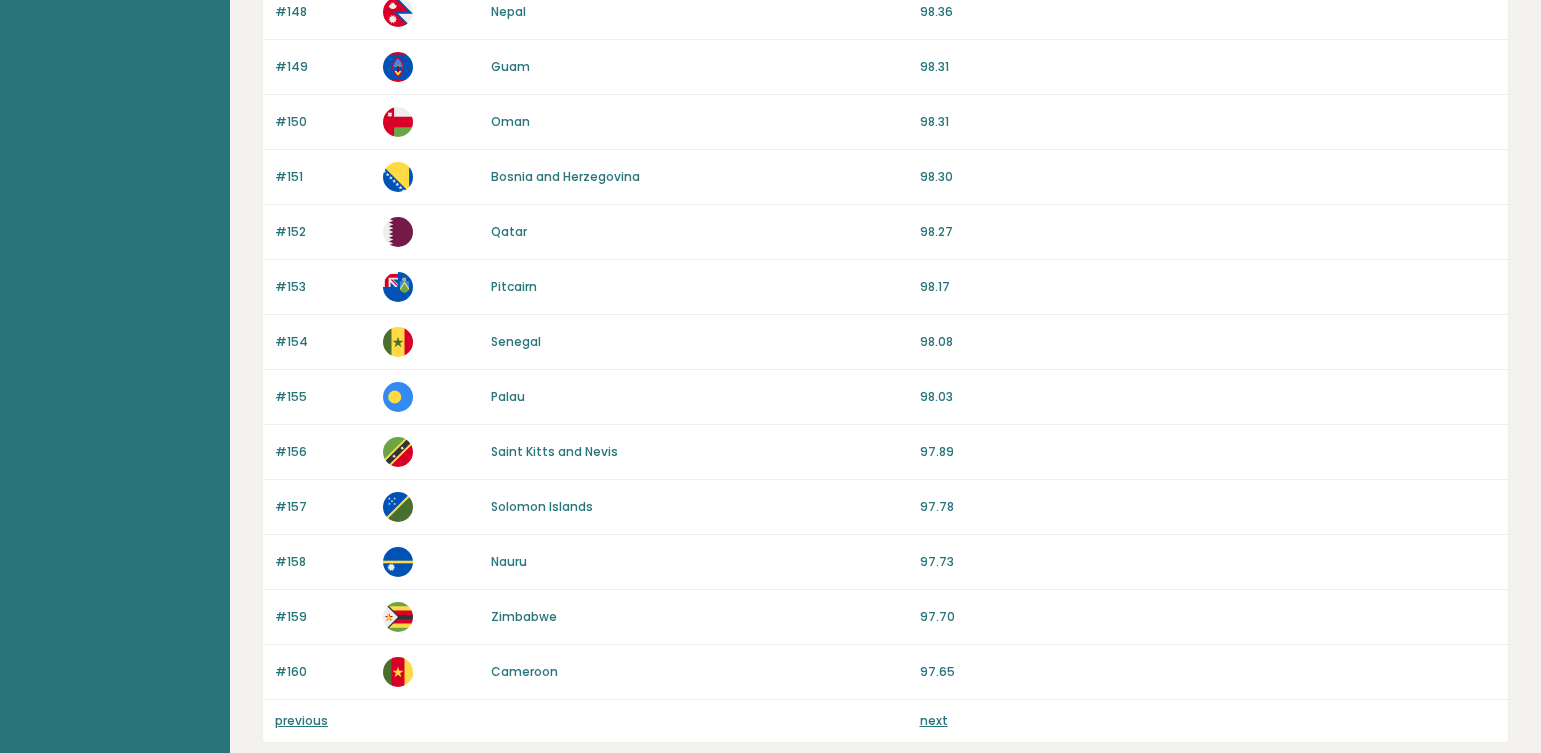 scroll, scrollTop: 1844, scrollLeft: 0, axis: vertical 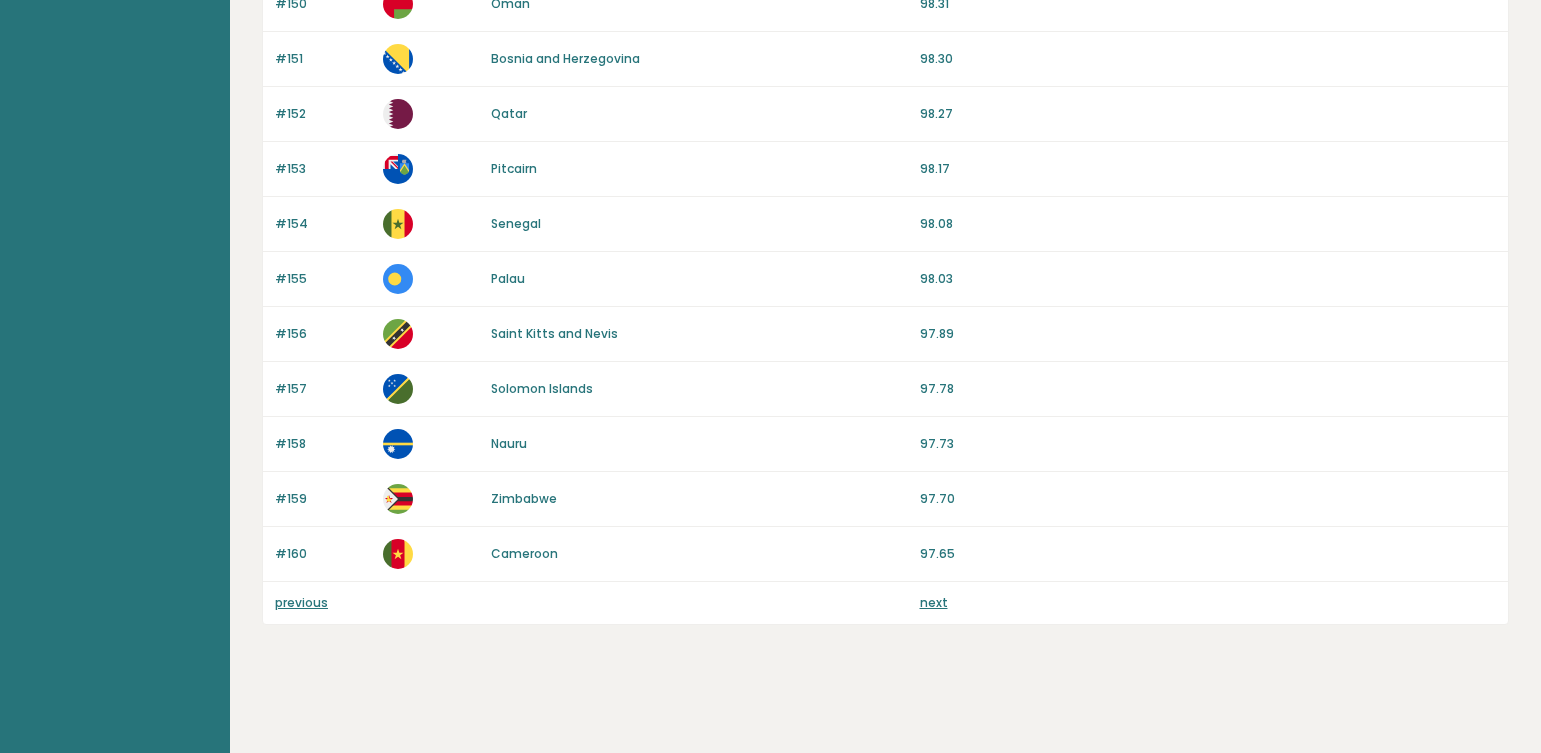 click on "next" at bounding box center [934, 602] 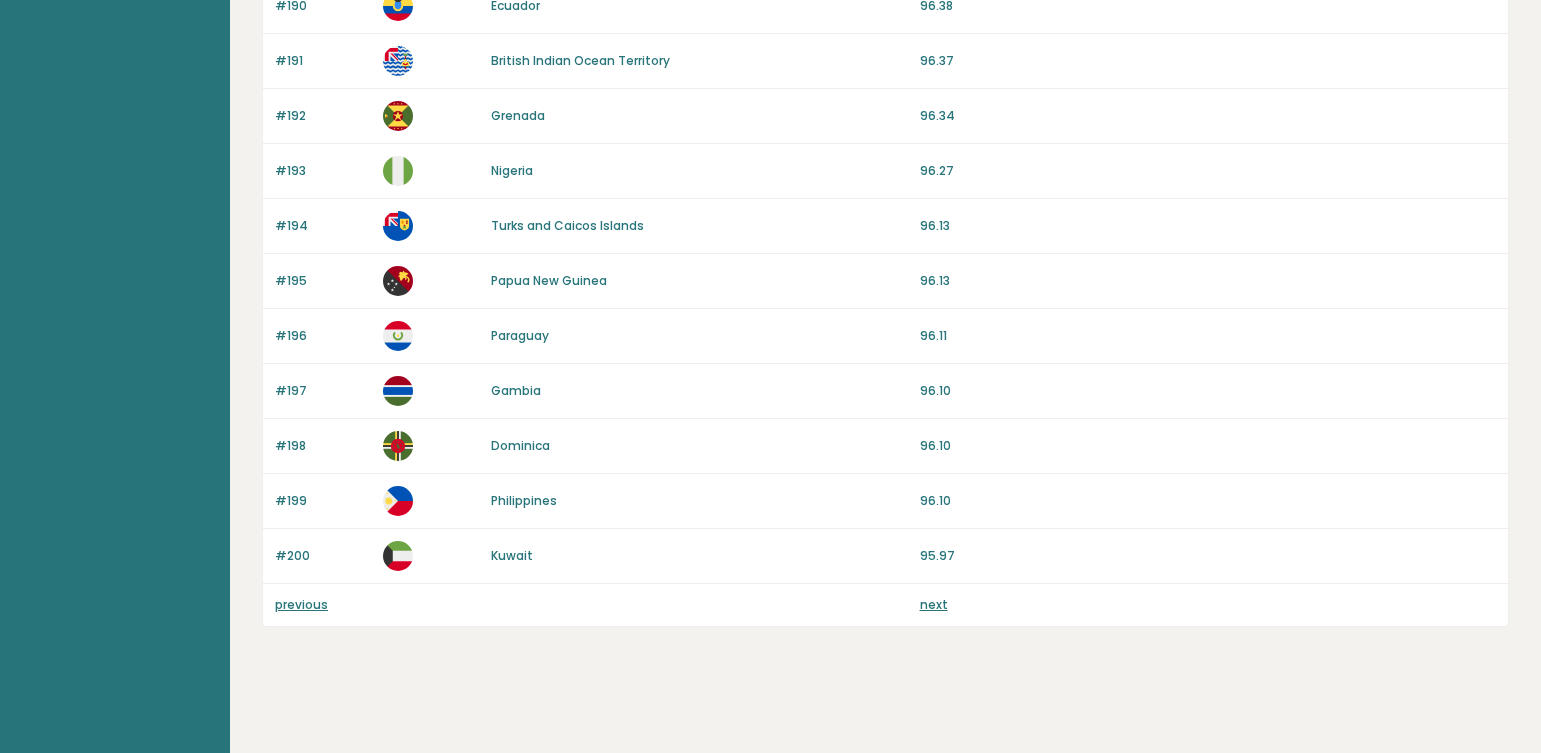 scroll, scrollTop: 1844, scrollLeft: 0, axis: vertical 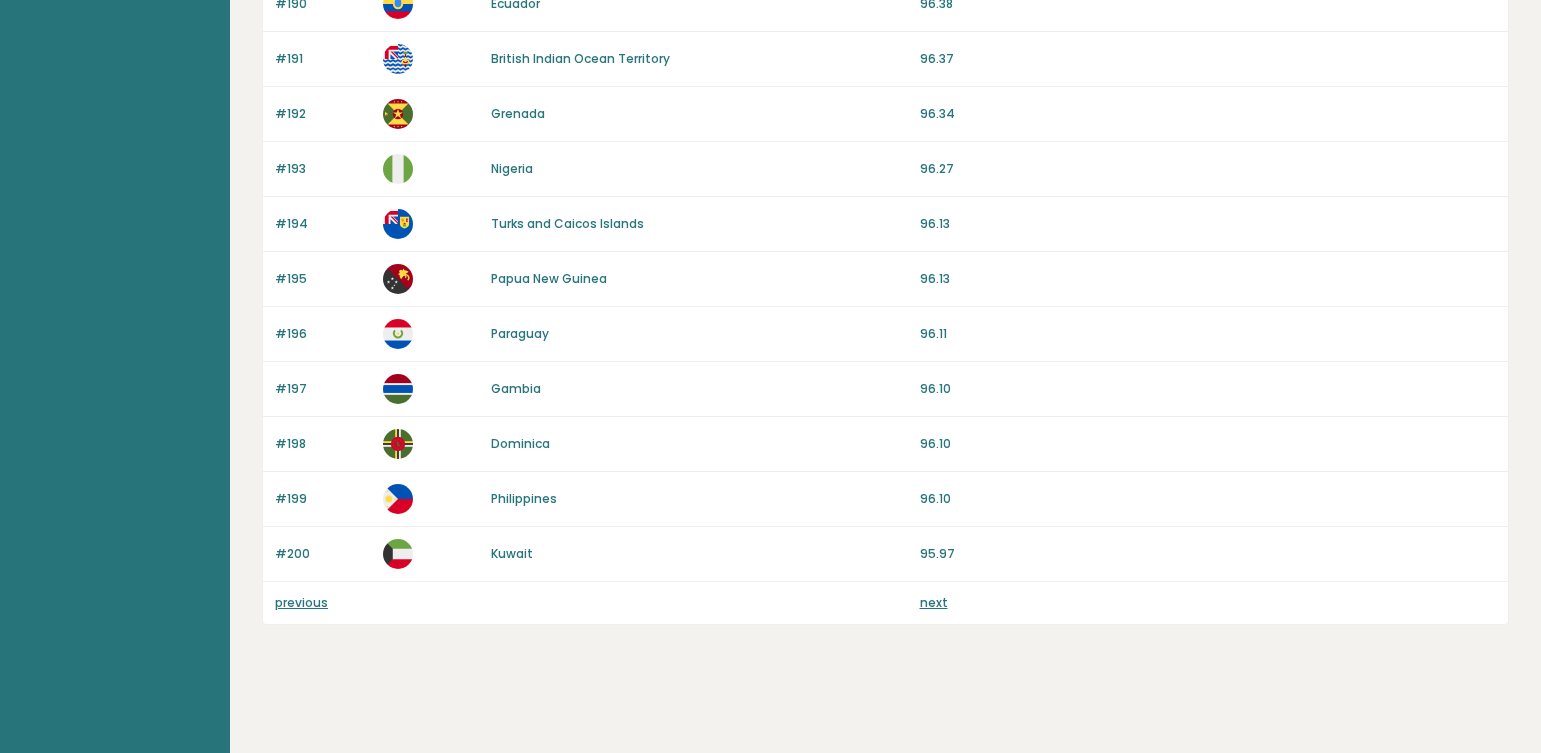 click on "next" at bounding box center [934, 602] 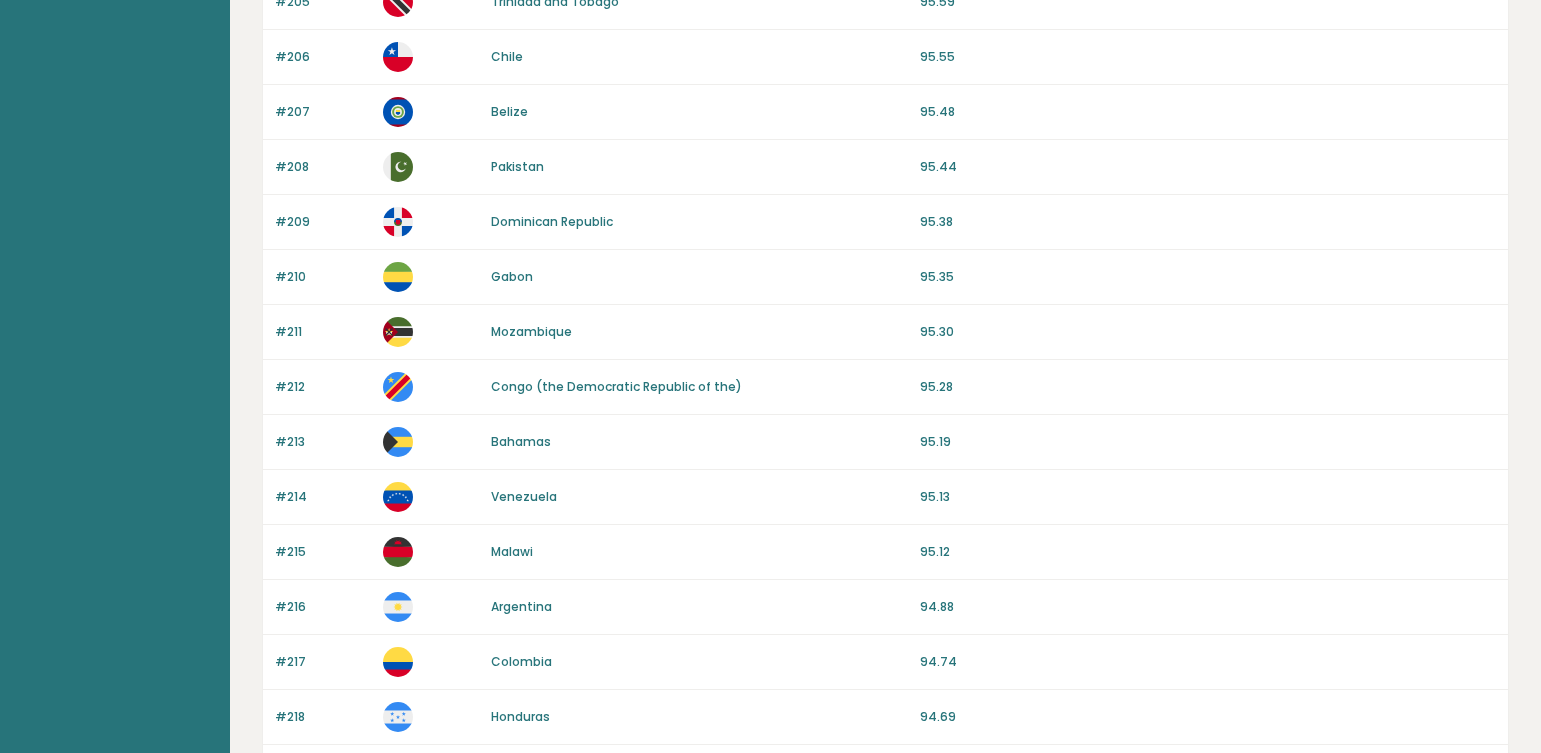 scroll, scrollTop: 314, scrollLeft: 0, axis: vertical 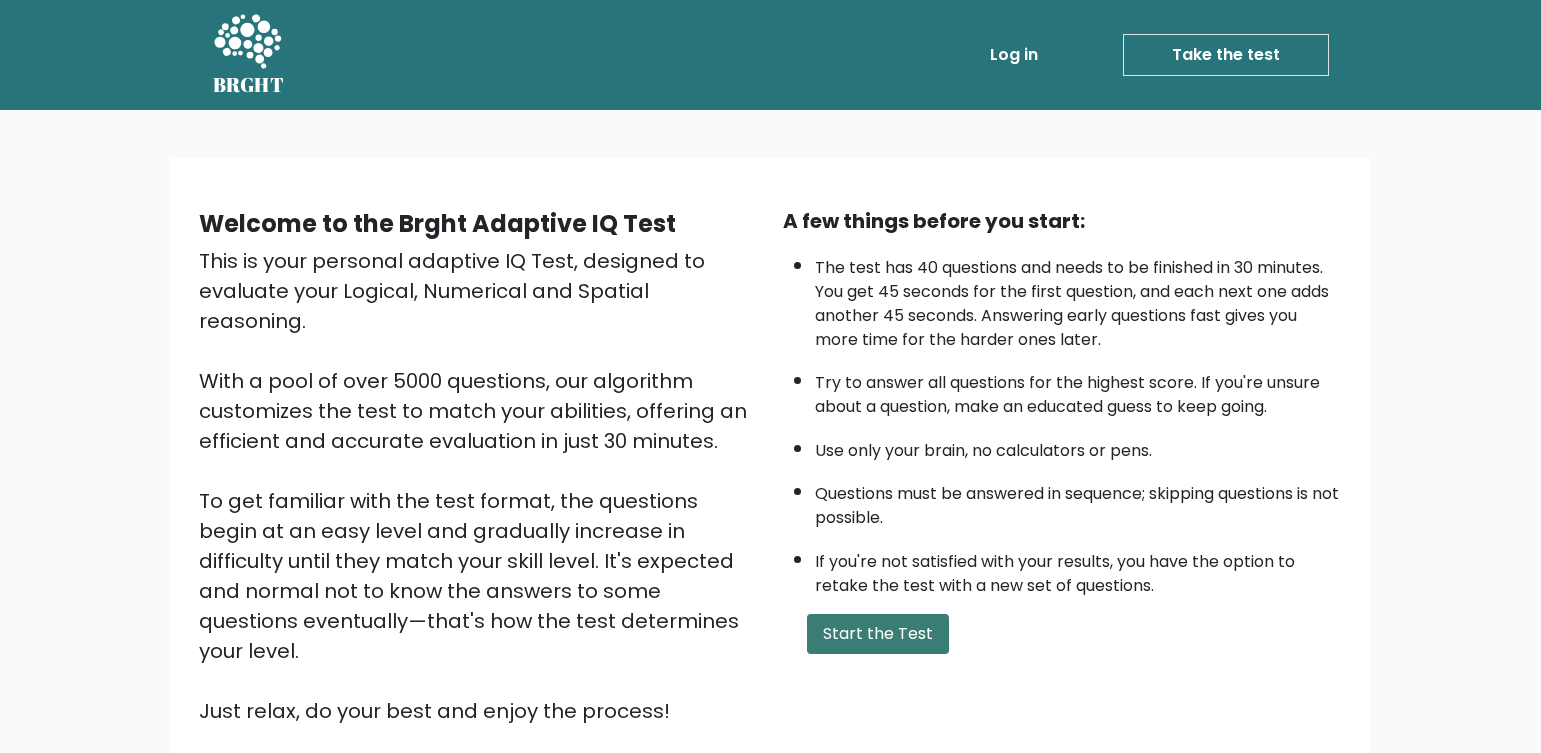 click on "Start the Test" at bounding box center (878, 634) 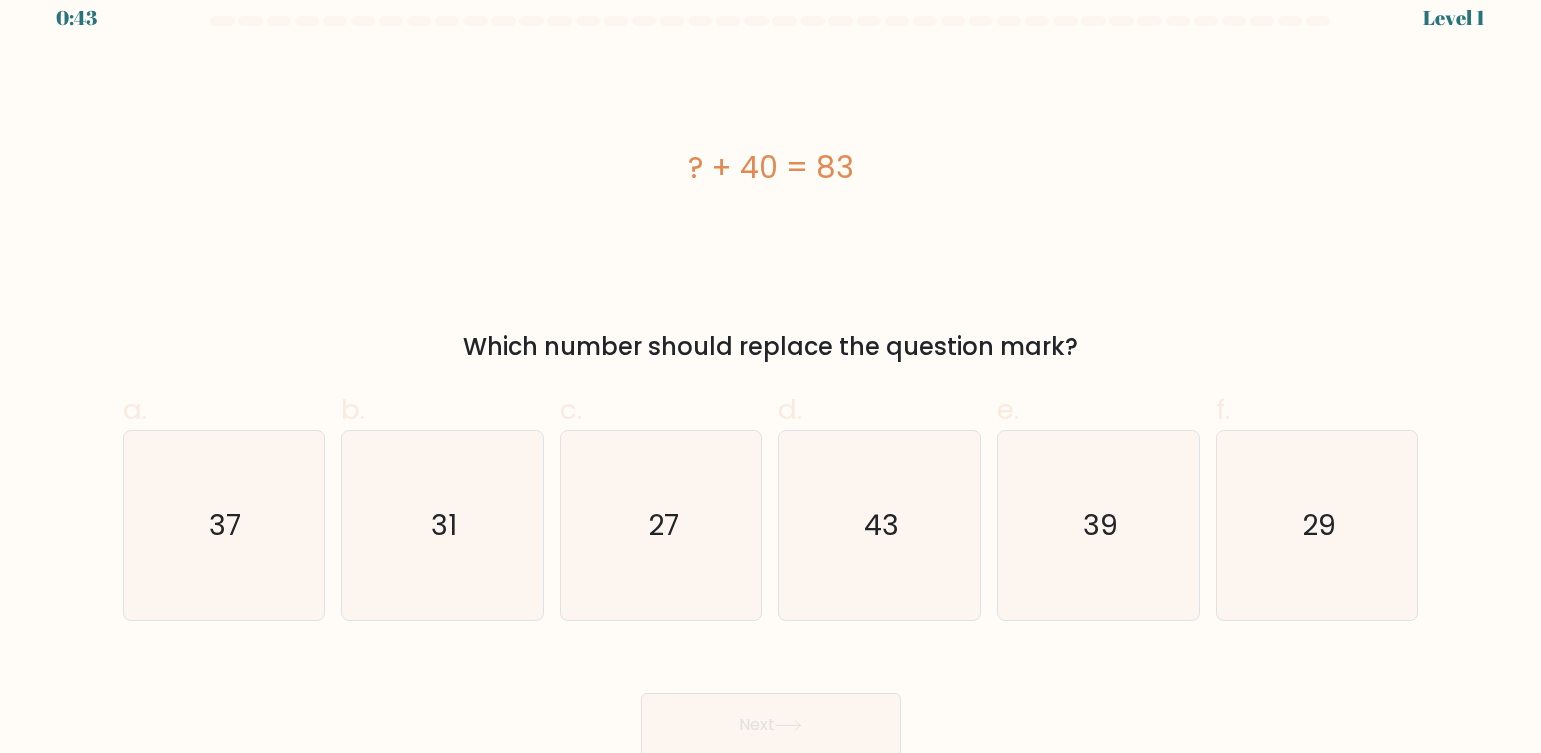scroll, scrollTop: 27, scrollLeft: 0, axis: vertical 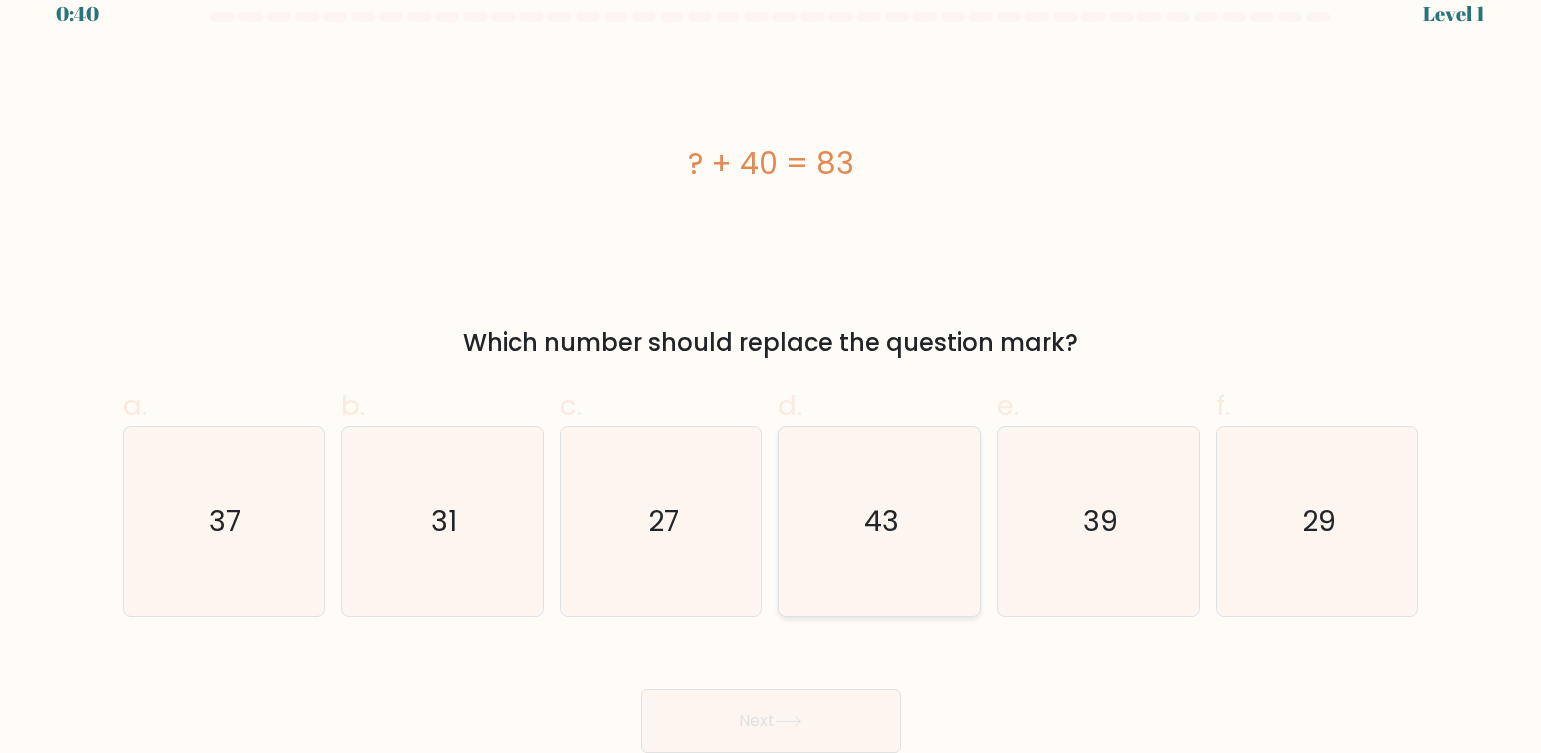 click on "43" 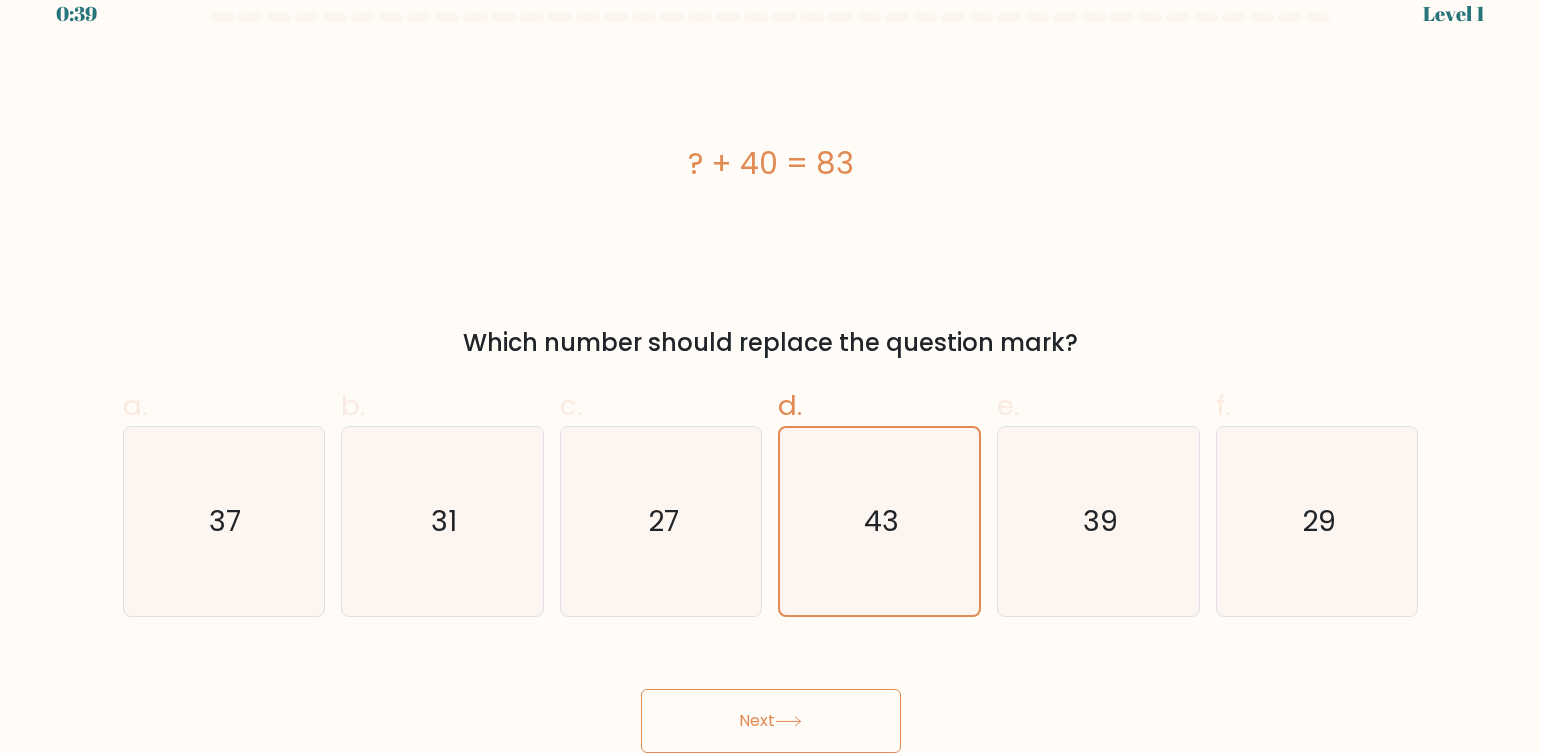 click on "Next" at bounding box center [771, 721] 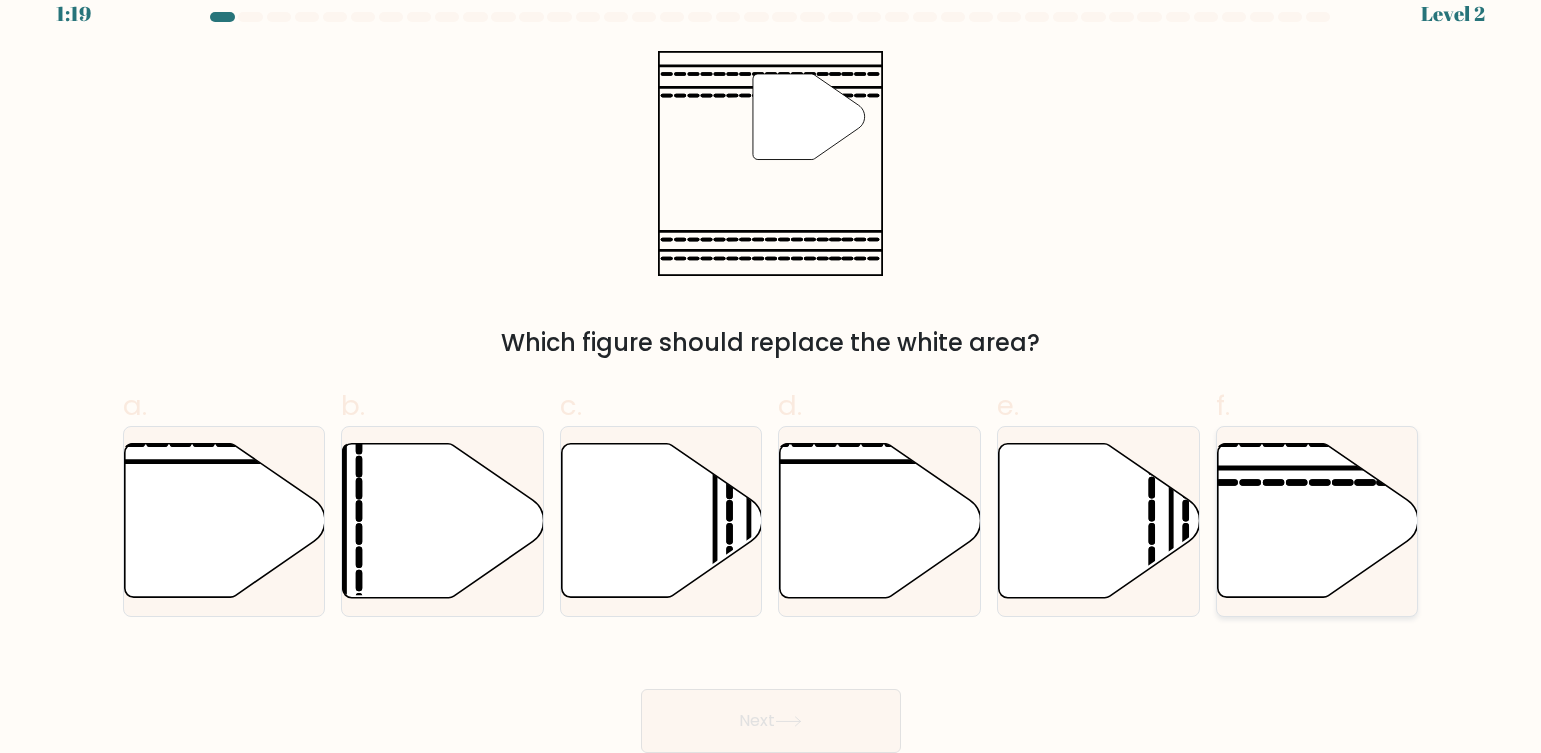 click 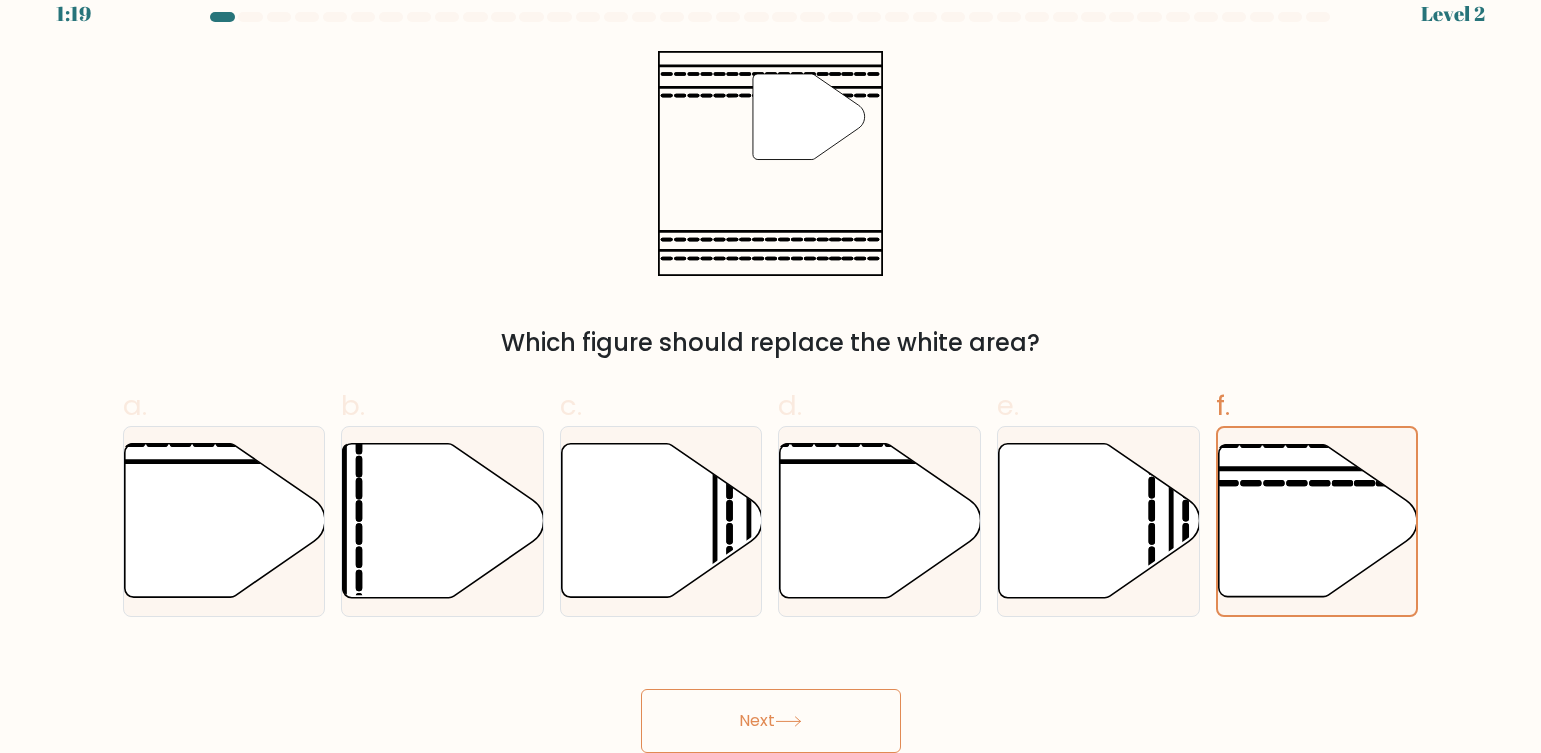 click on "Next" at bounding box center (771, 721) 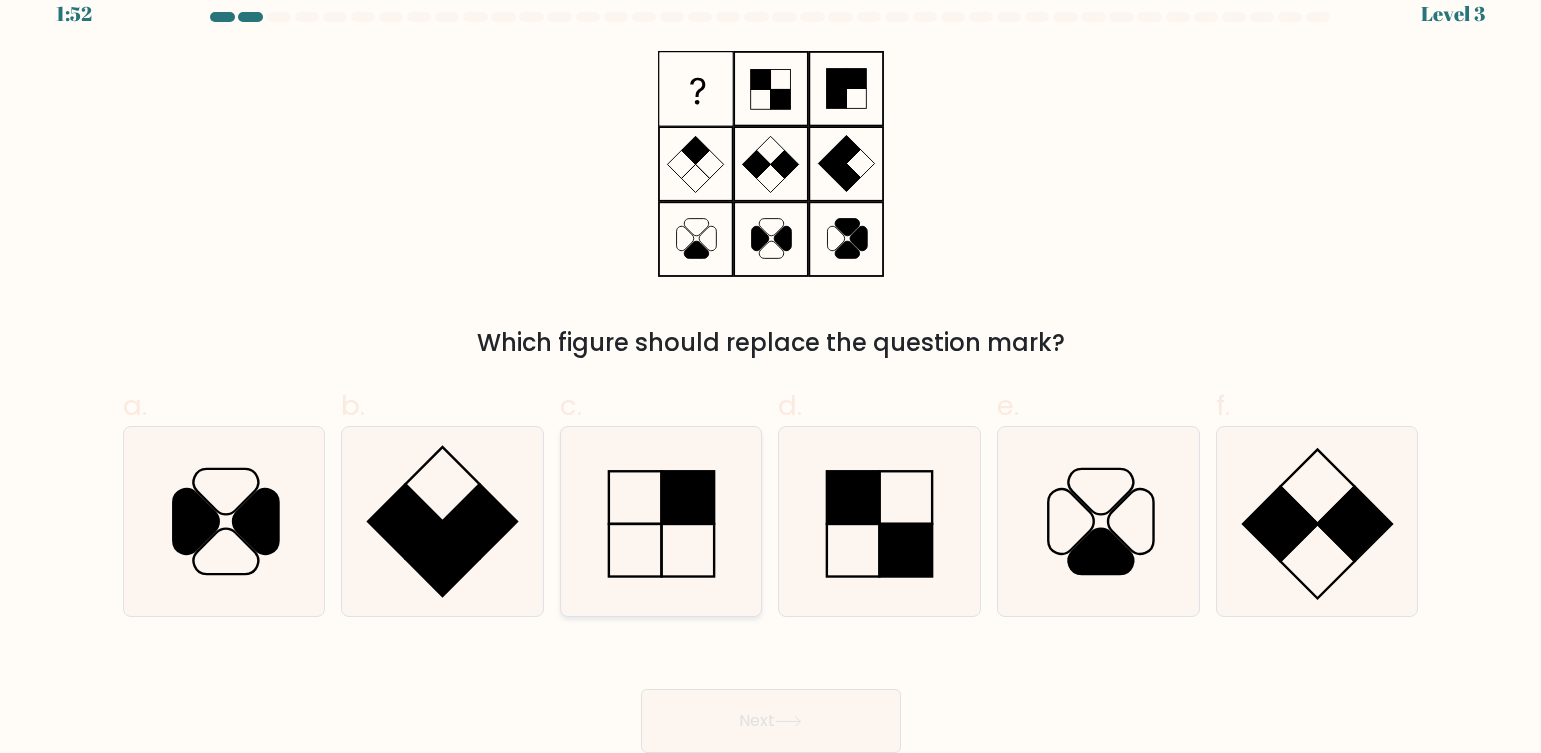 click 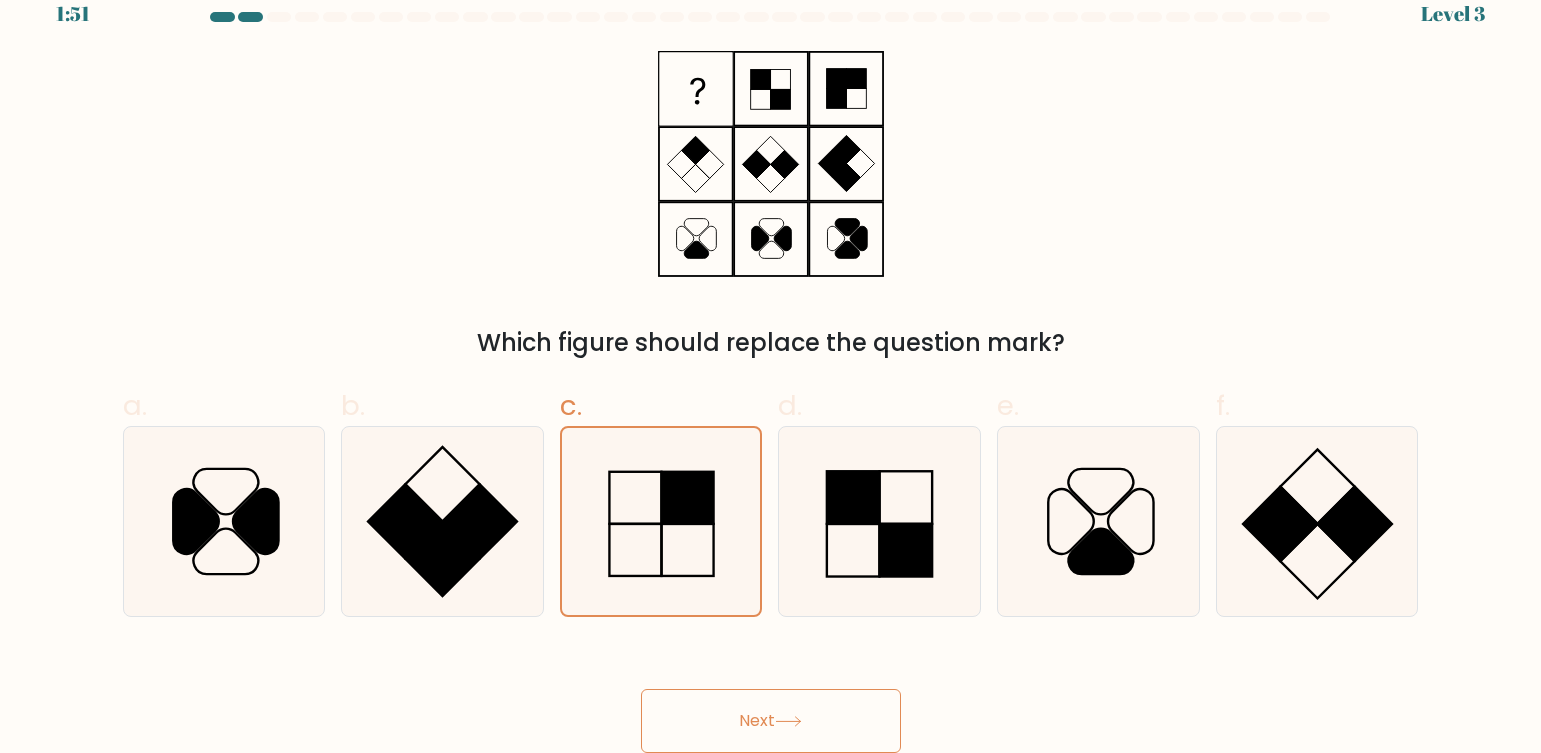 click 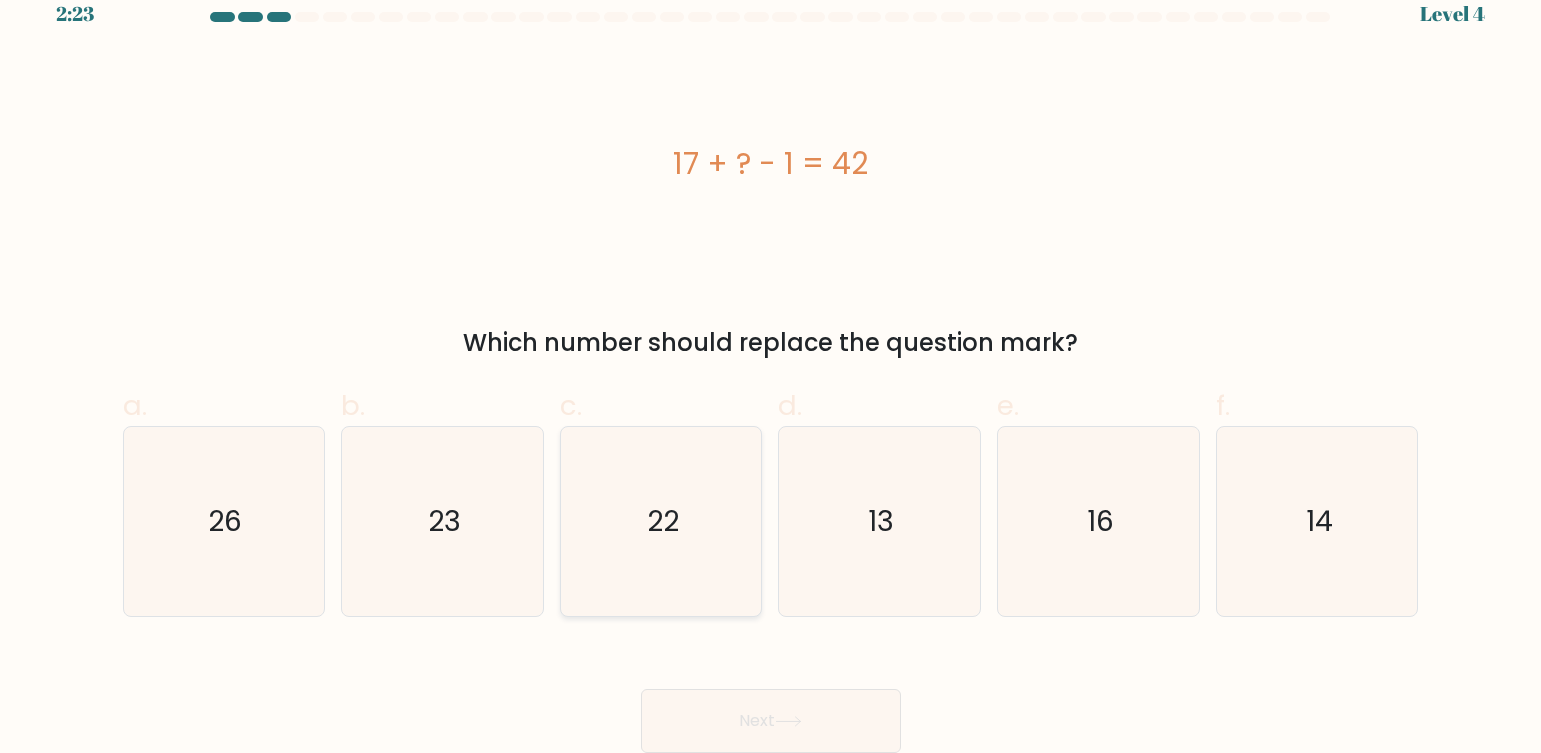 click on "22" 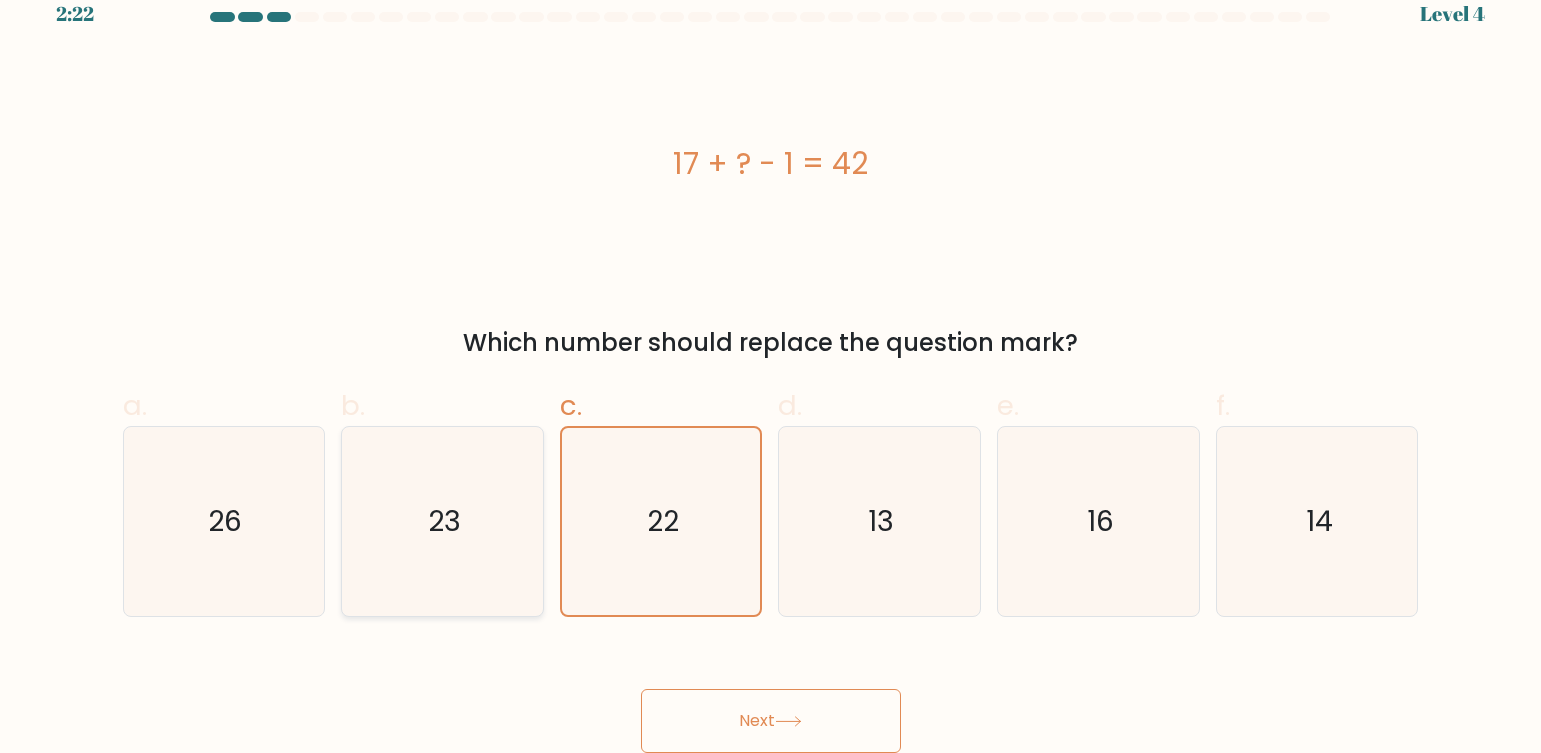 click on "23" 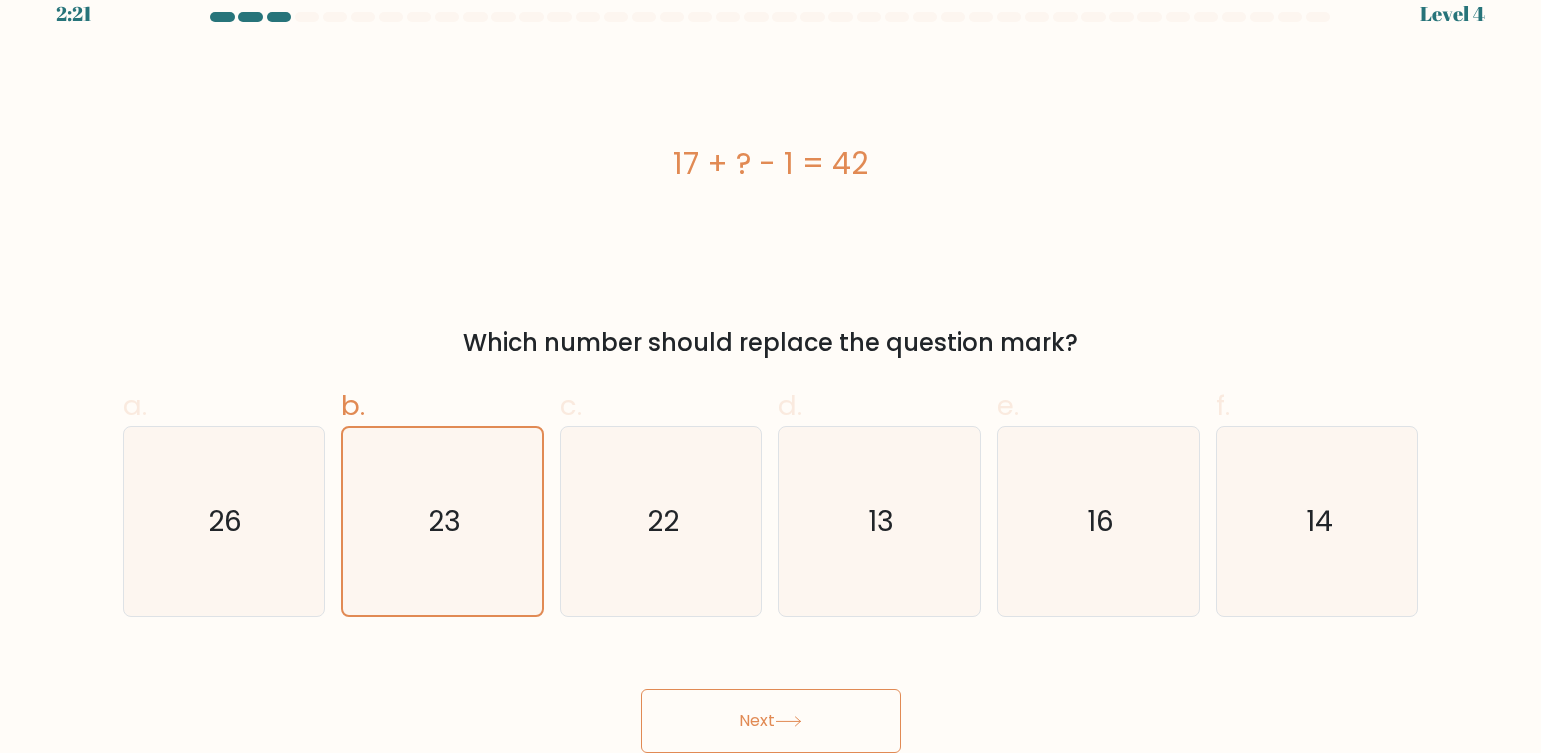 click on "Next" at bounding box center [771, 721] 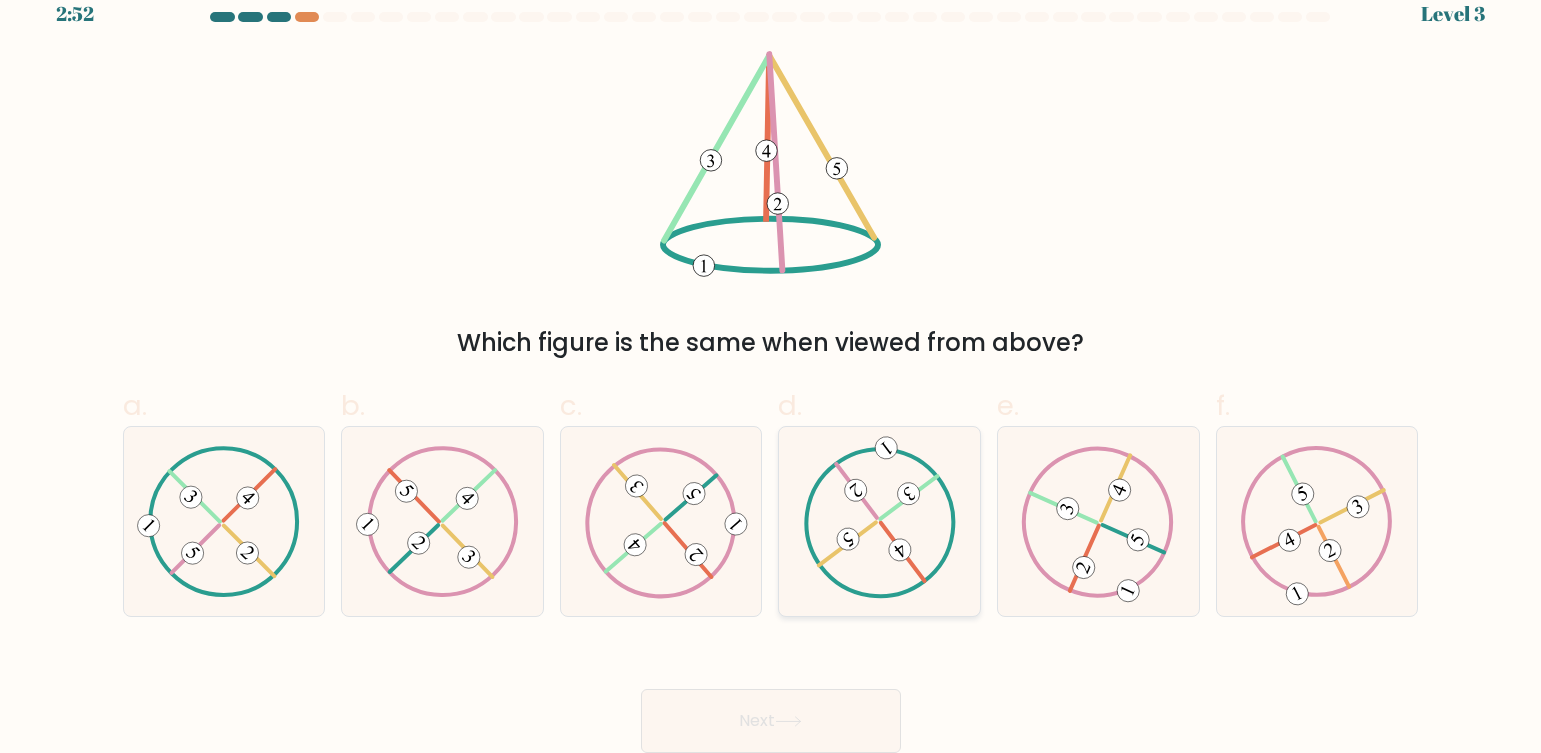 click 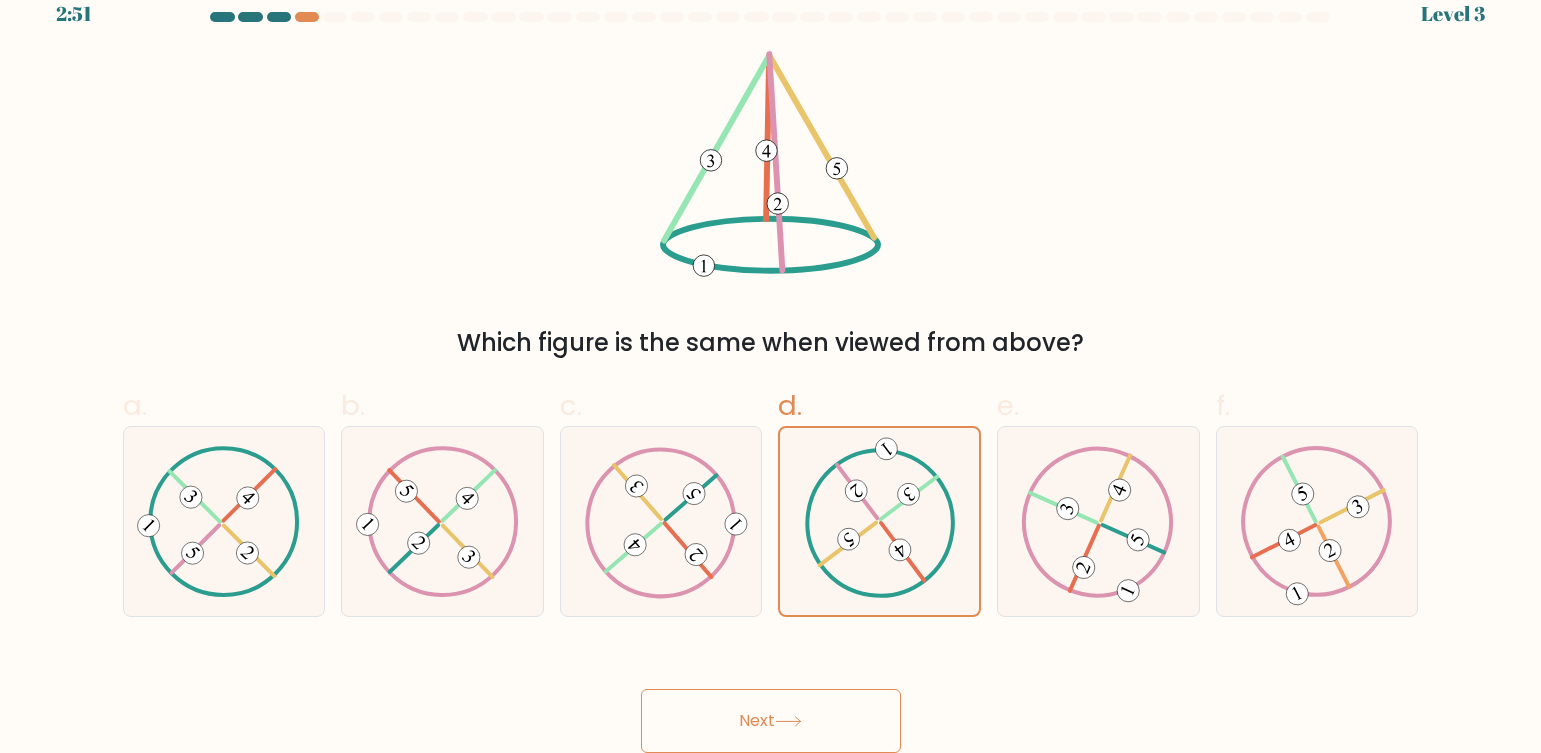 click on "Next" at bounding box center [771, 721] 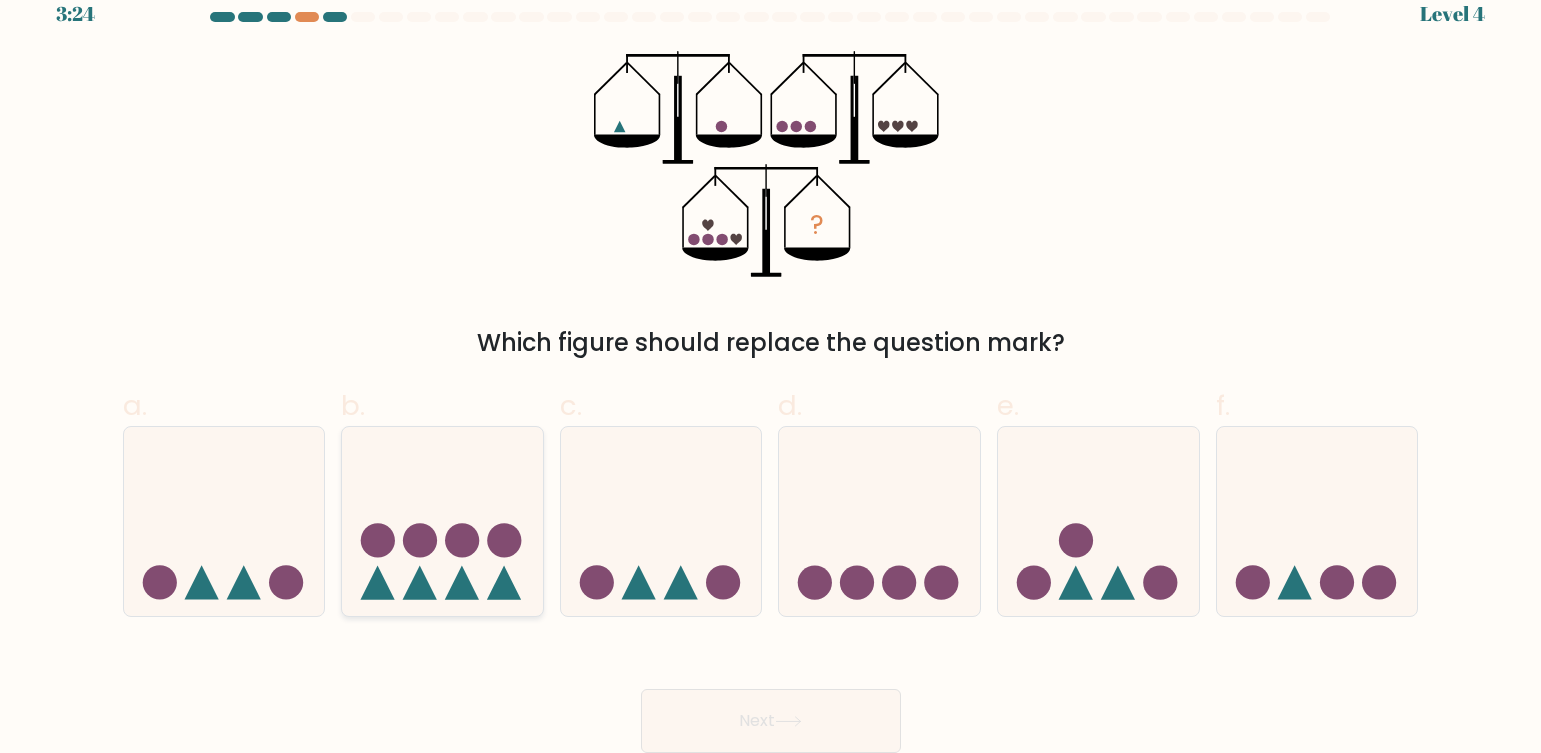click 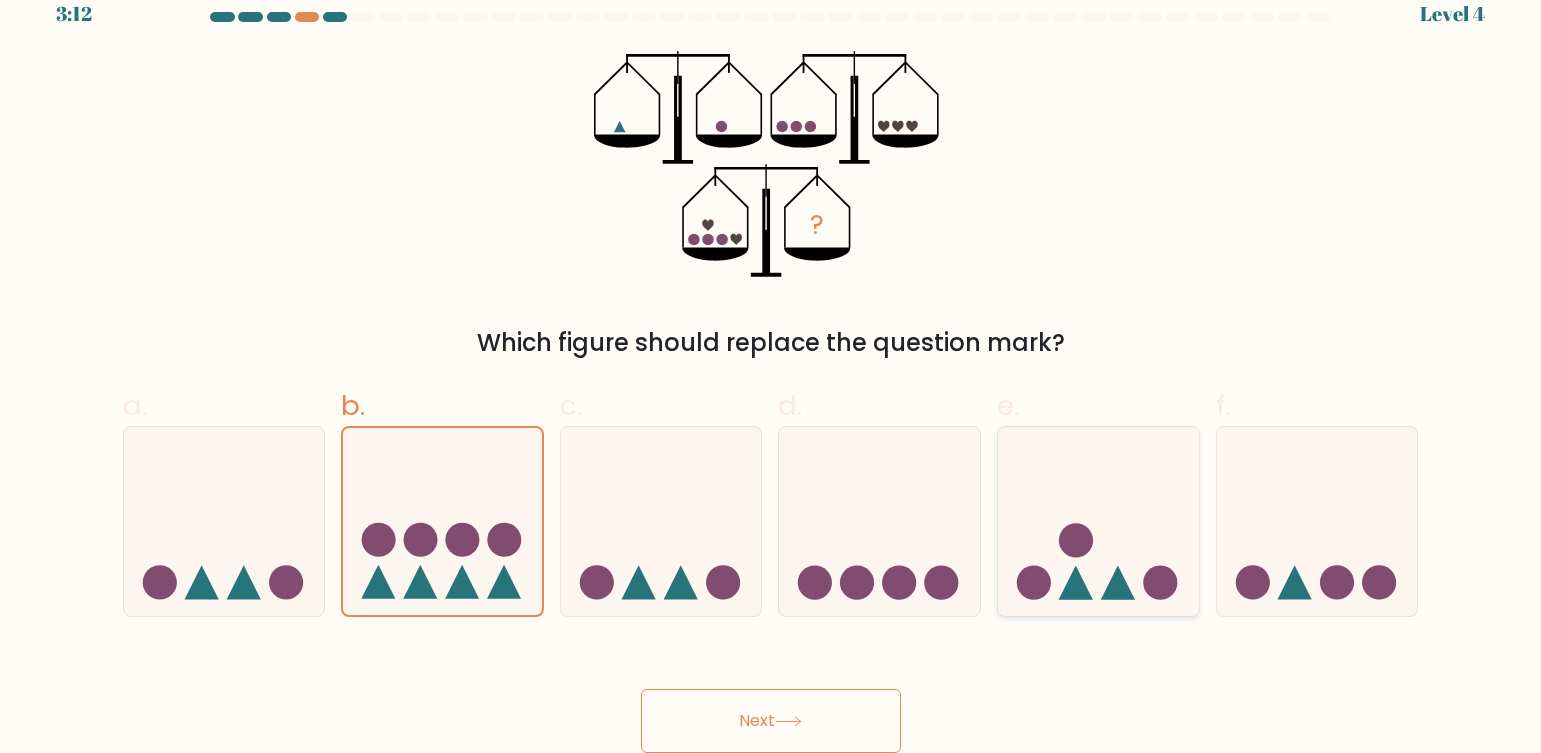 click 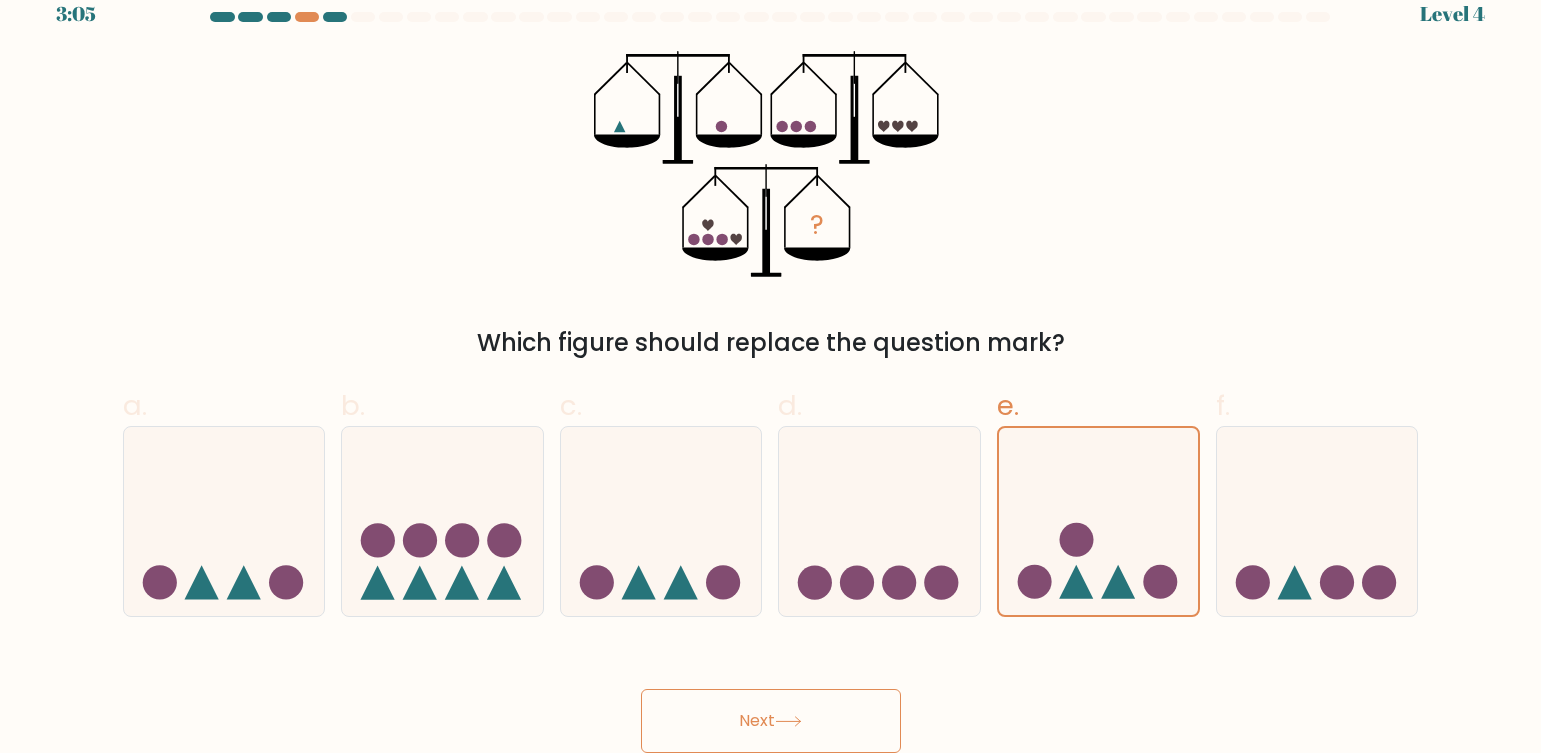 click on "Next" at bounding box center [771, 721] 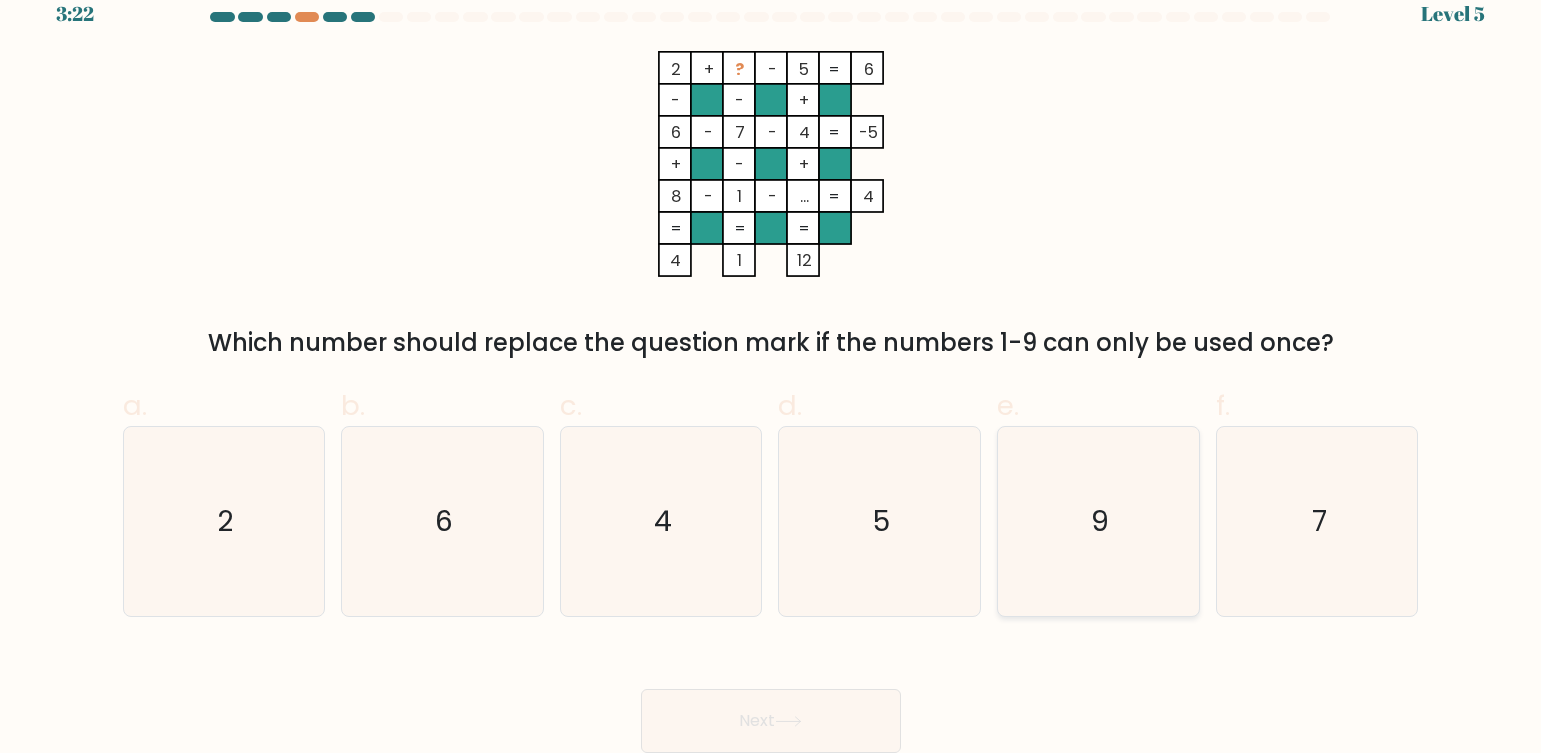 click on "9" 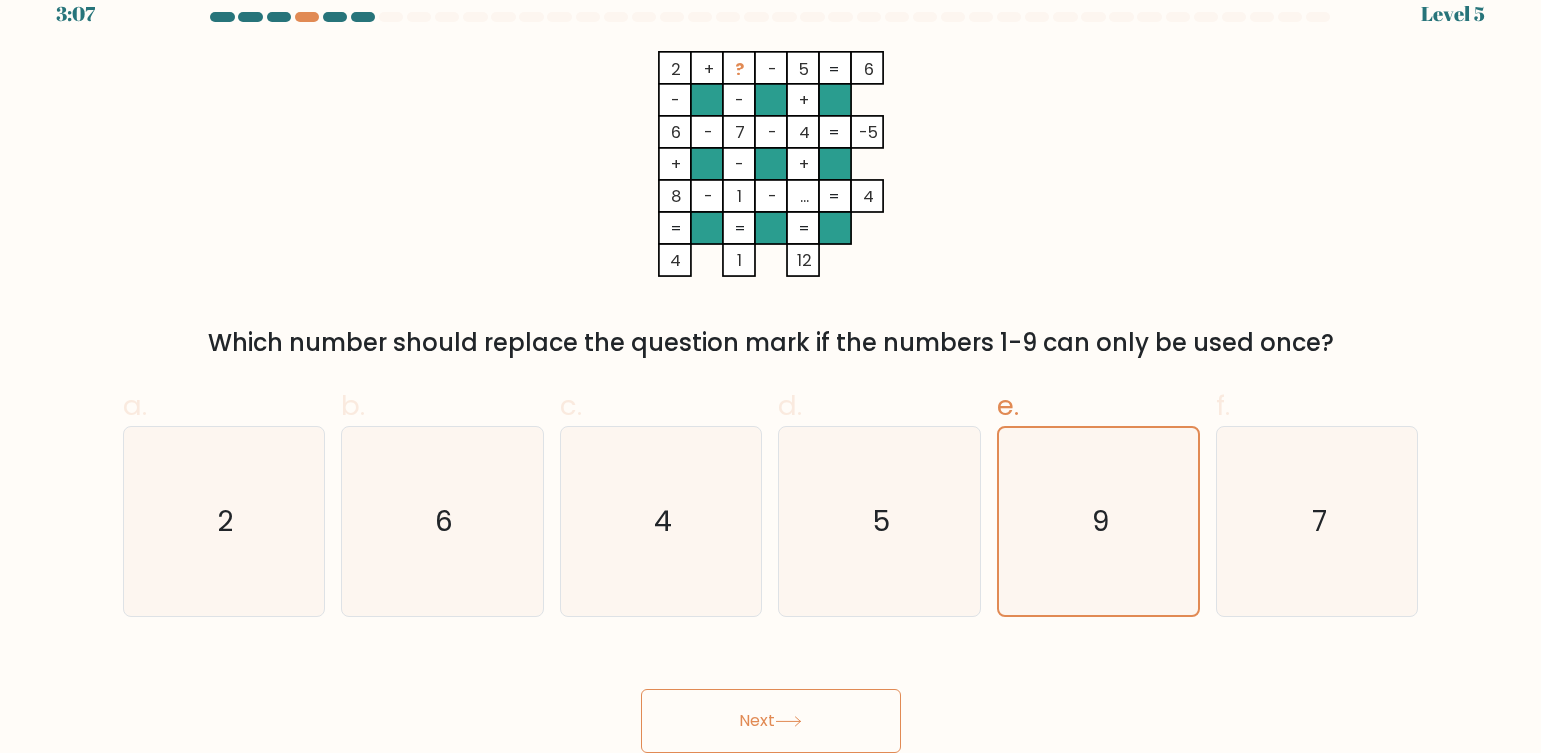 click on "Next" at bounding box center [771, 721] 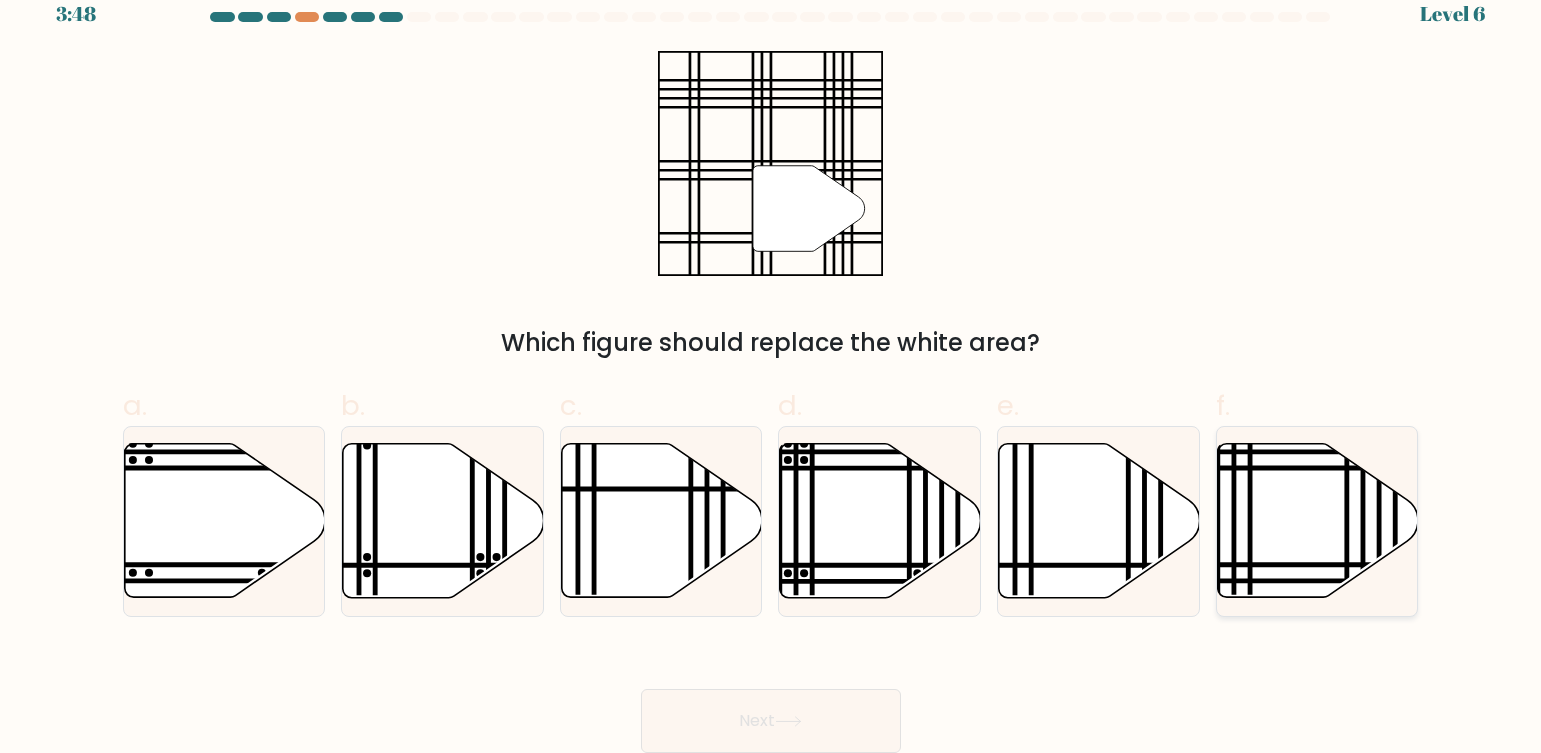 click 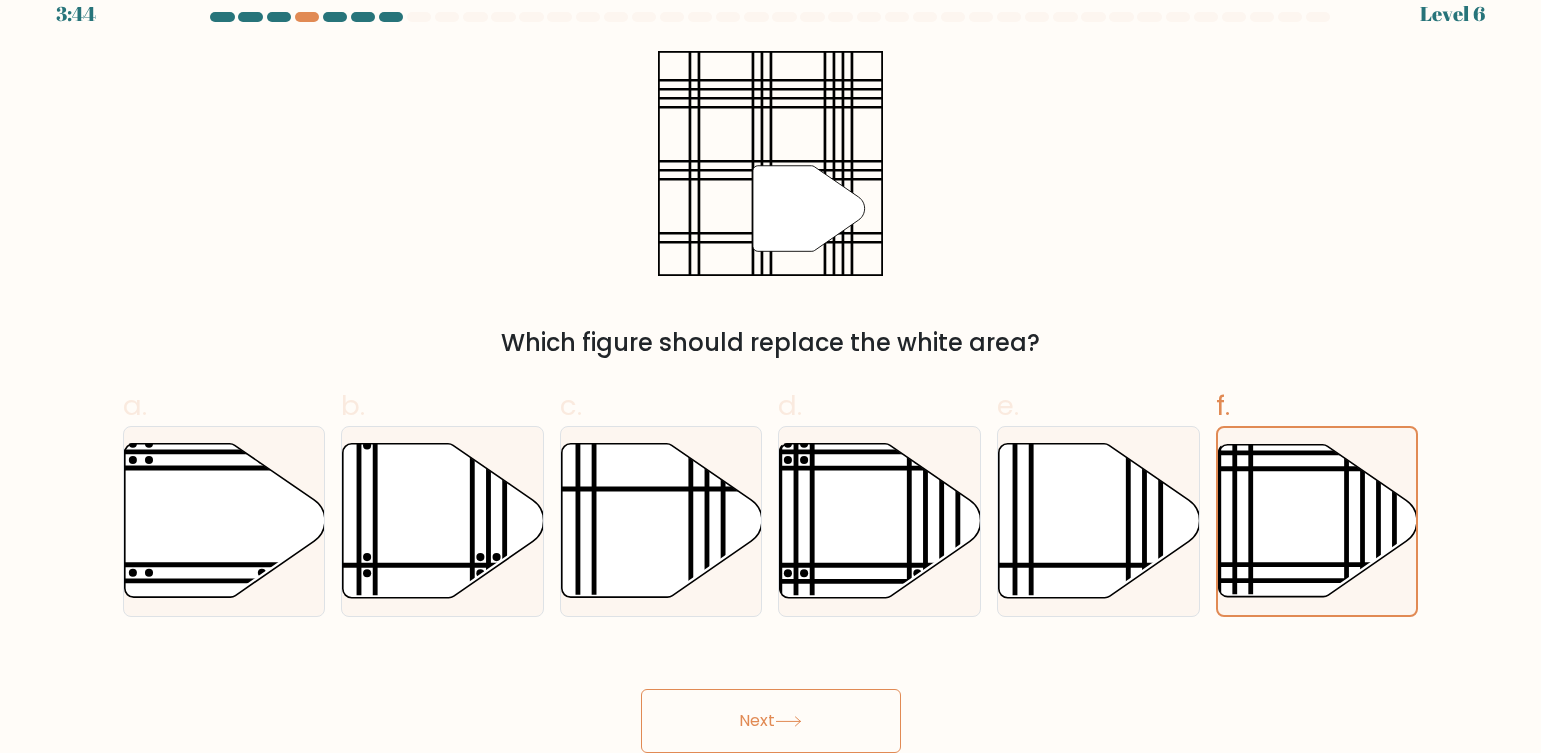 click 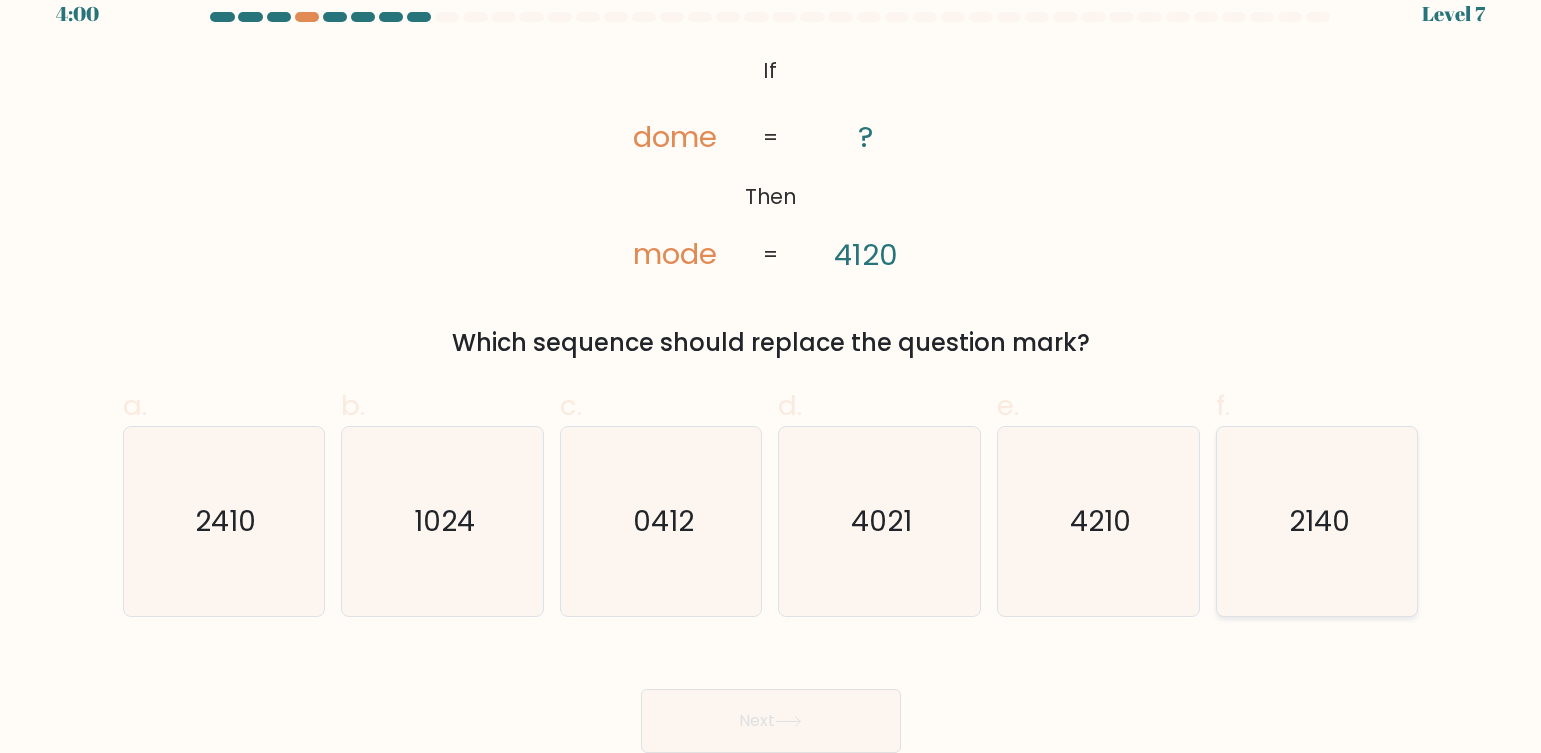 click on "2140" 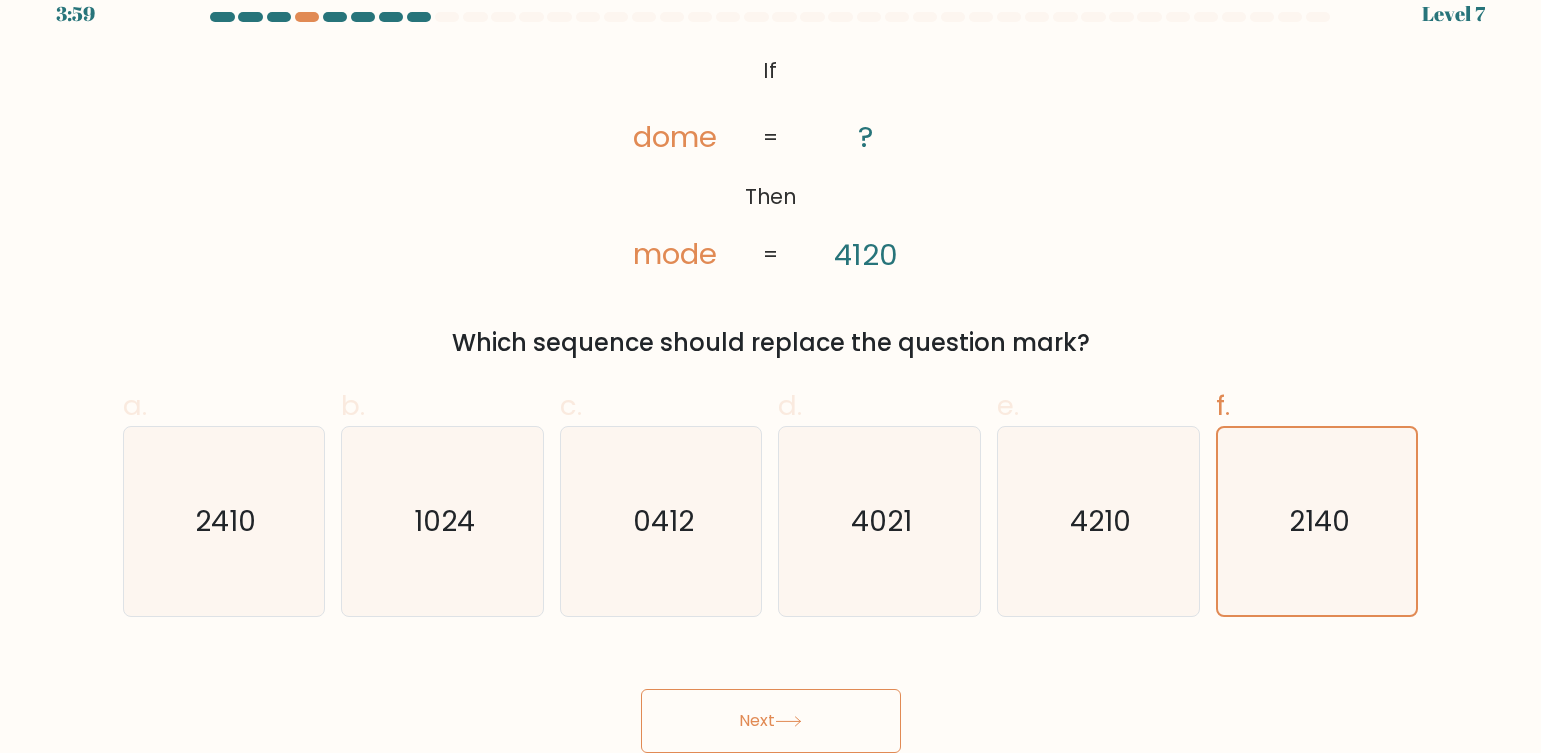 click on "Next" at bounding box center [771, 721] 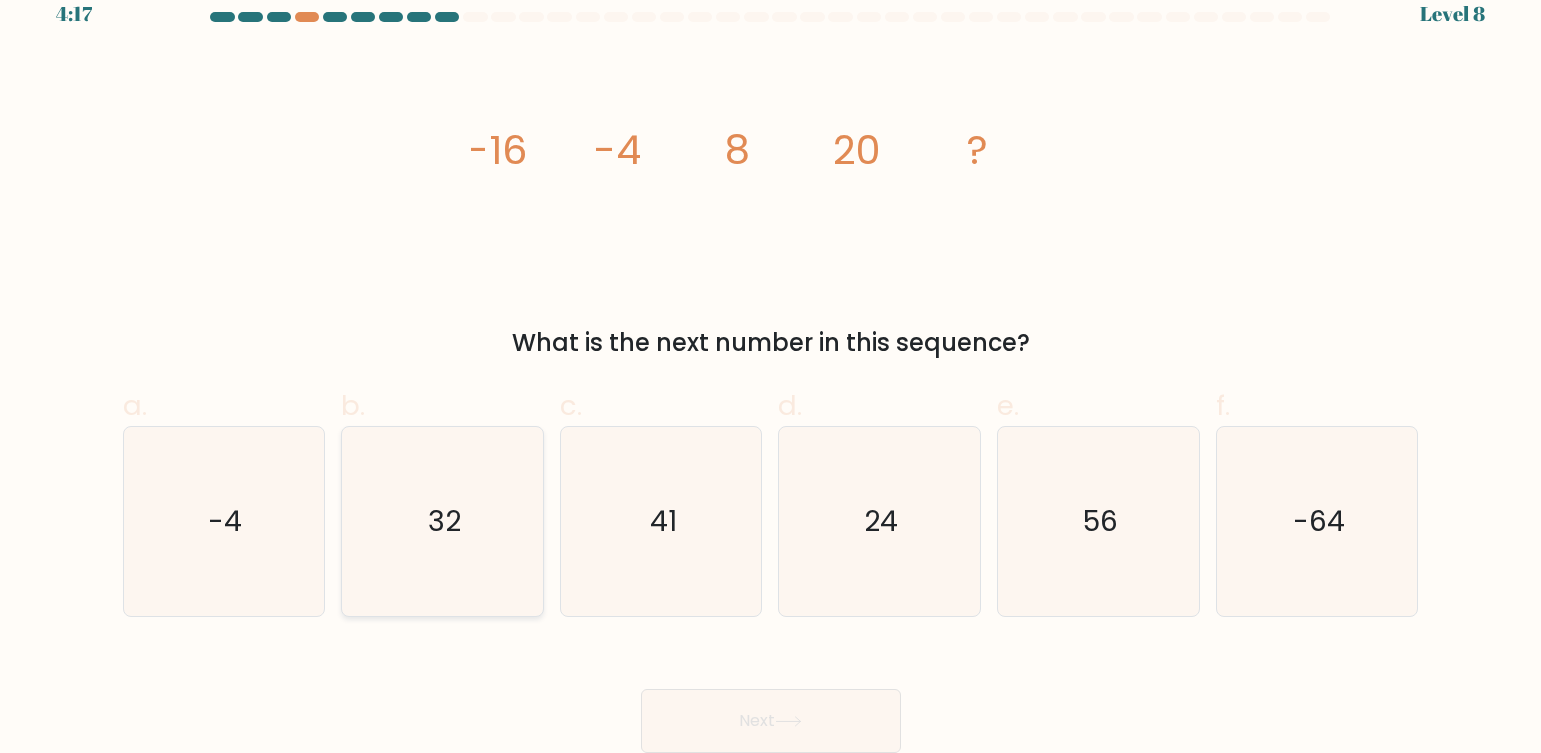 click on "32" 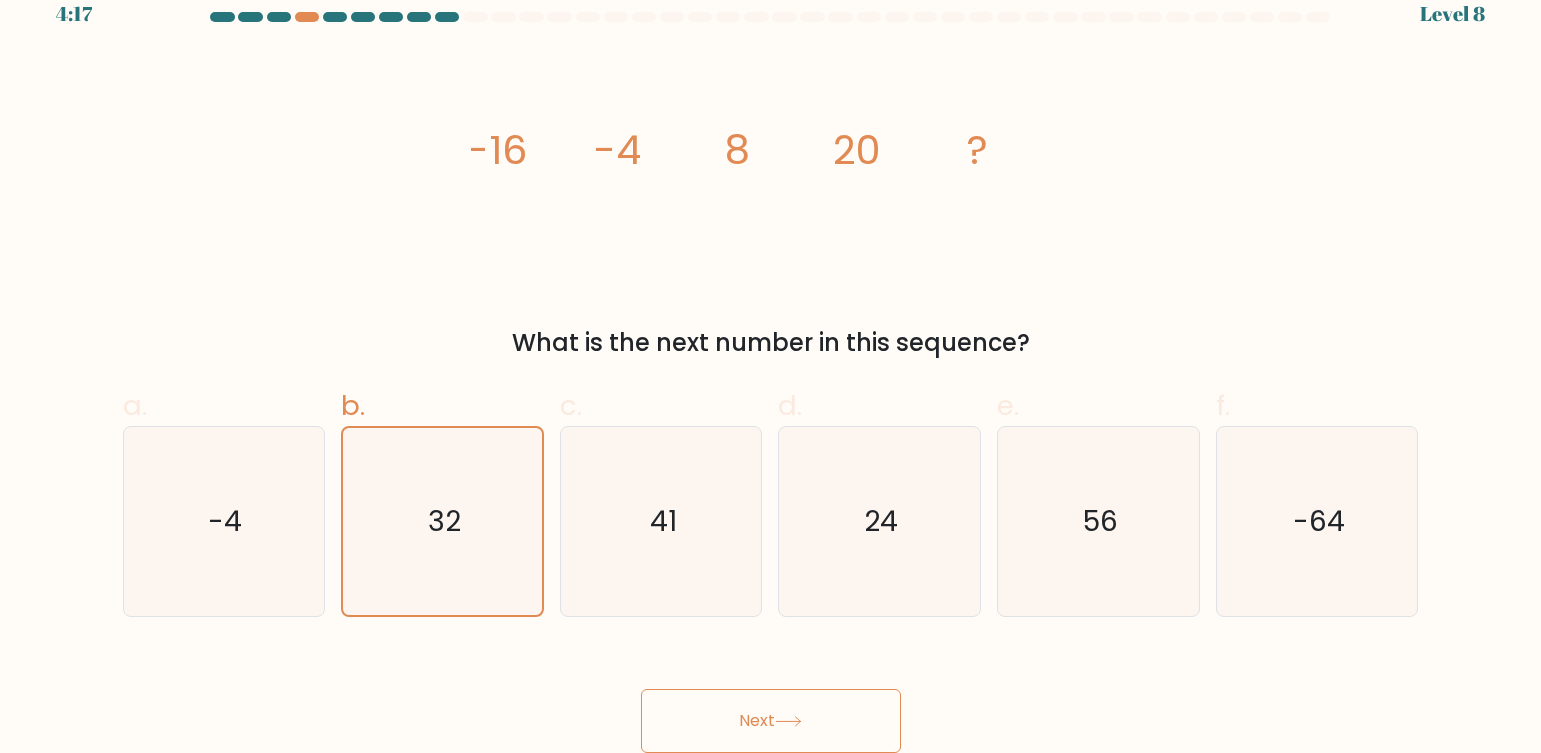 click on "Next" at bounding box center [771, 721] 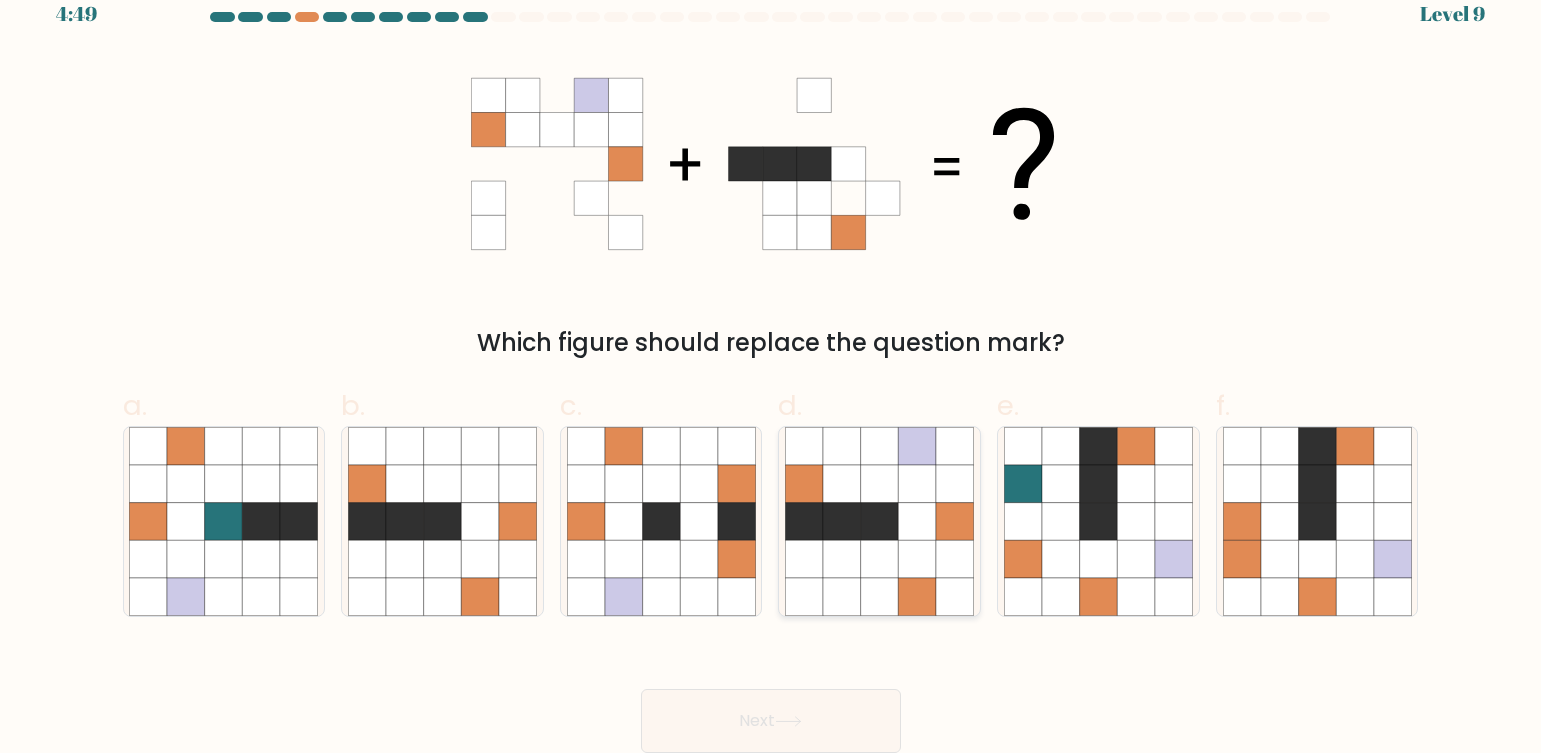 click 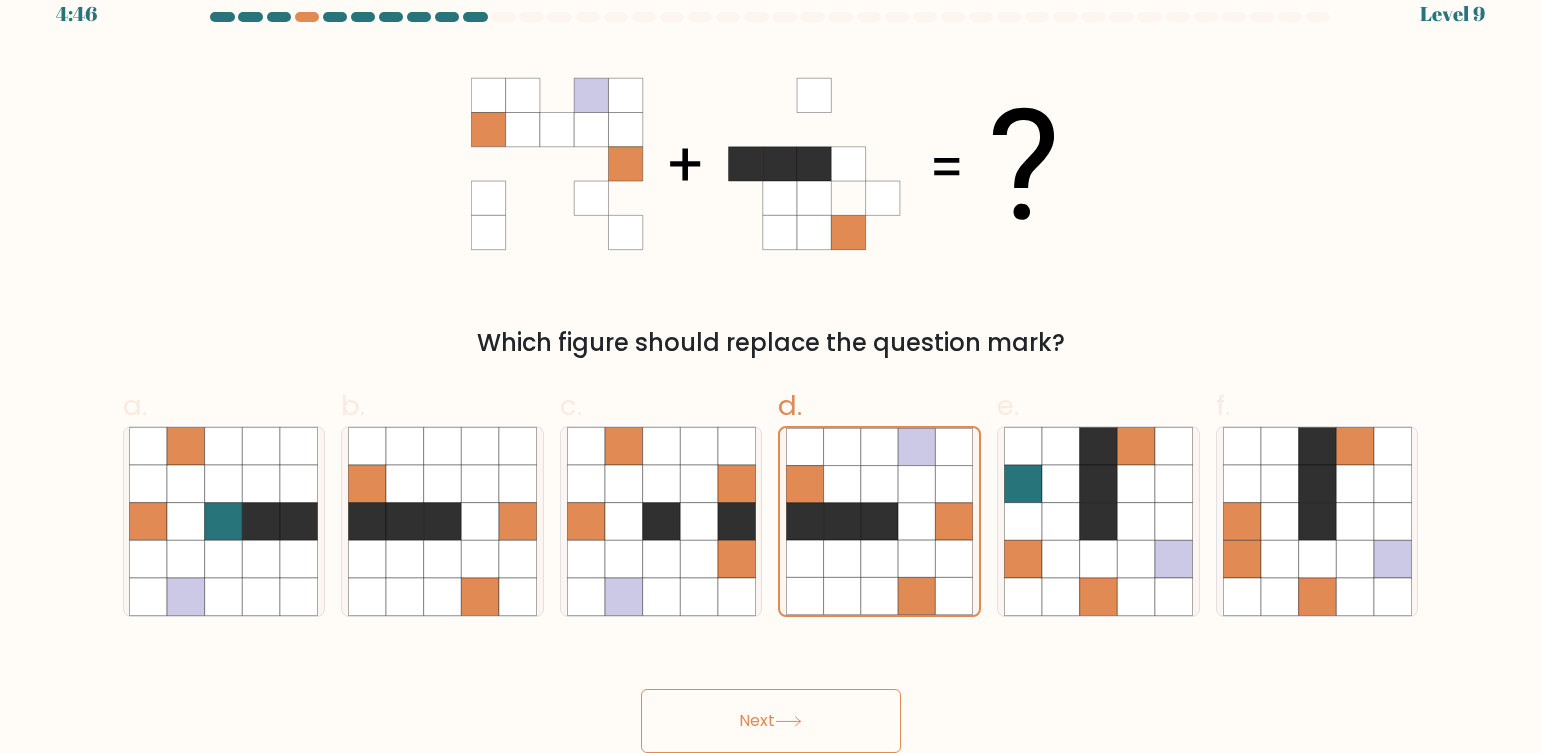 click on "Next" at bounding box center [771, 721] 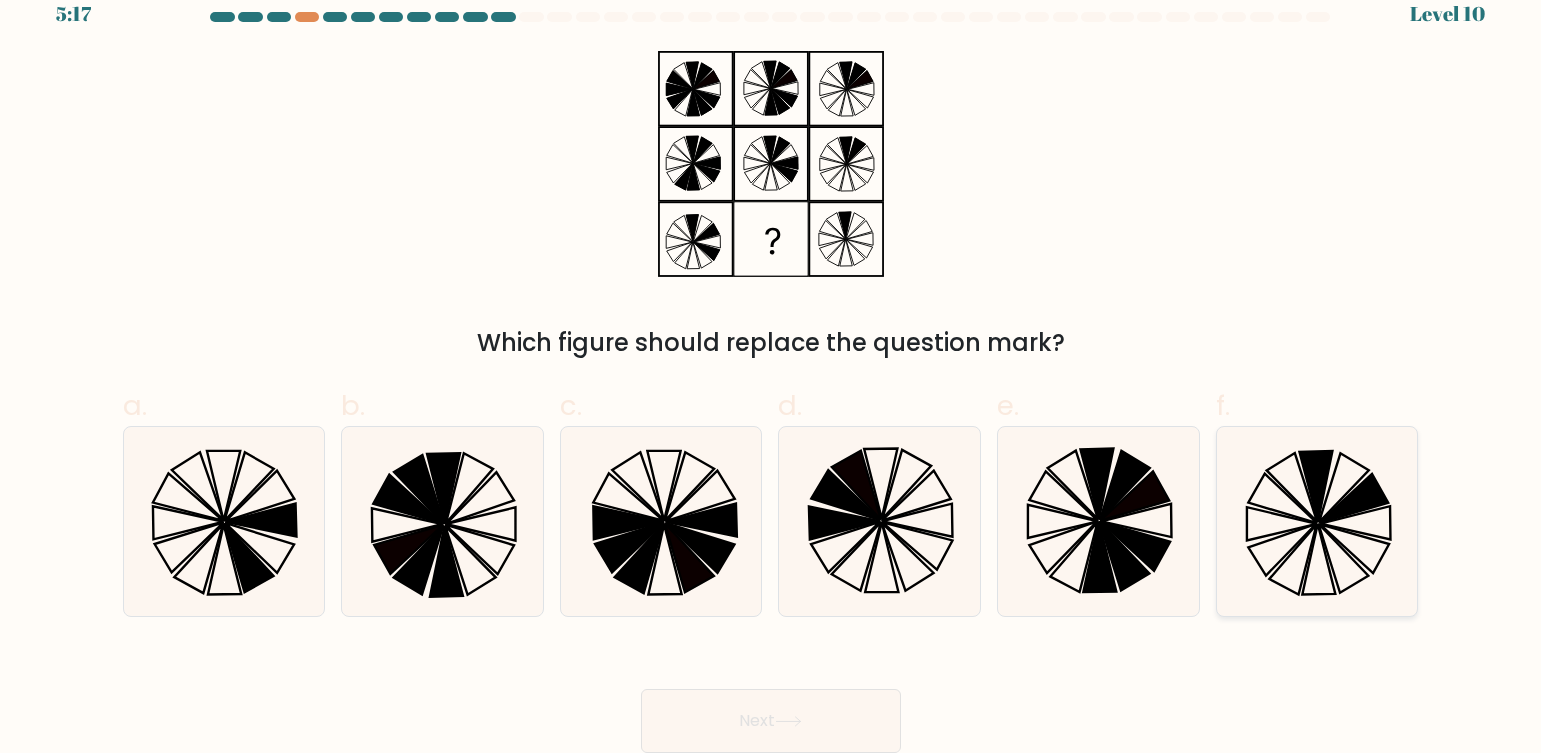 click 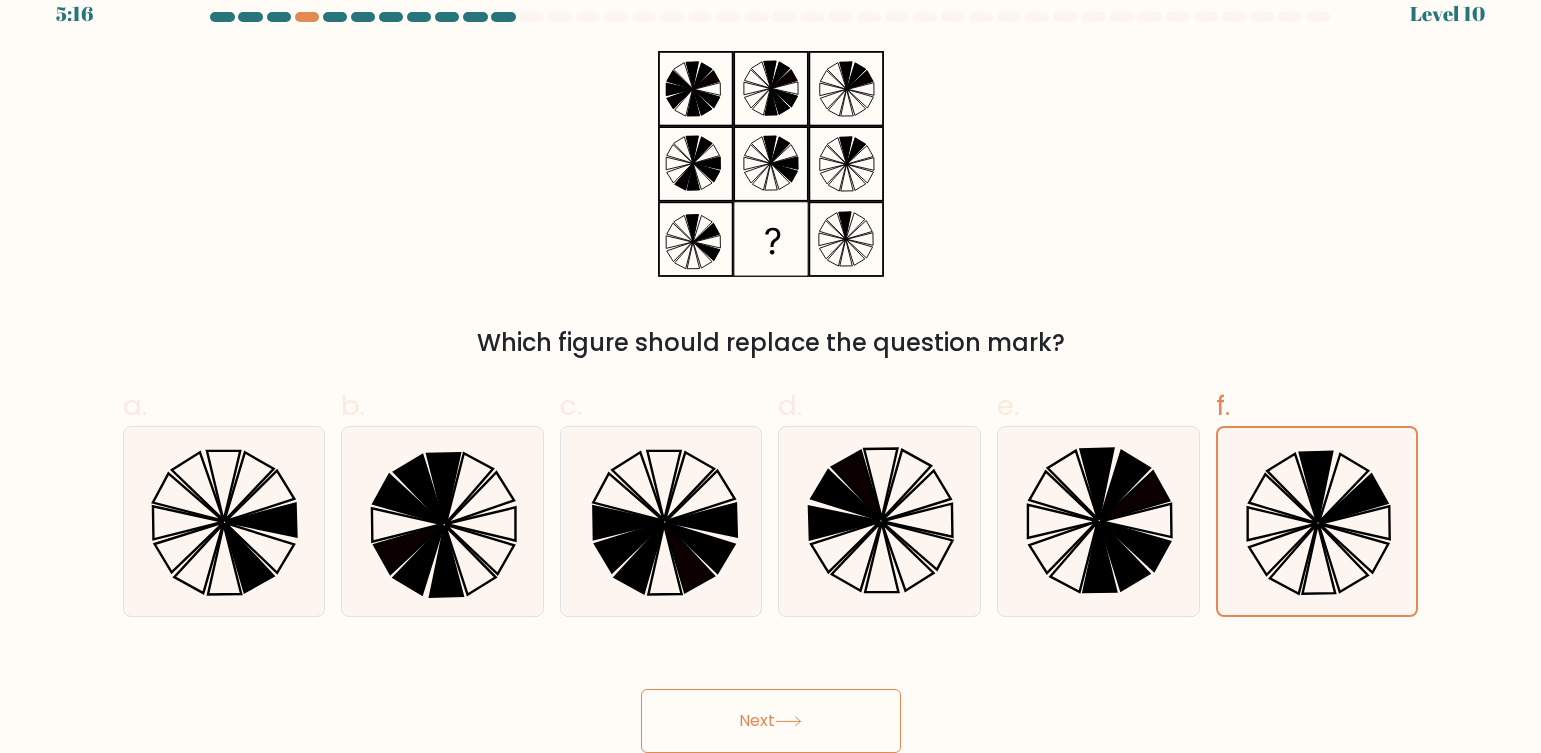 click on "Next" at bounding box center (771, 721) 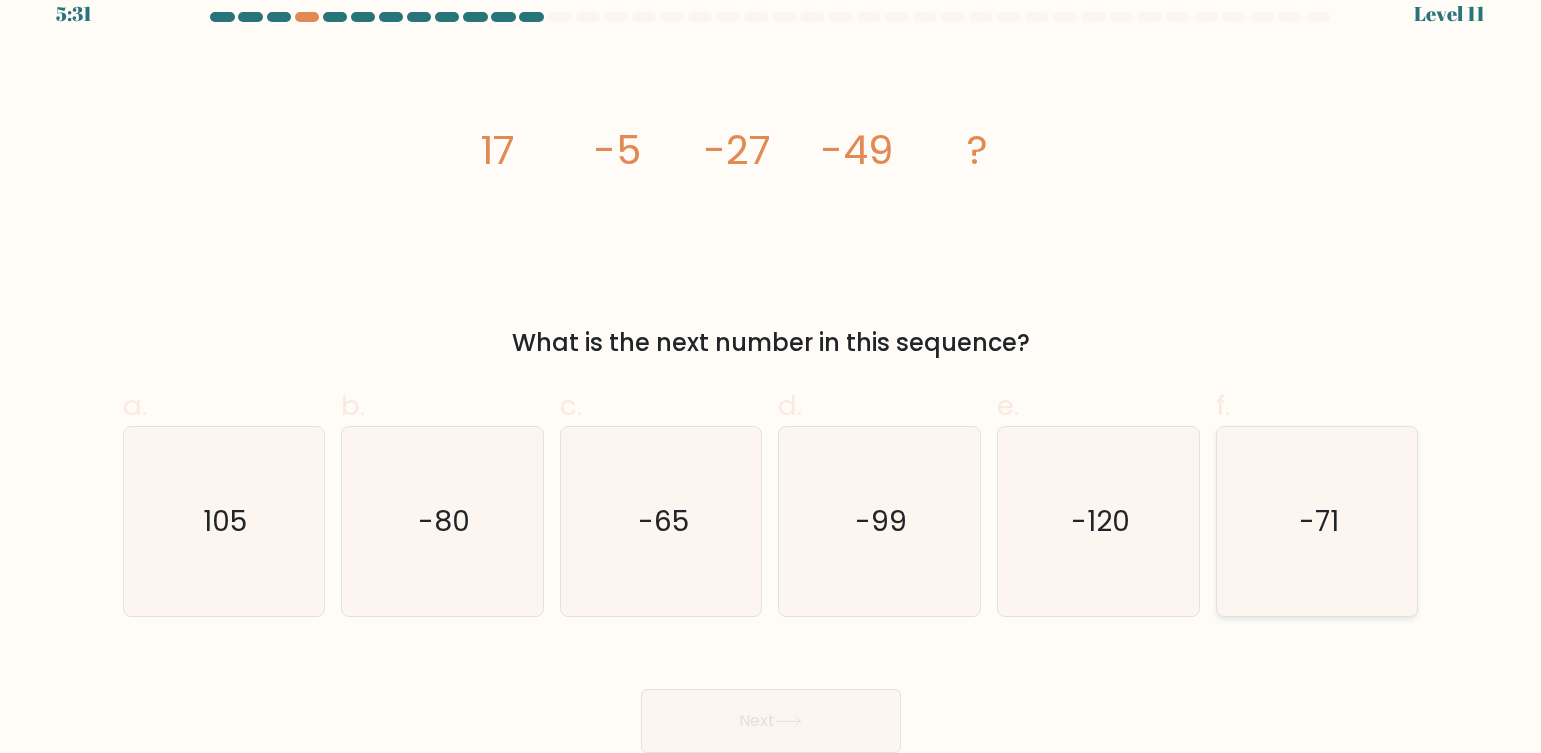 click on "-71" 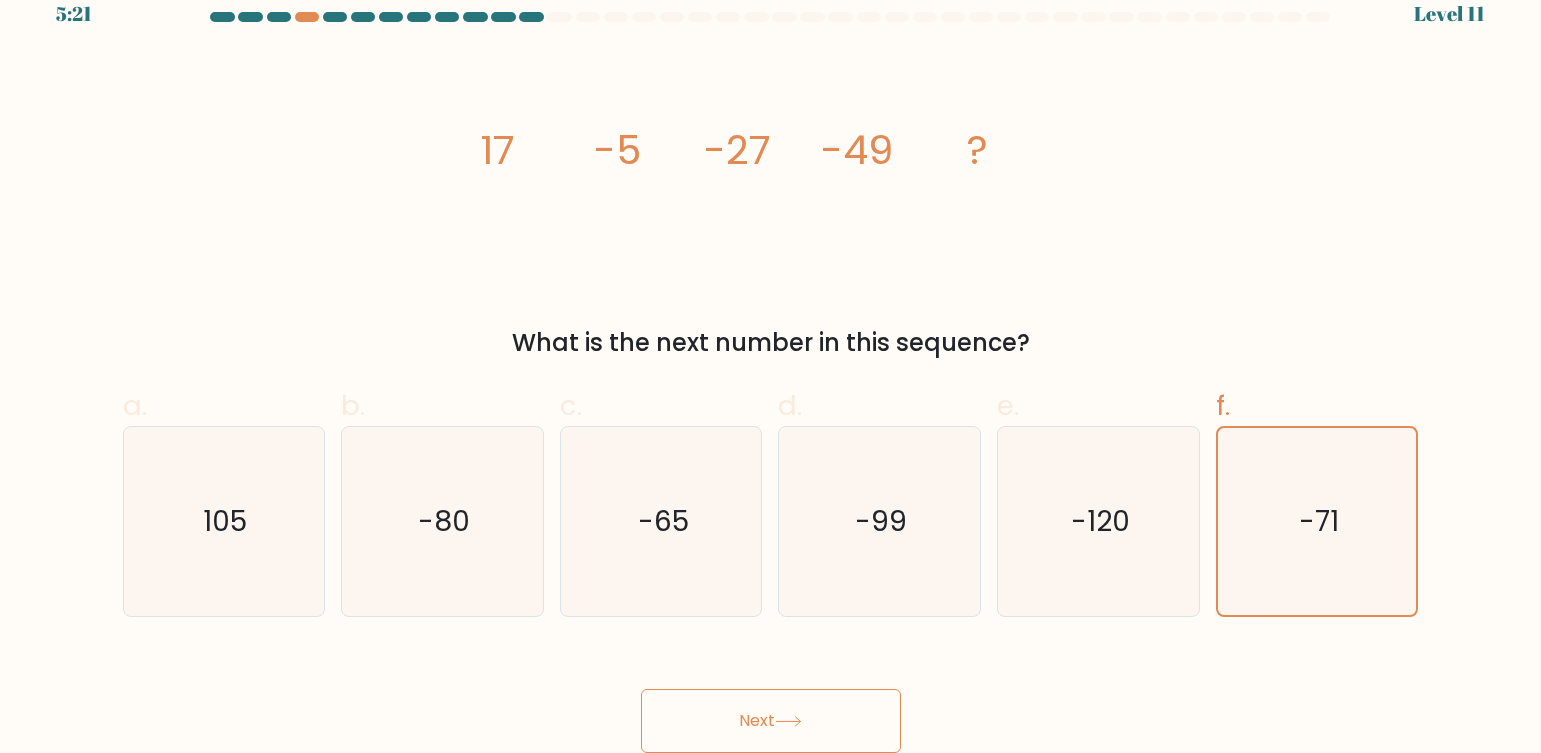 click on "Next" at bounding box center (771, 721) 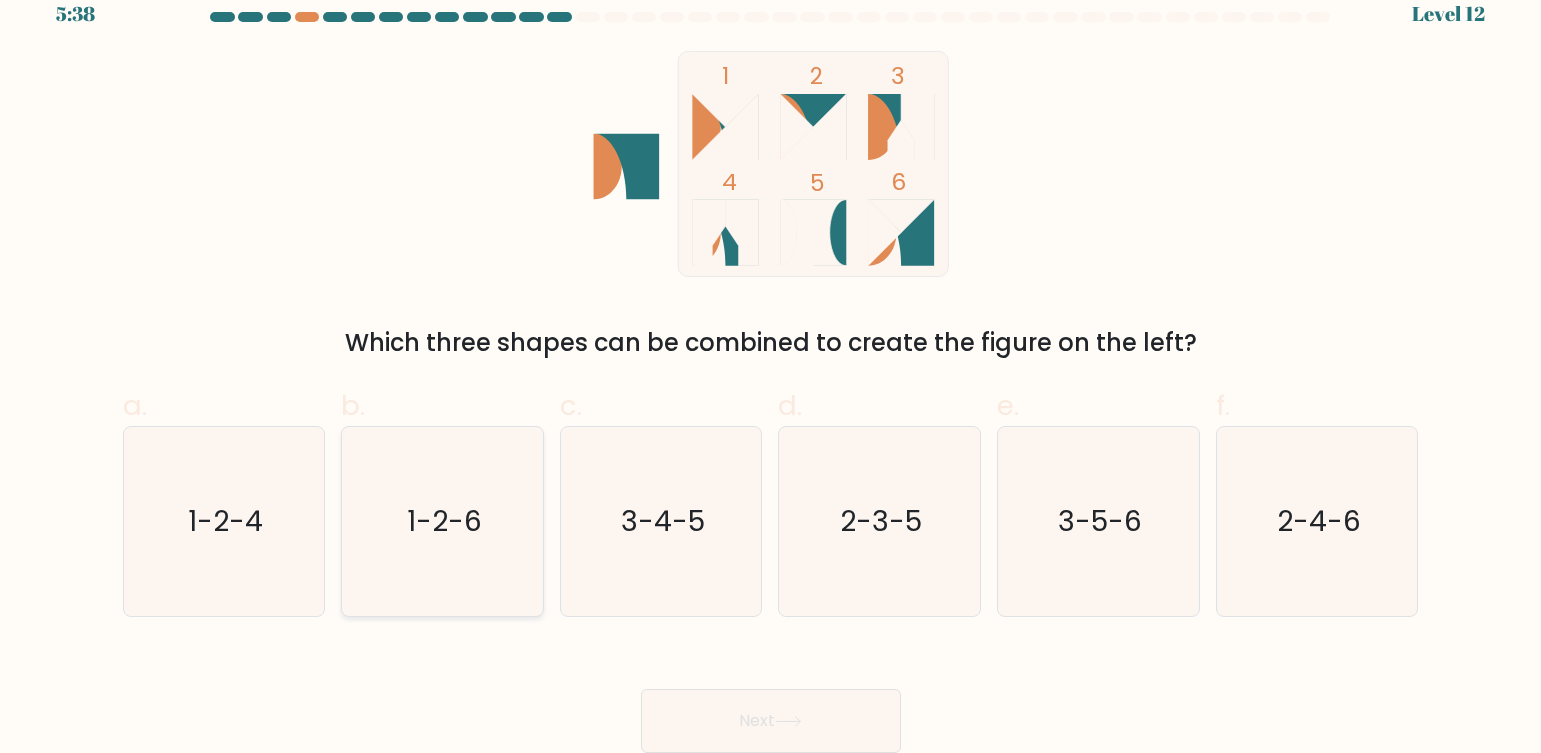 click on "1-2-6" 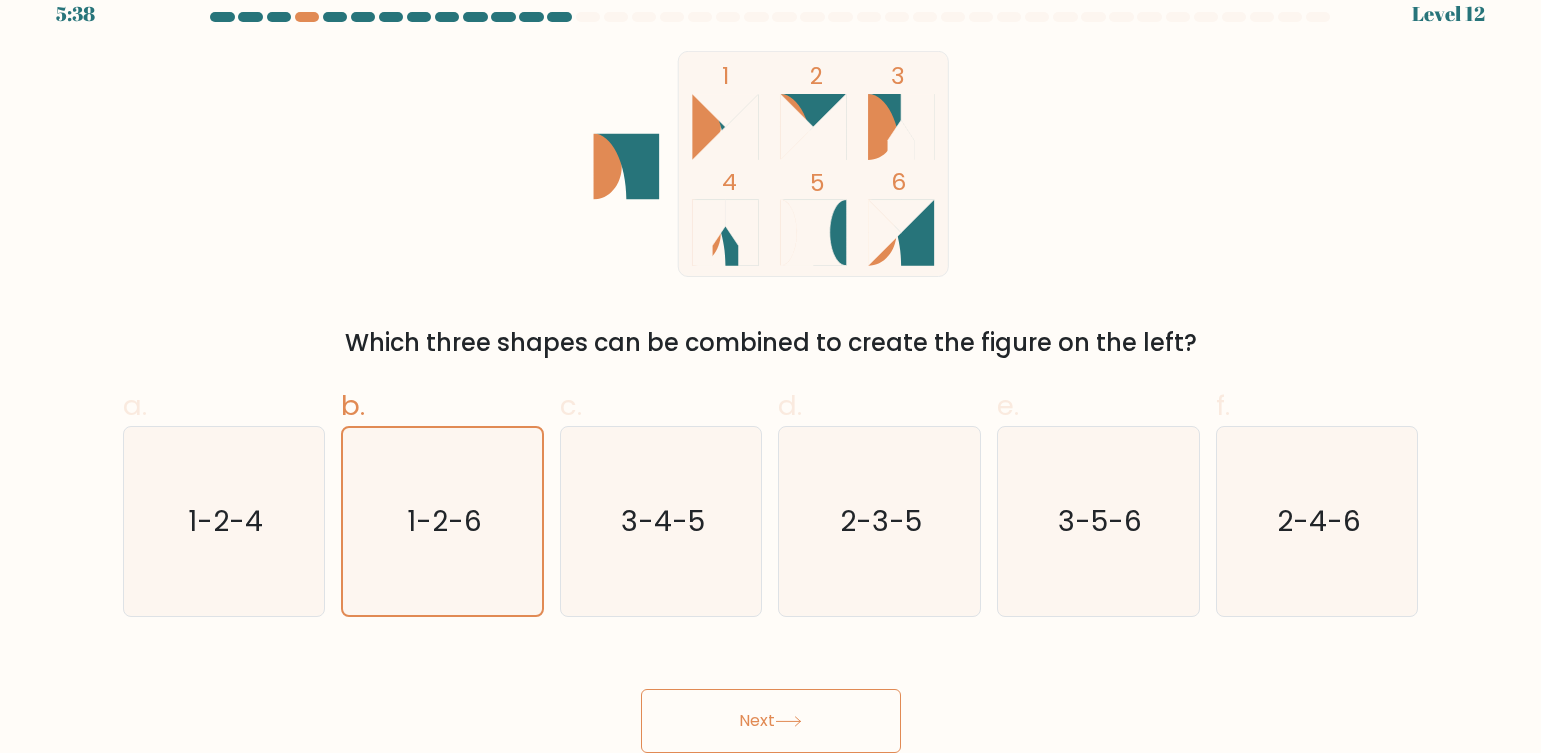 click on "Next" at bounding box center (771, 721) 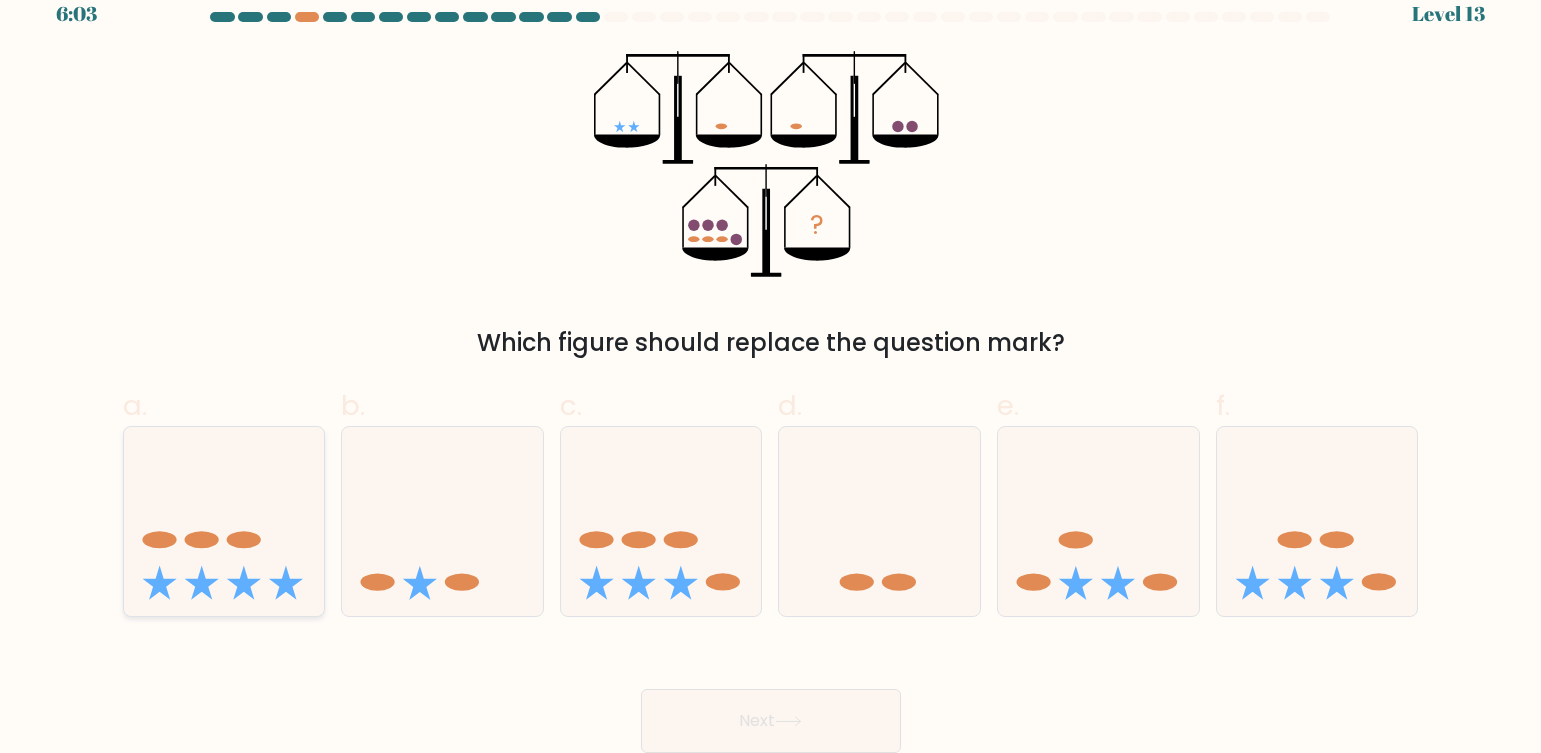 click 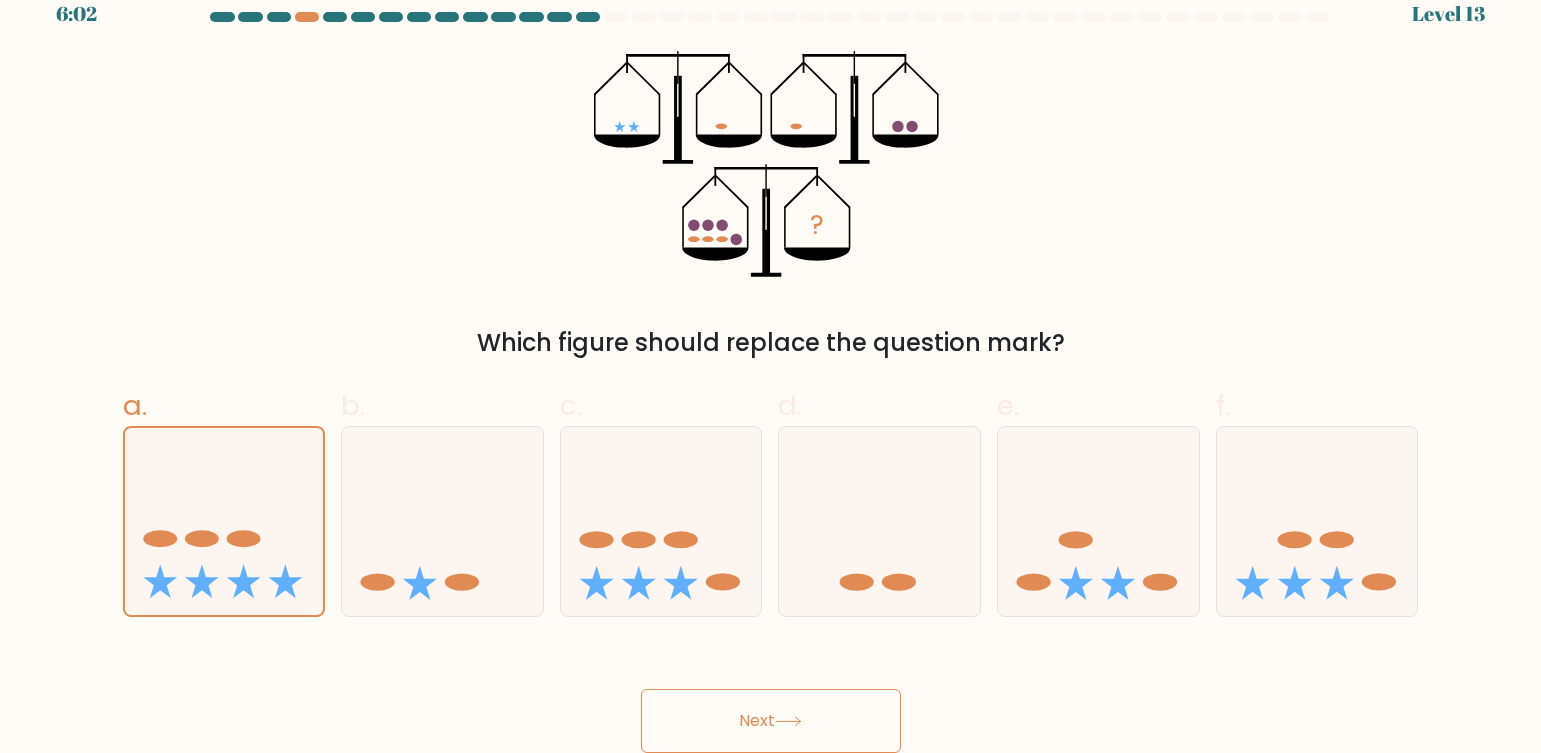 click on "Next" at bounding box center (771, 721) 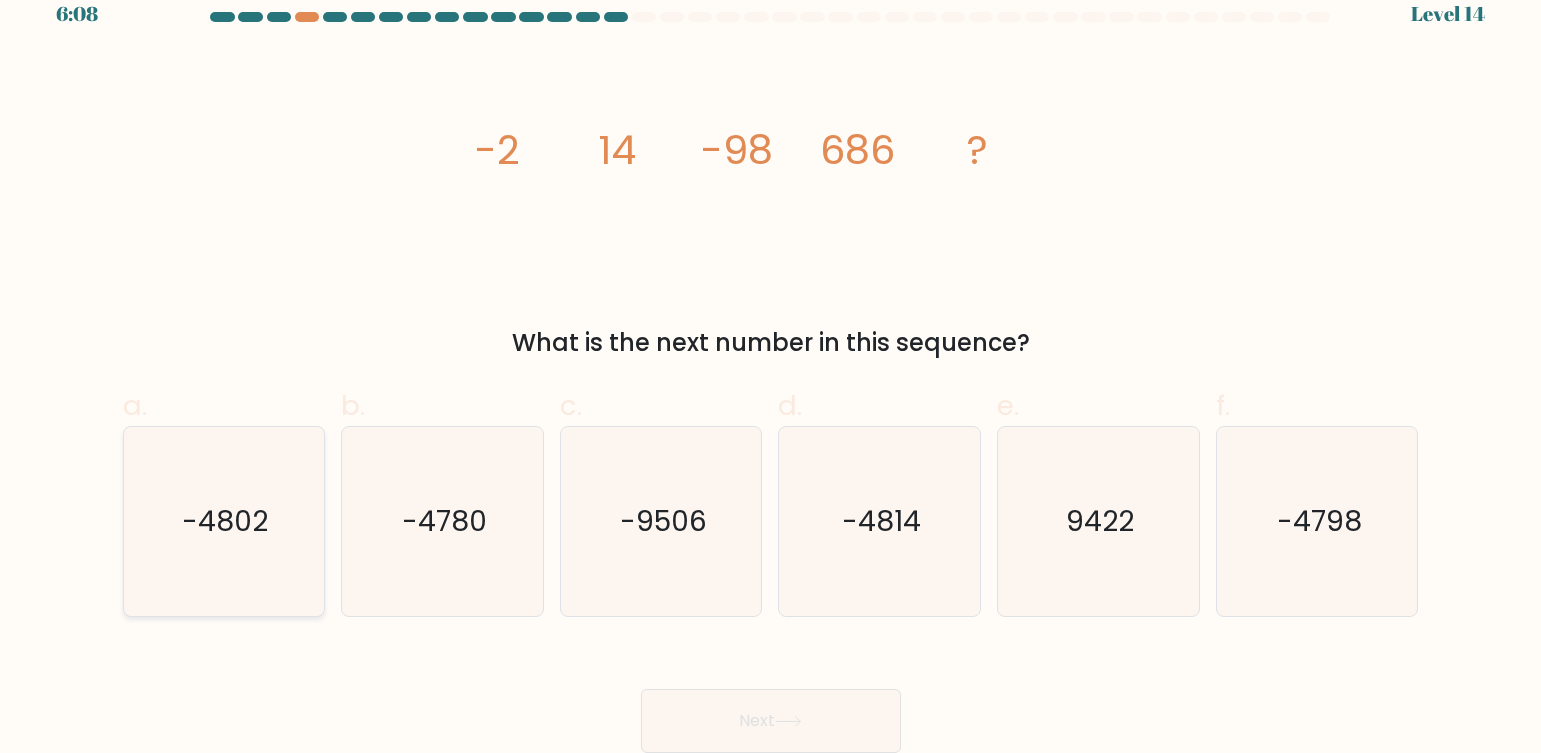 click on "-4802" 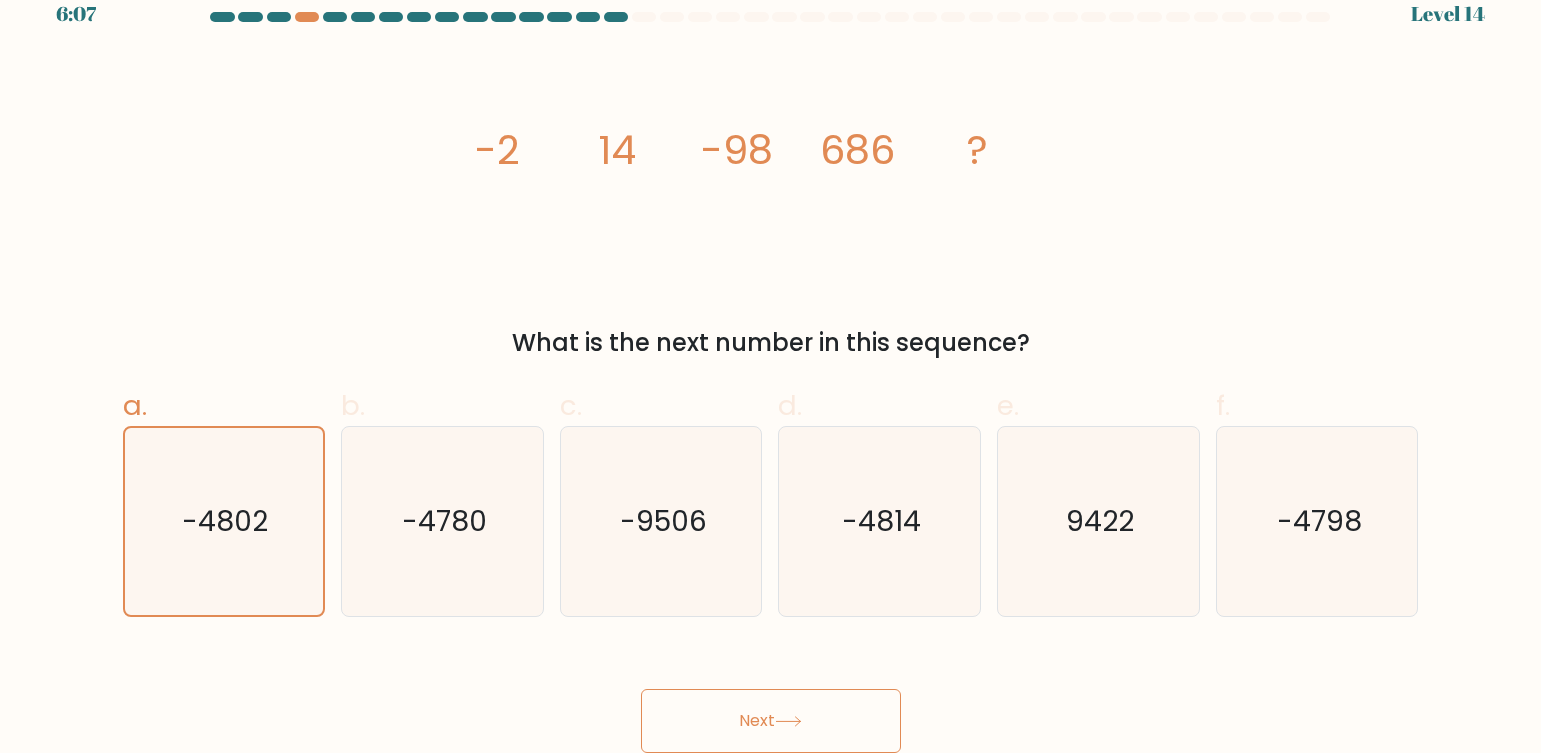 click on "Next" at bounding box center (771, 721) 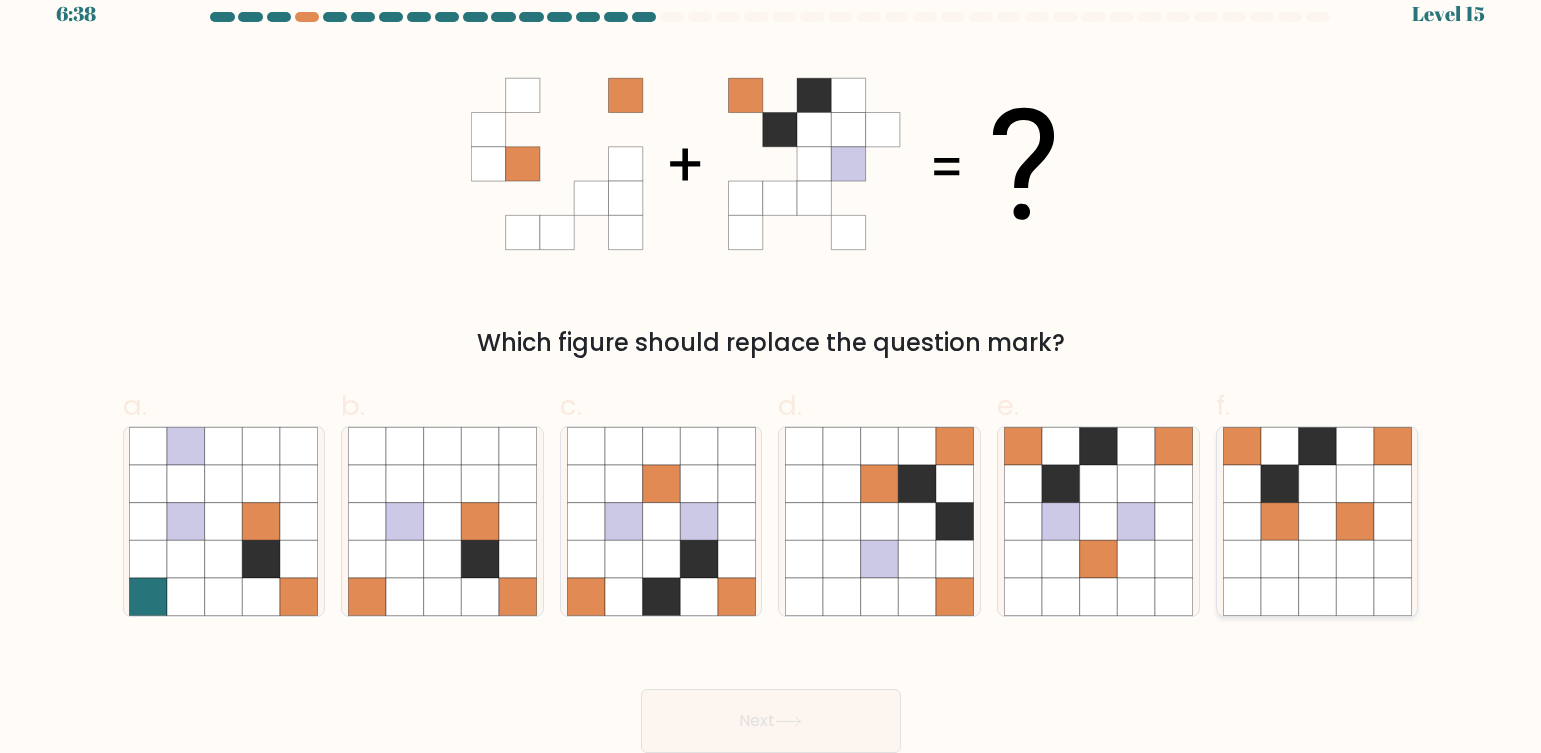 click 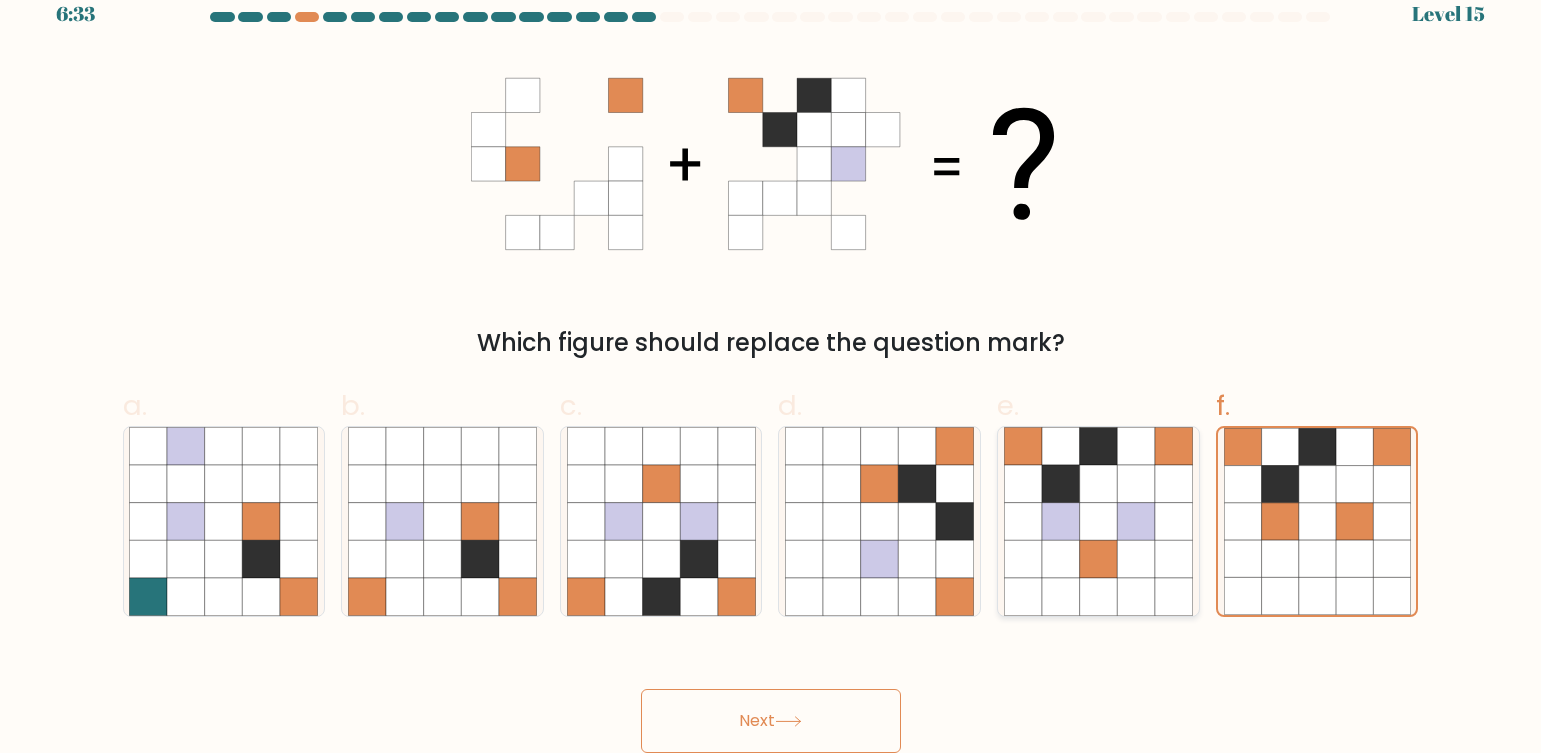 click 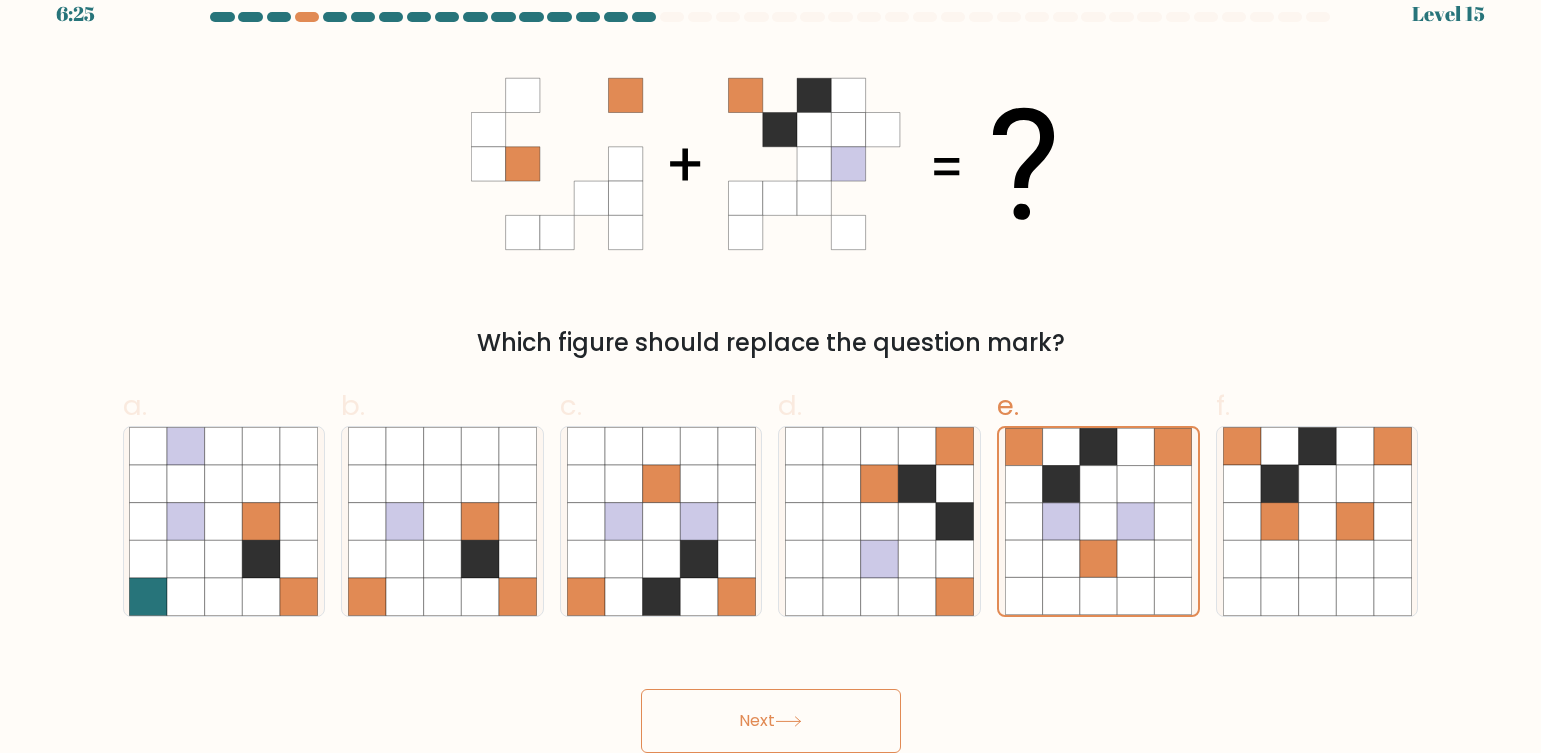 click on "Next" at bounding box center [771, 697] 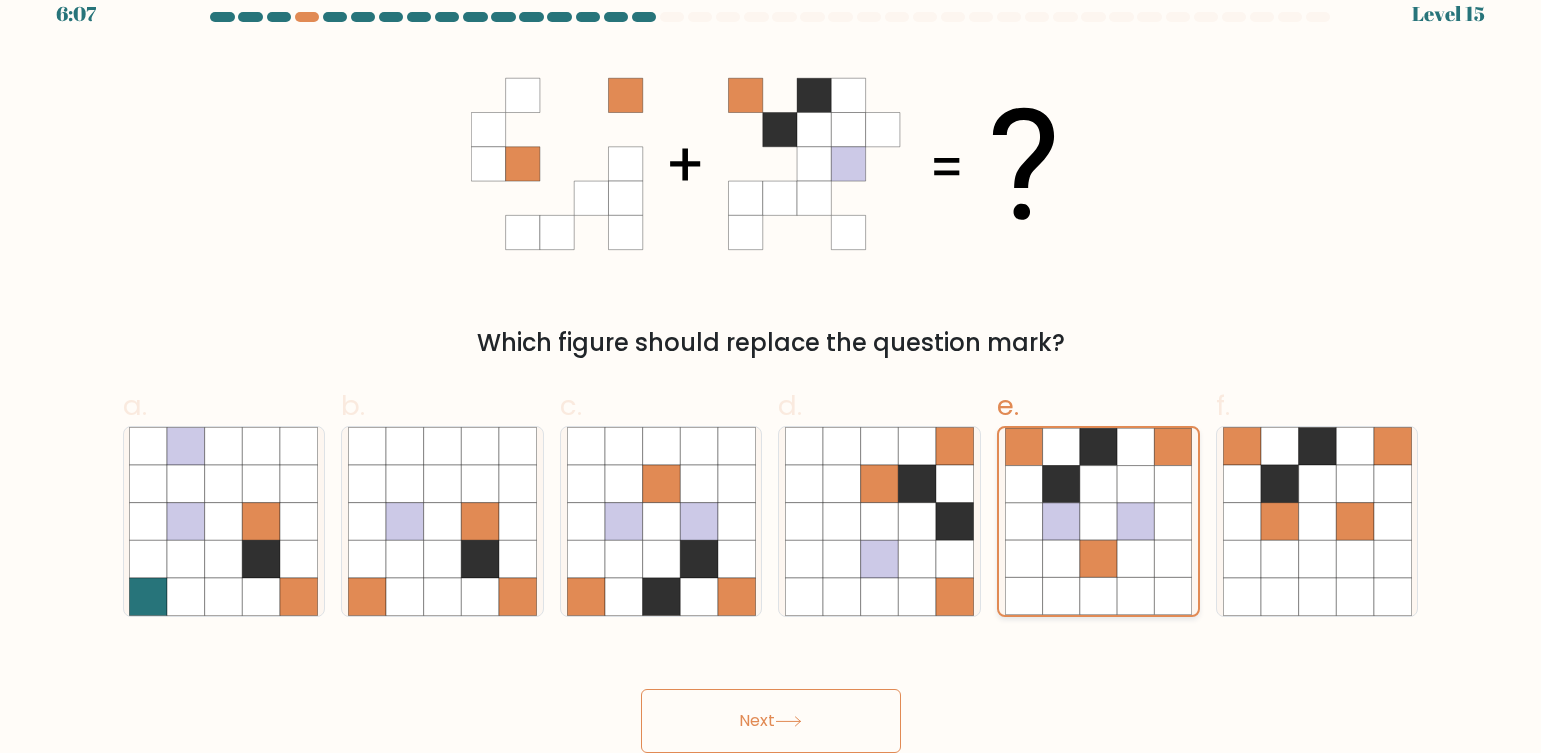 click 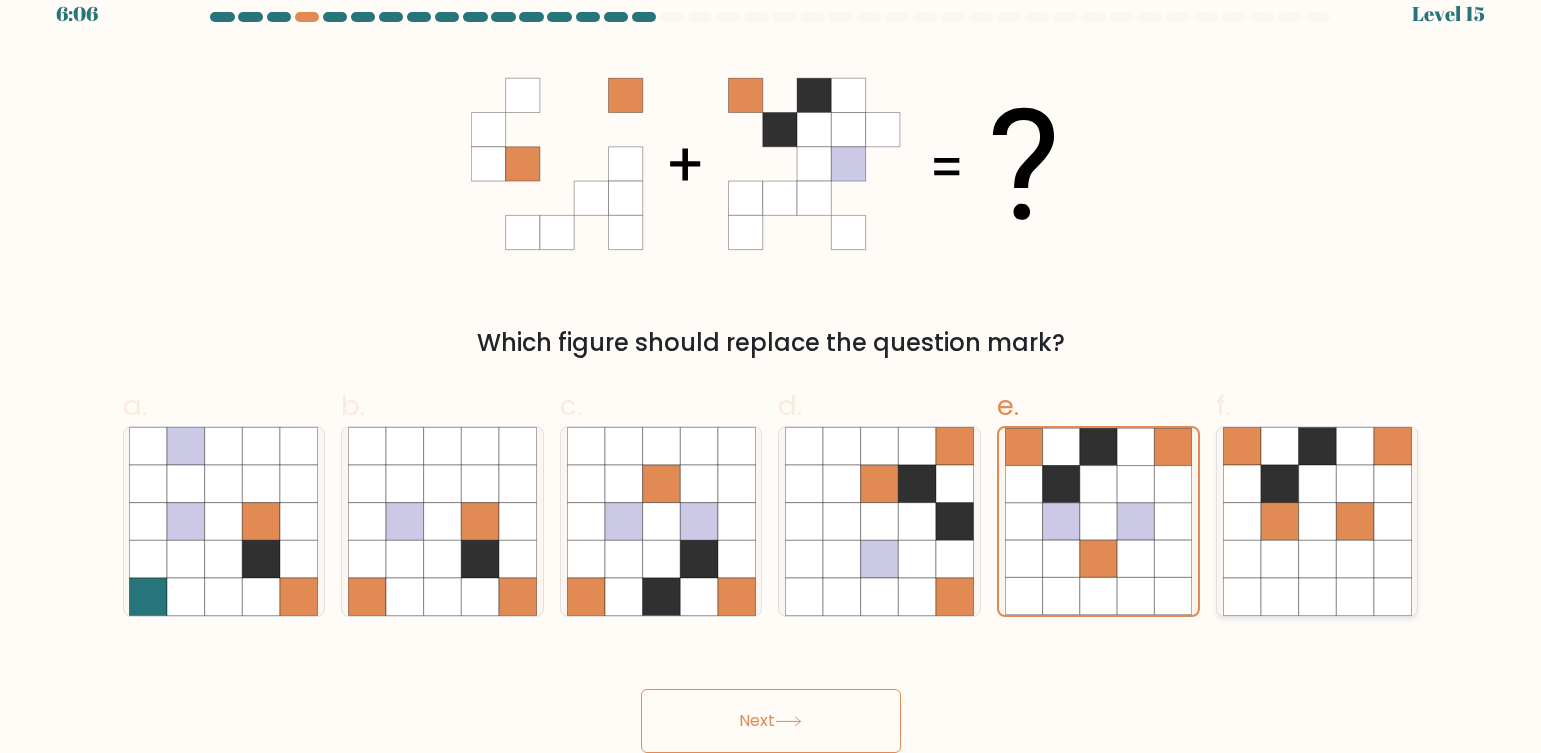 click 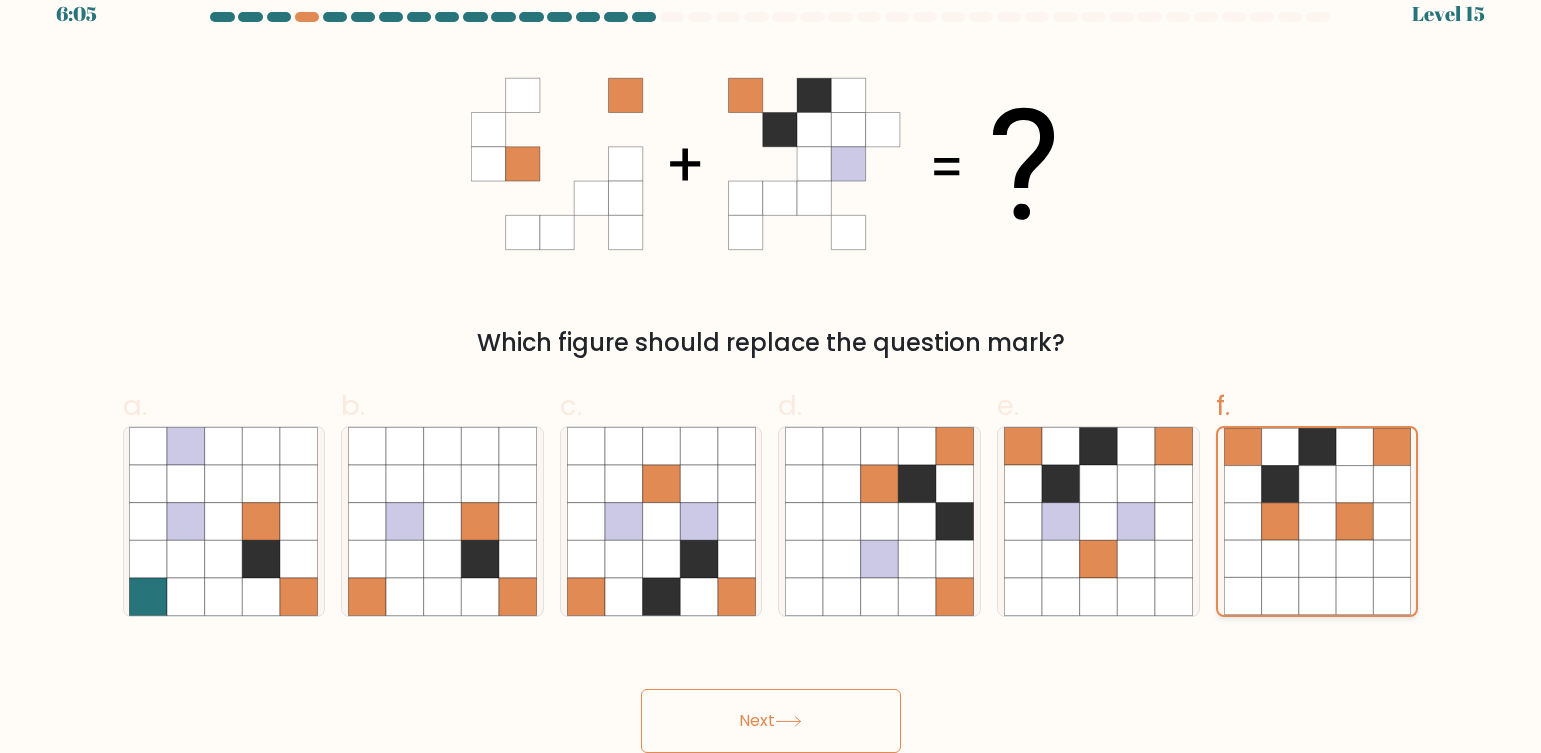 click at bounding box center [1317, 521] 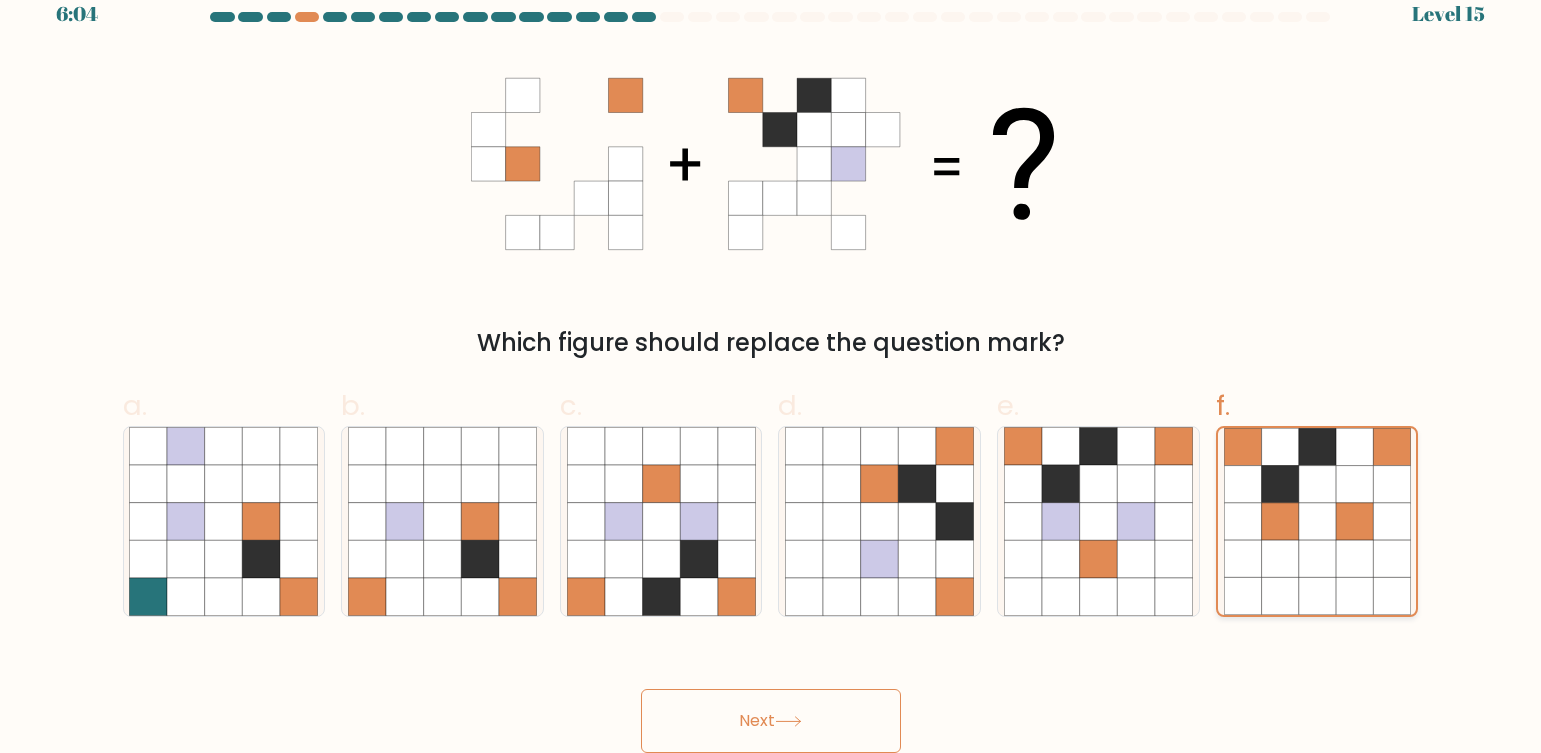 click 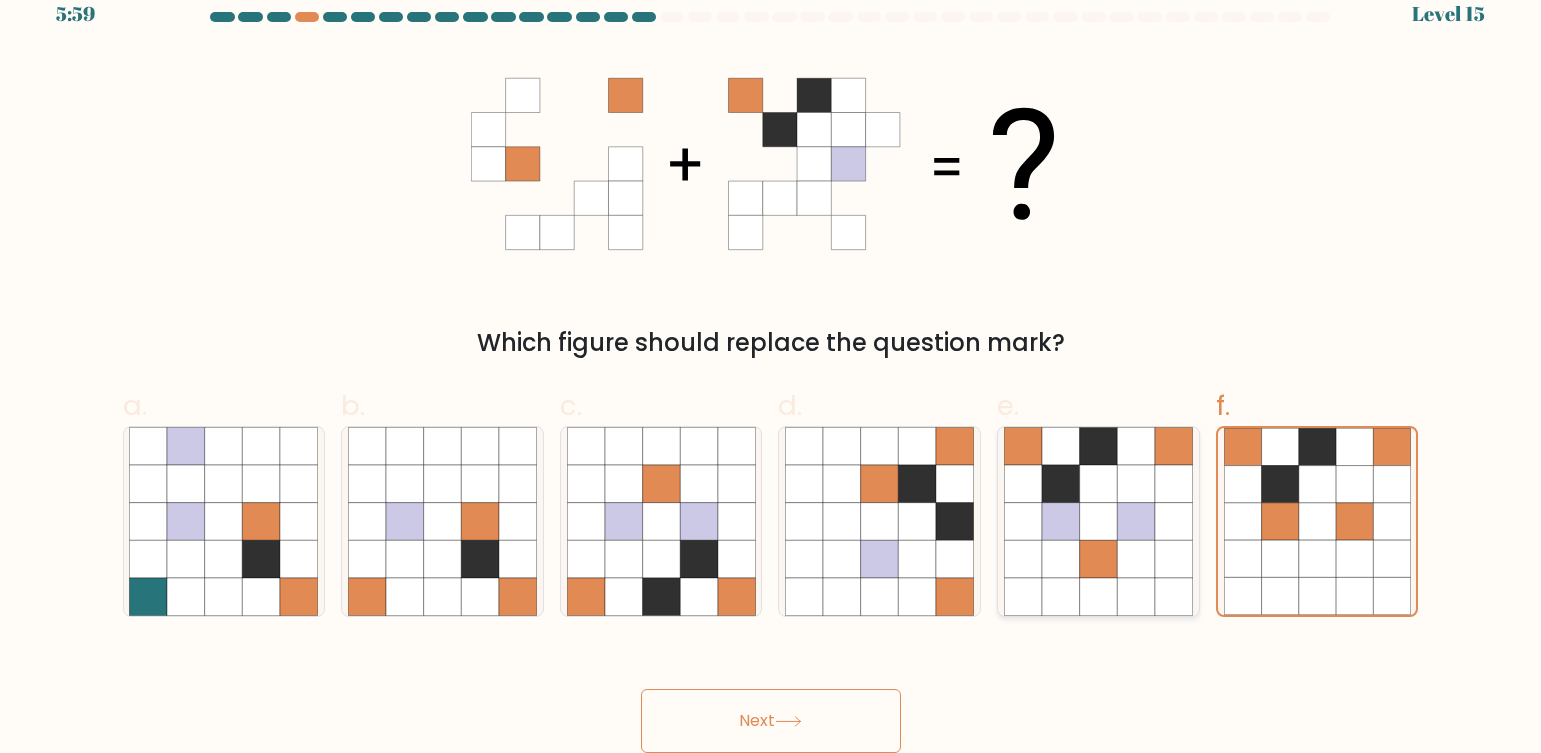 click 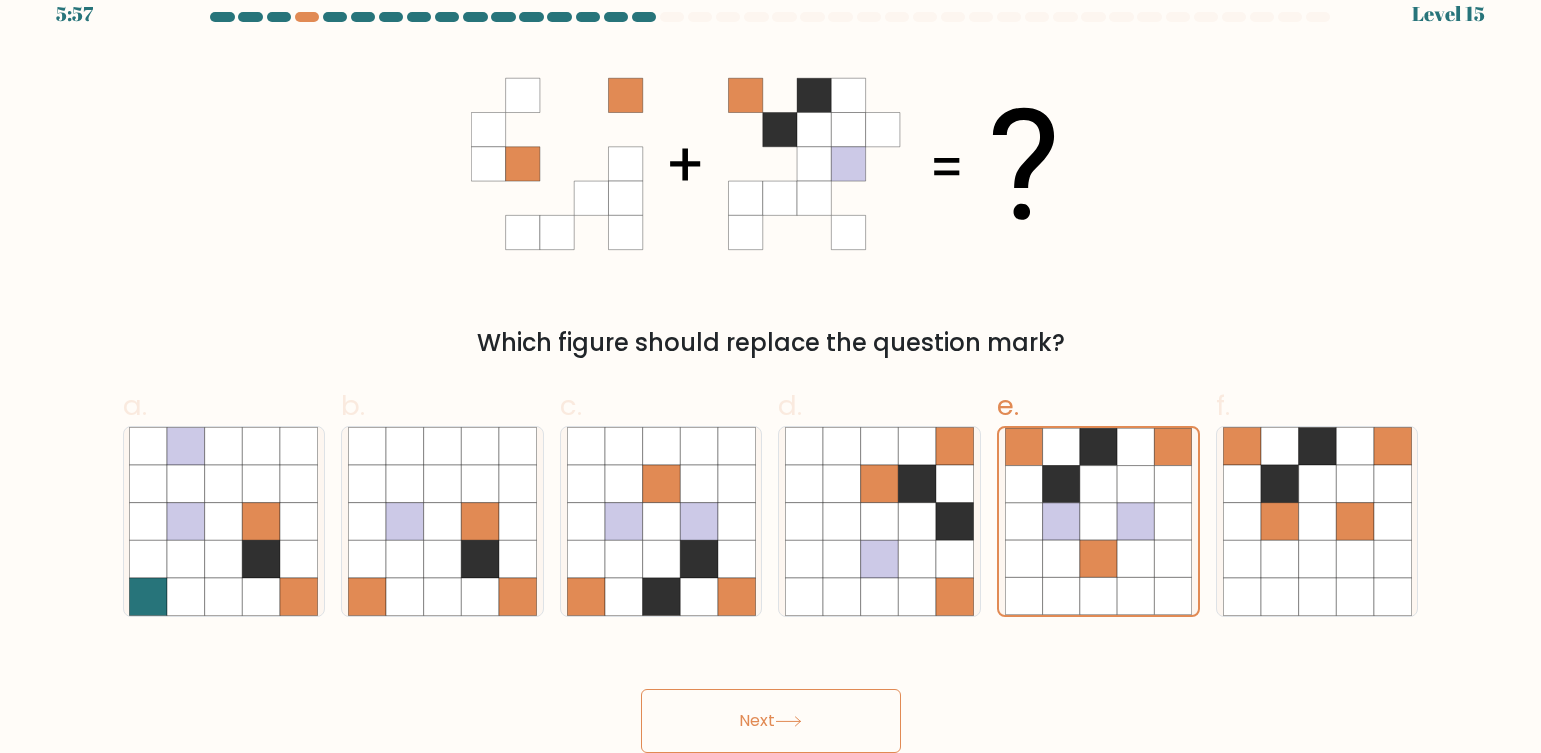 click on "Next" at bounding box center (771, 721) 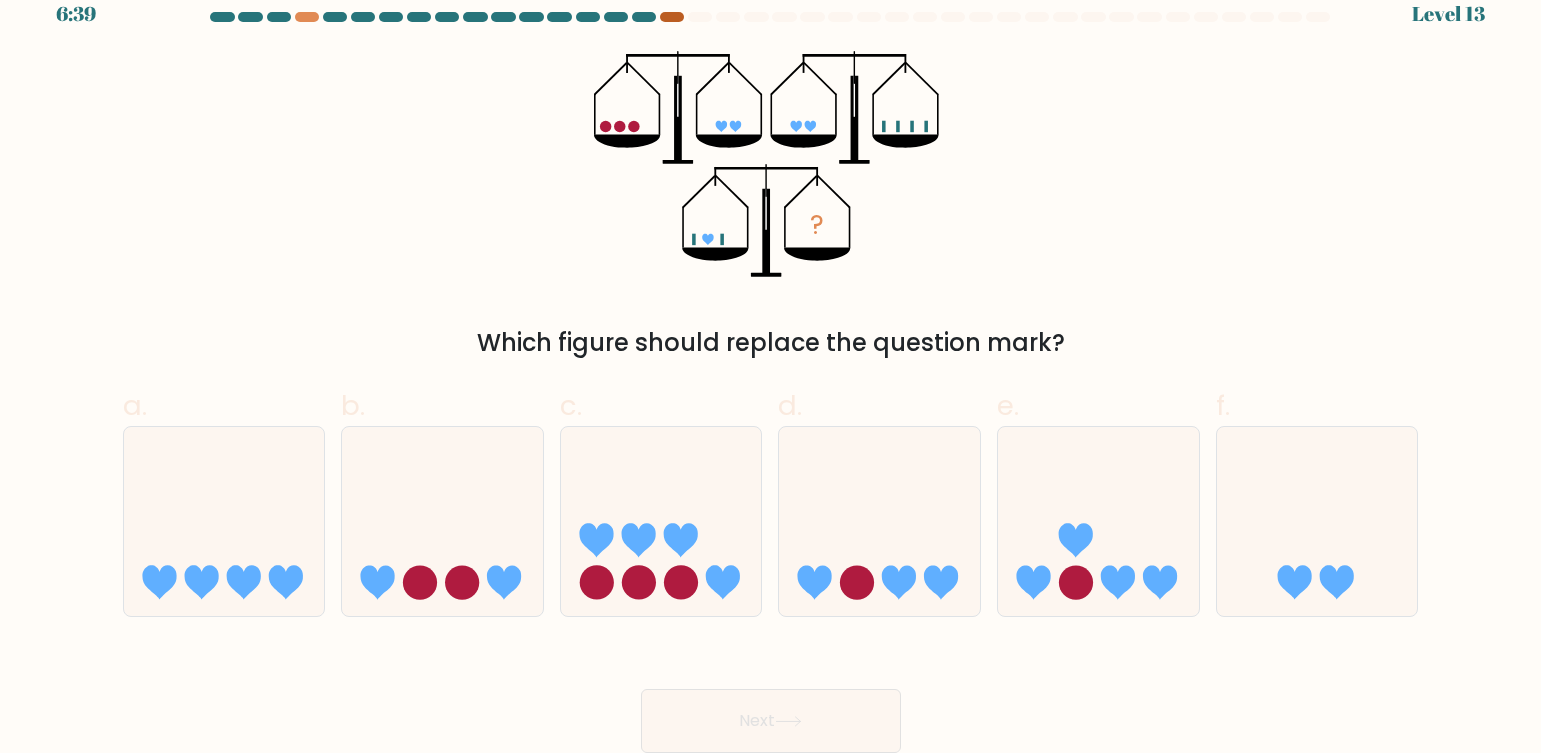 click at bounding box center (672, 17) 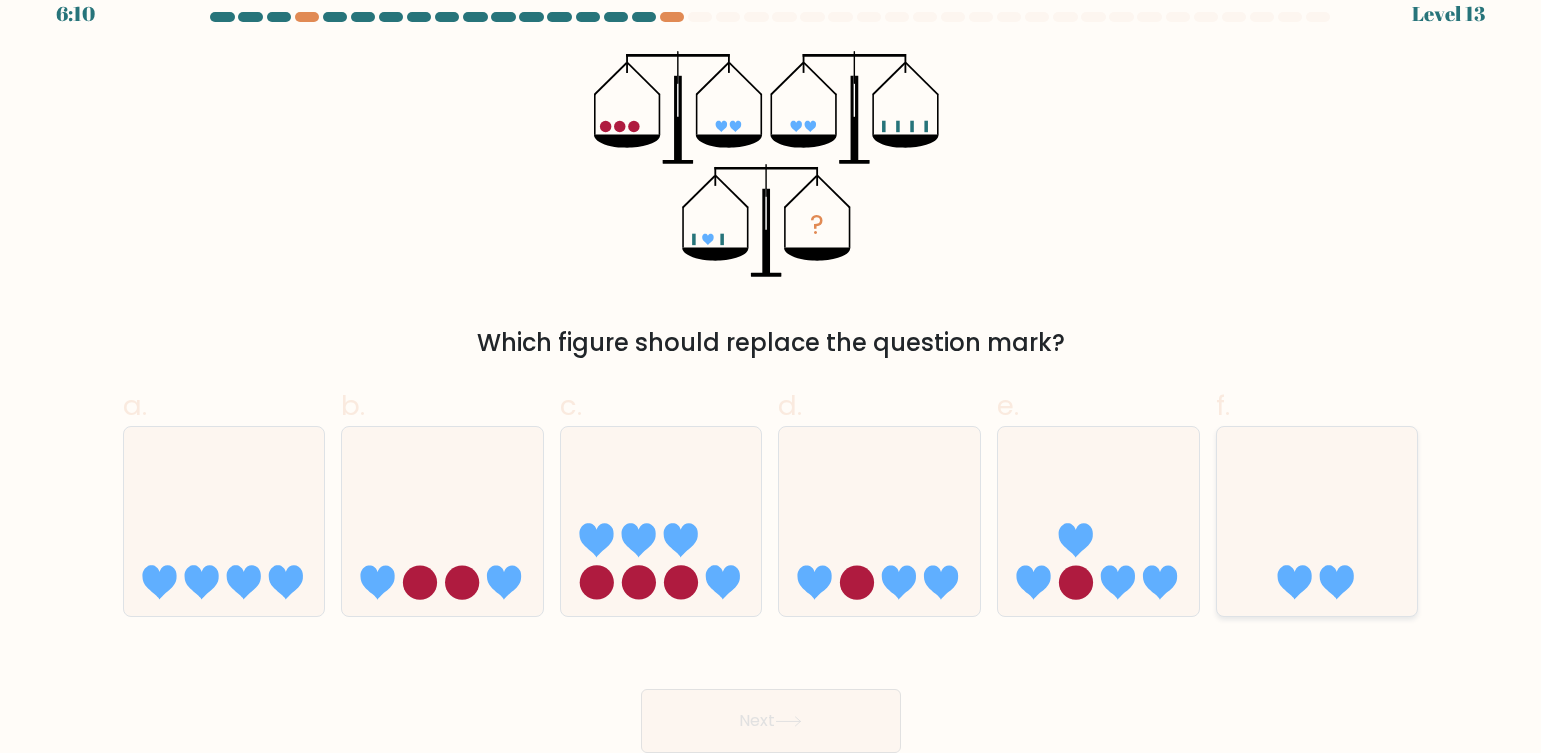 click 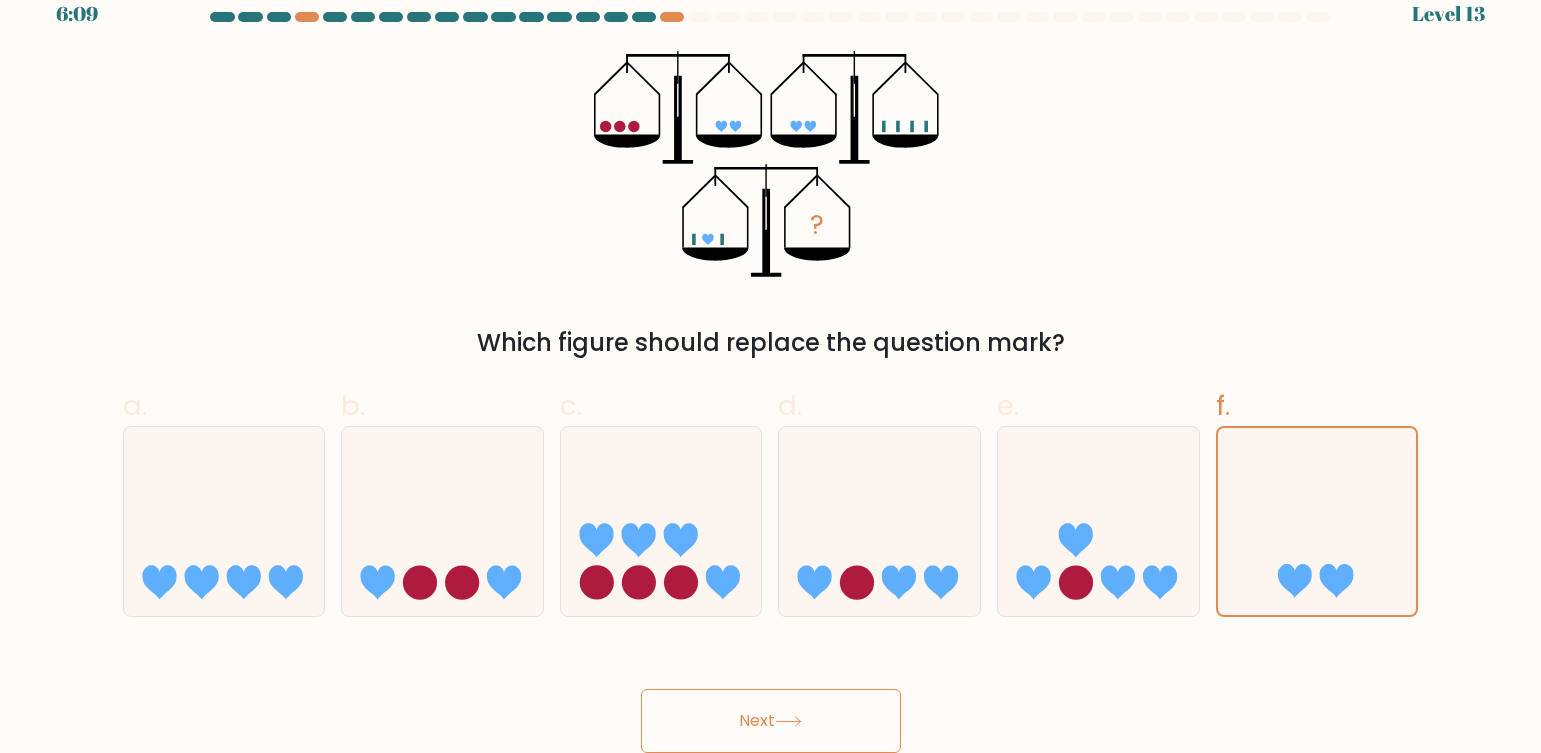 click 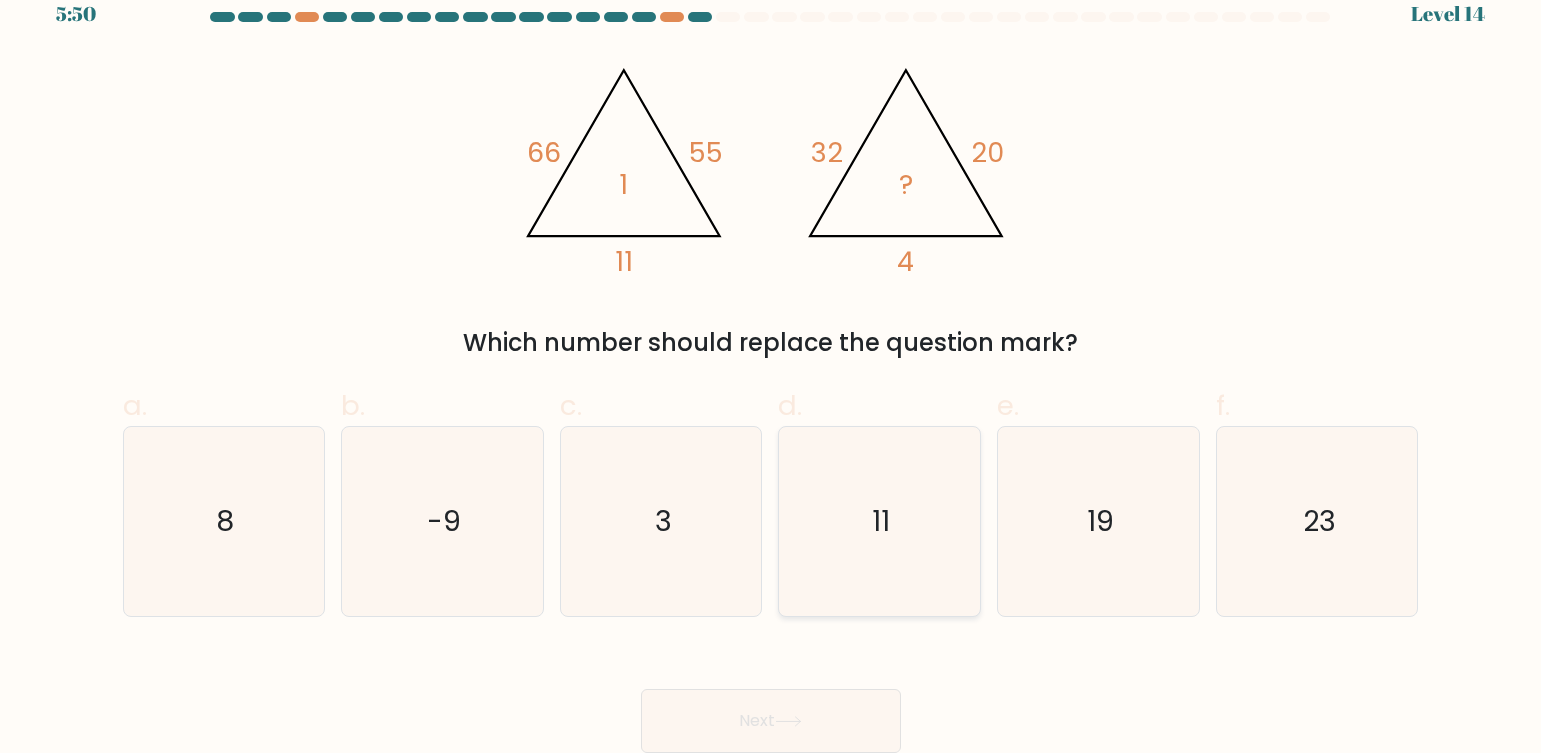 click on "11" 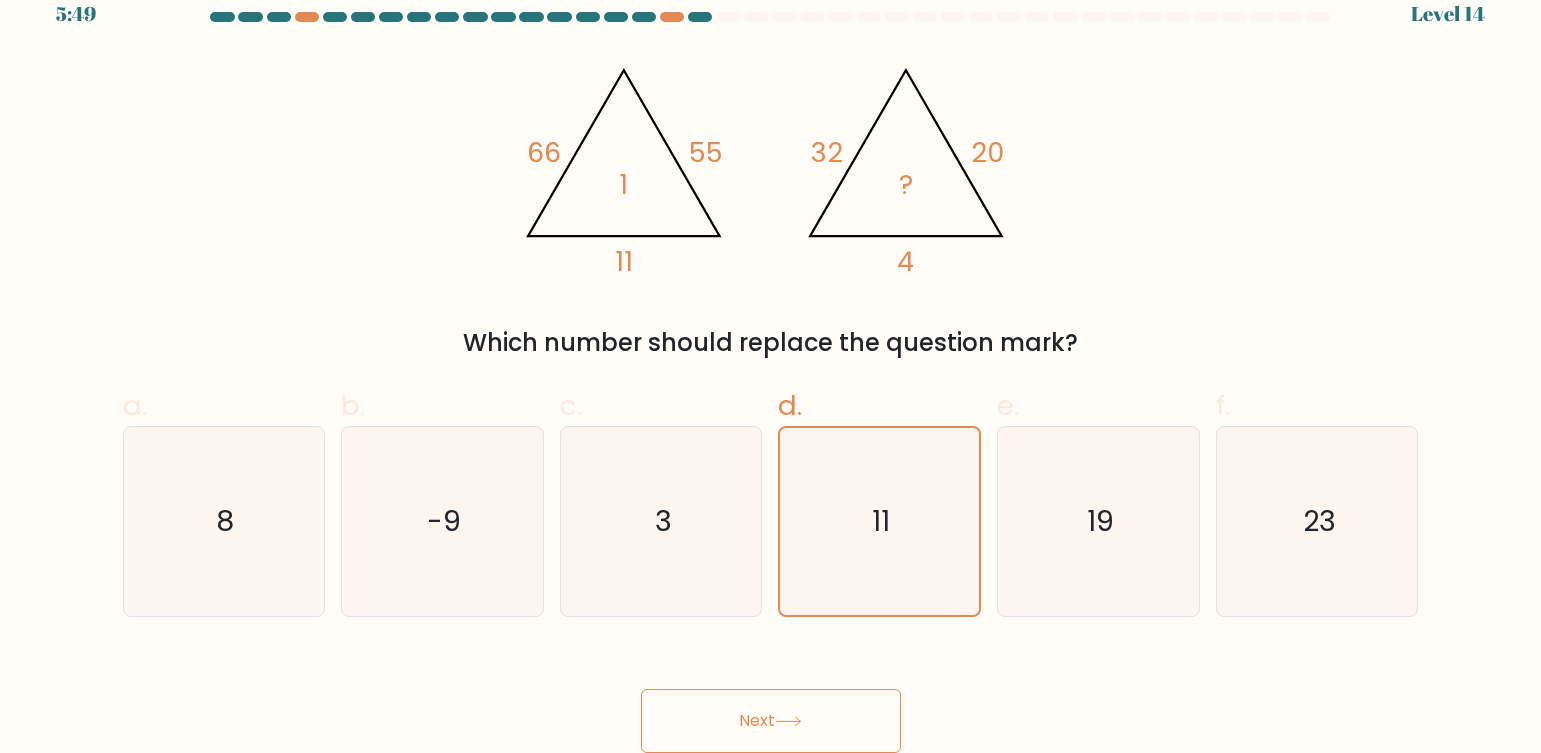 click on "Next" at bounding box center (771, 721) 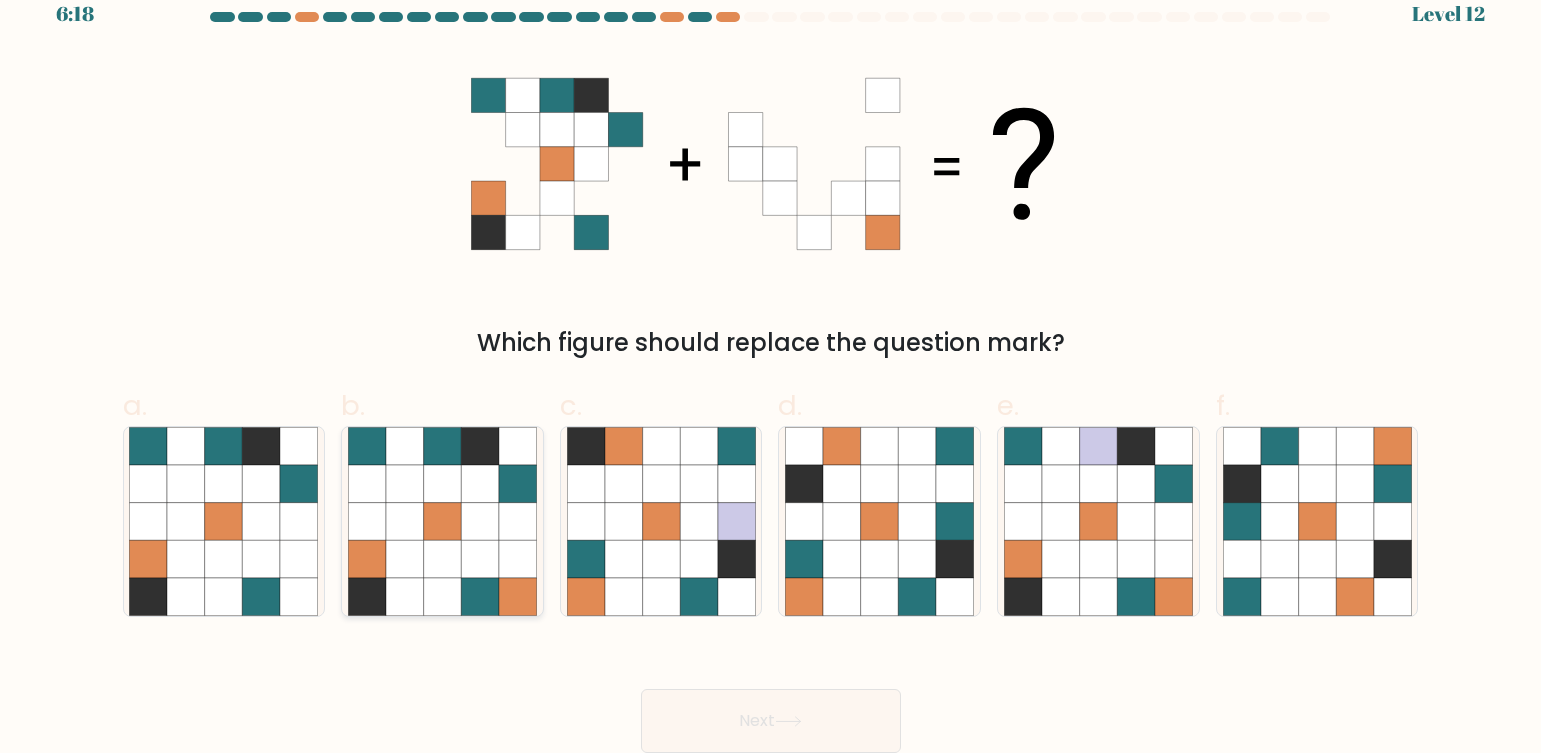 click 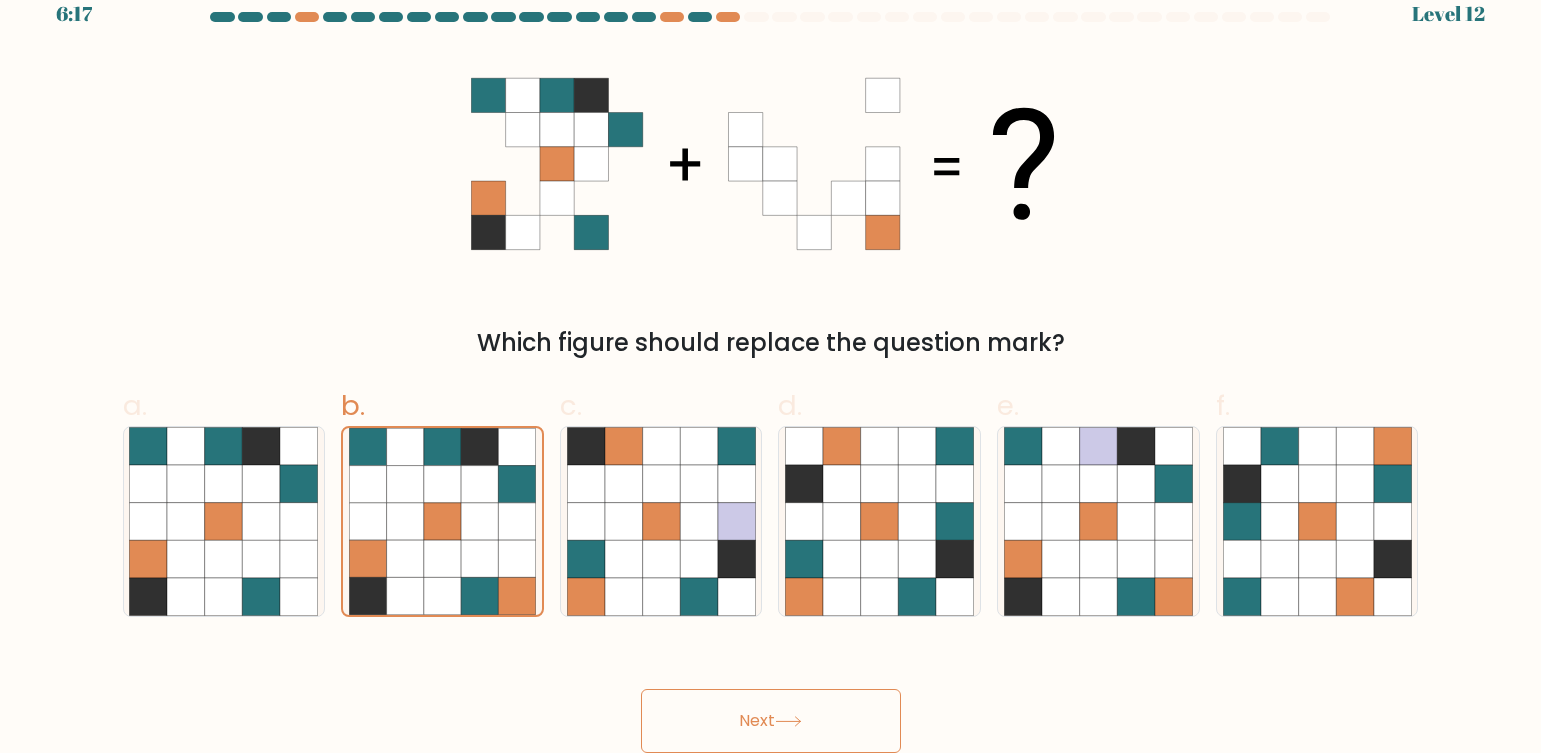 click on "Next" at bounding box center (771, 721) 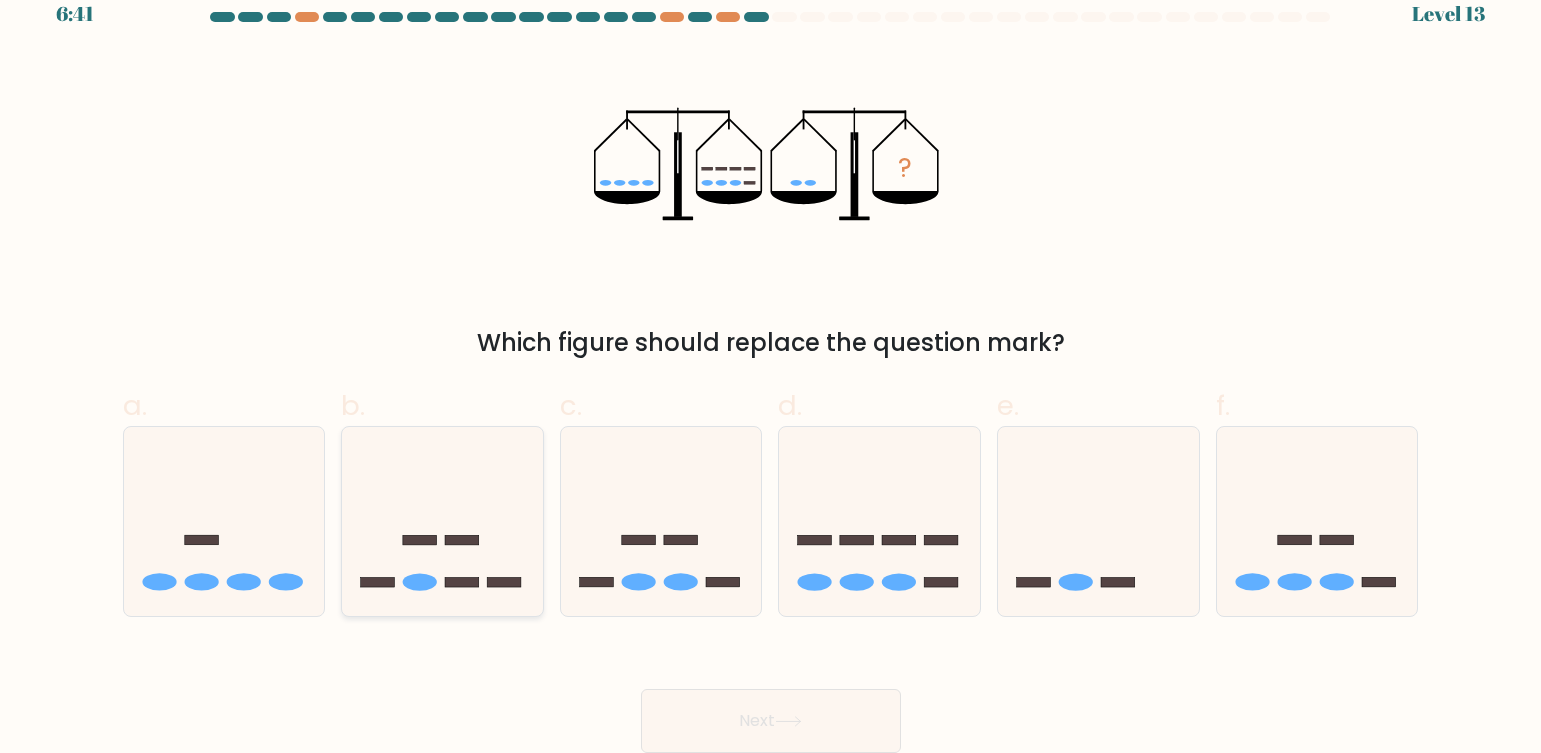 click 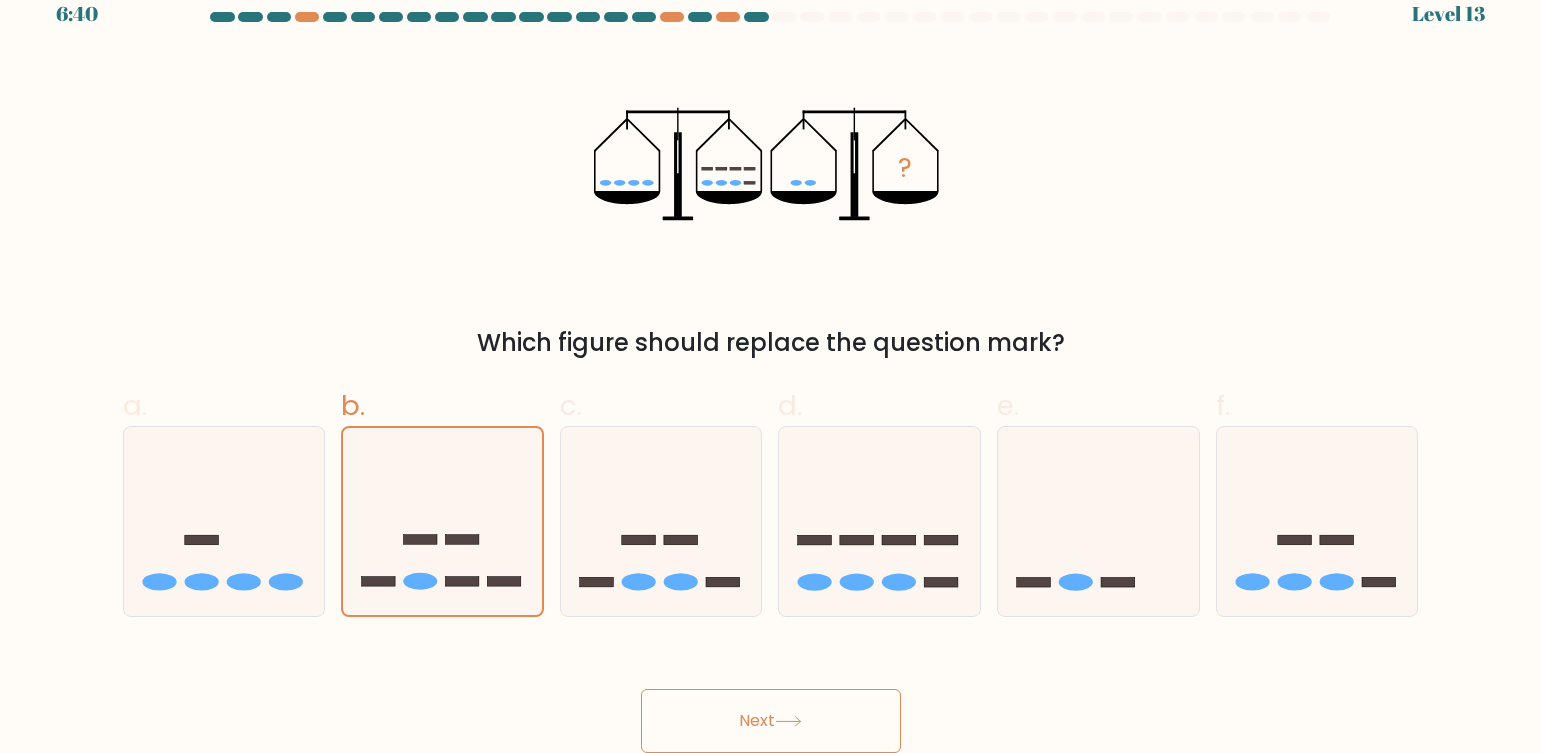 click on "Next" at bounding box center (771, 721) 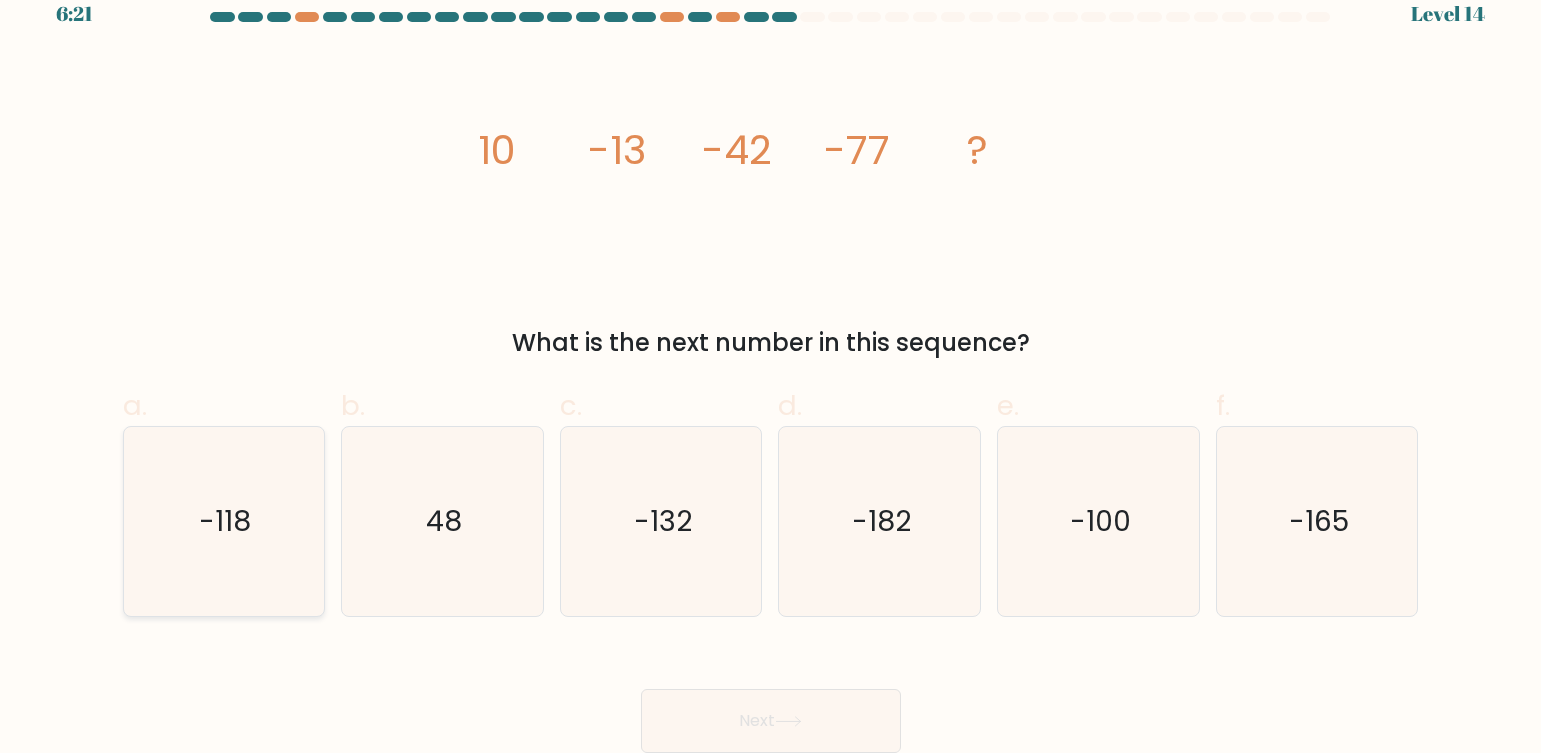 click on "-118" 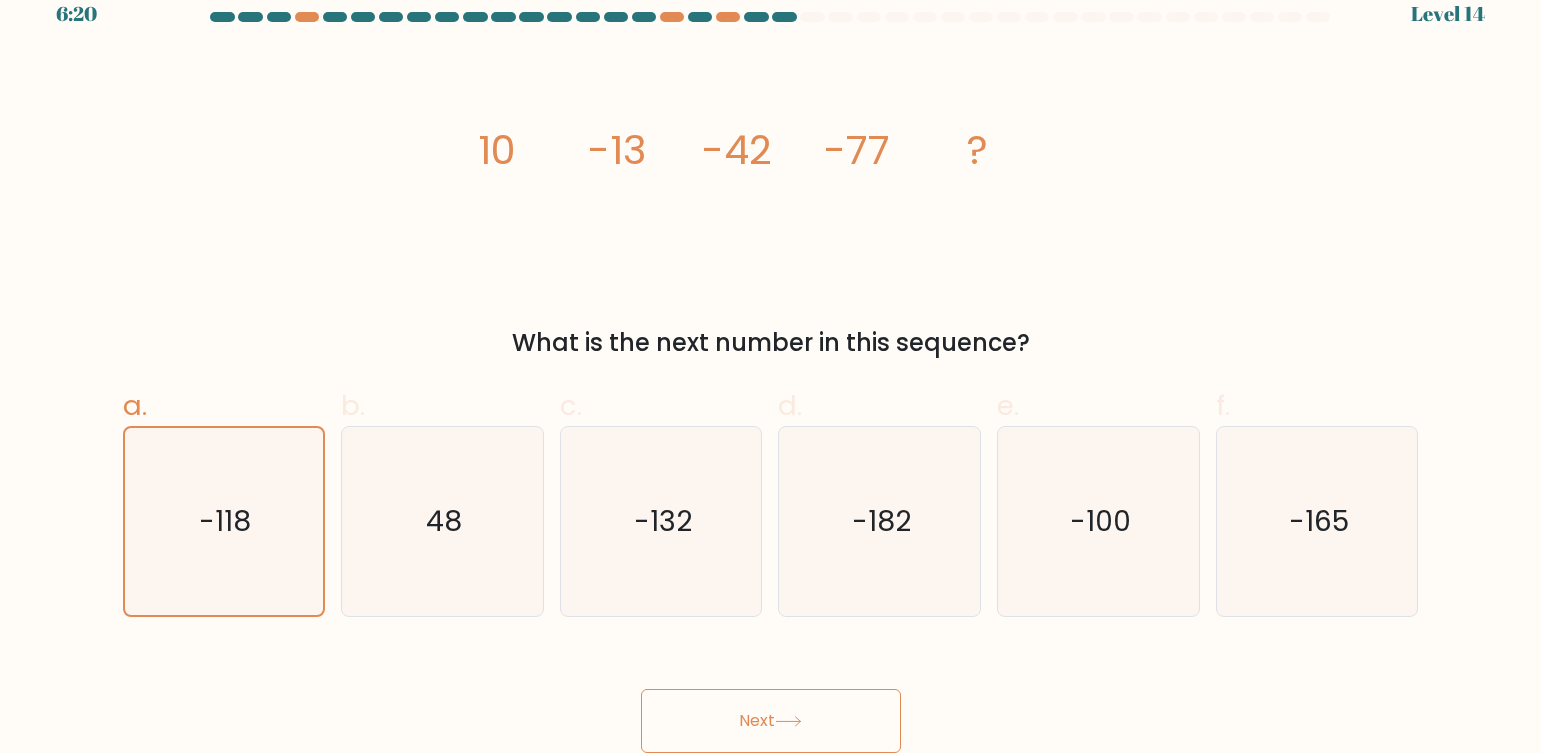 click 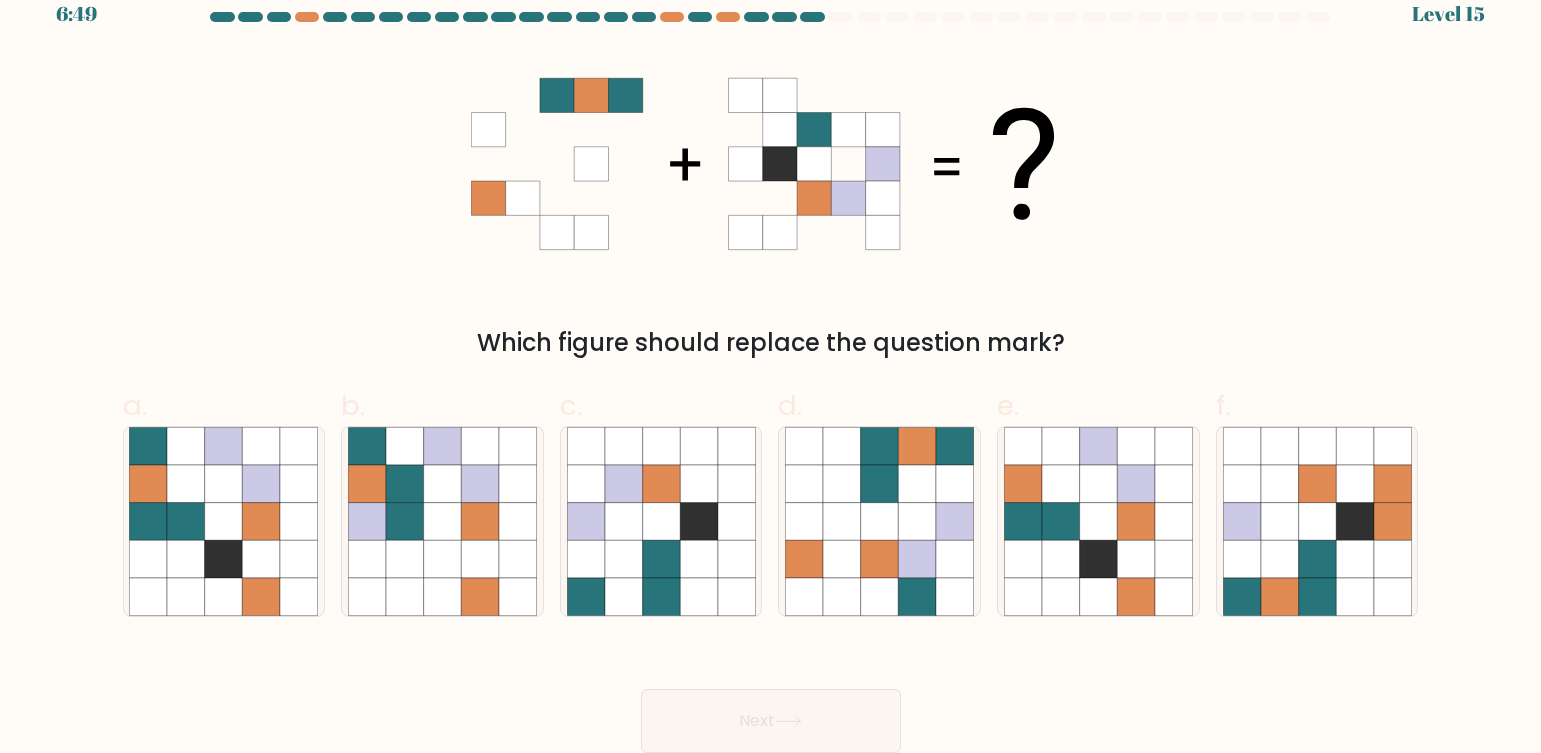 click on "Next" at bounding box center (771, 721) 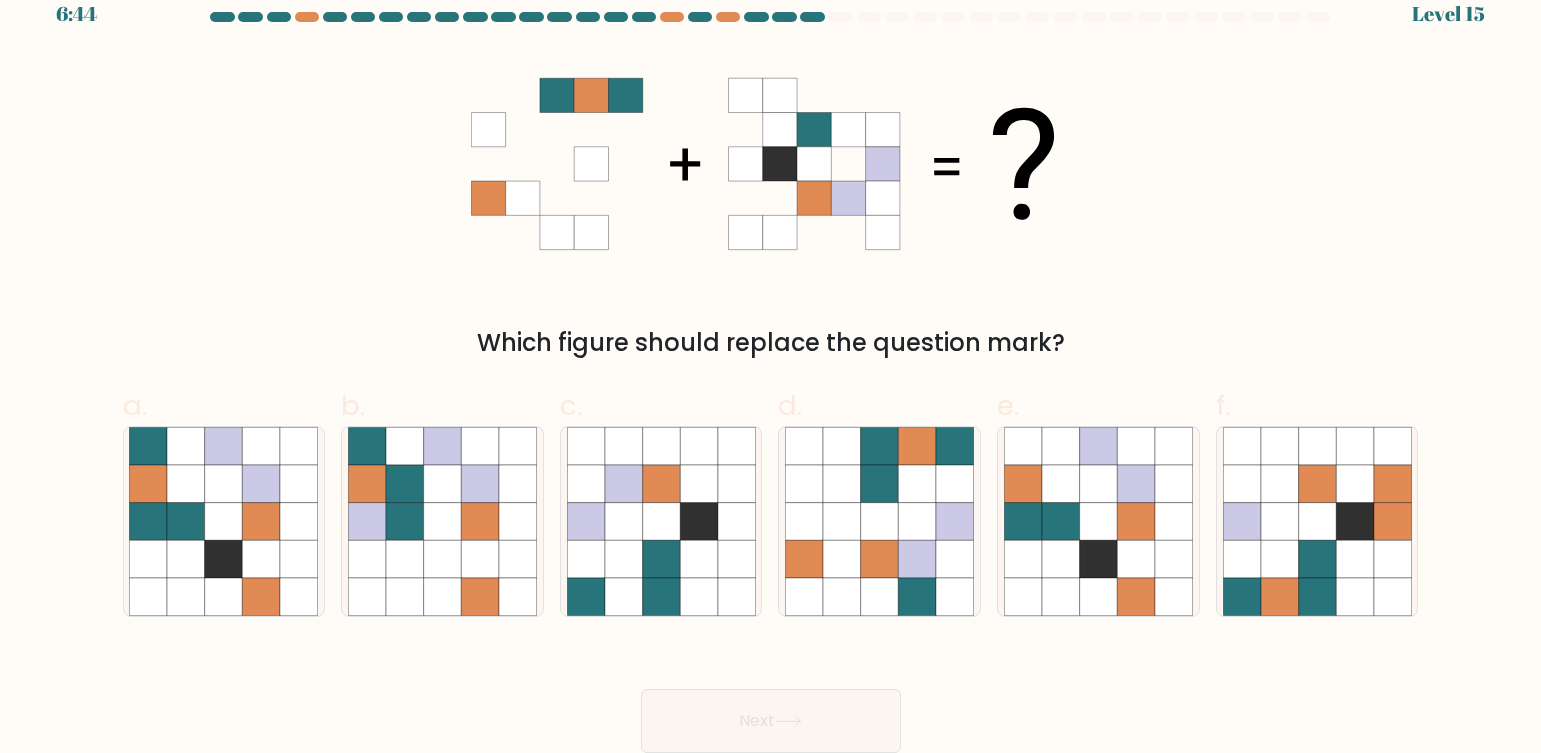 drag, startPoint x: 1049, startPoint y: 160, endPoint x: 979, endPoint y: 159, distance: 70.00714 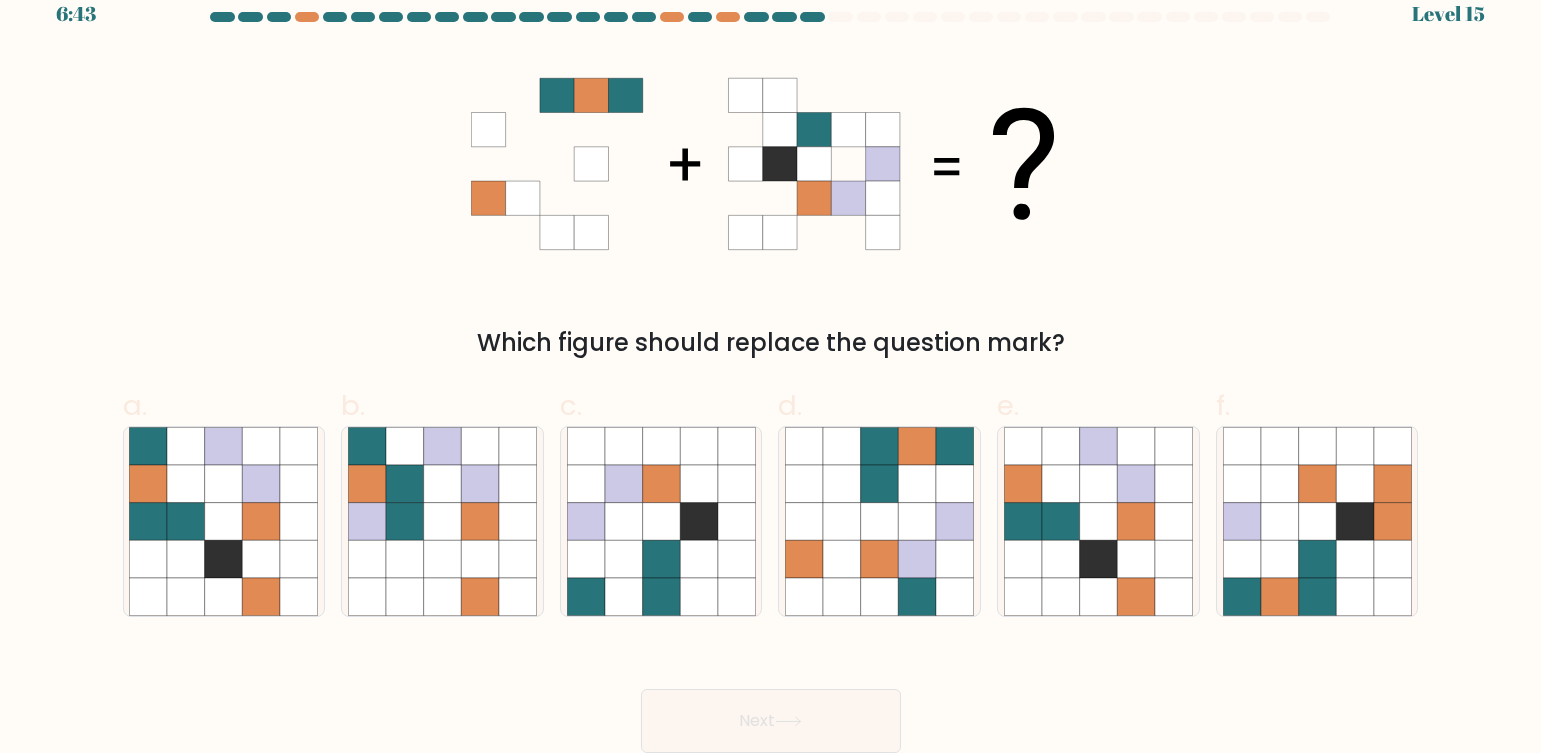 click on "Which figure should replace the question mark?" at bounding box center [771, 206] 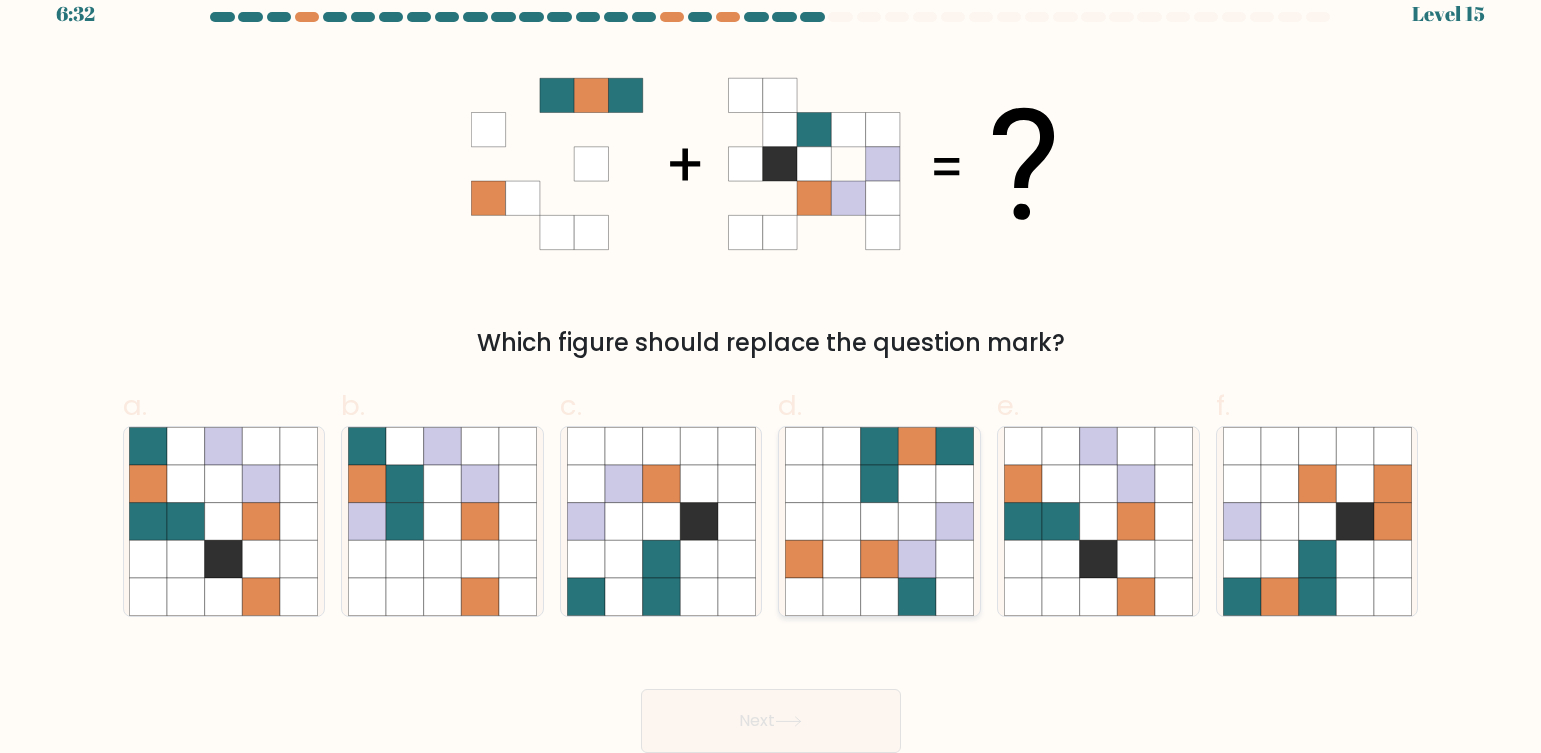 click 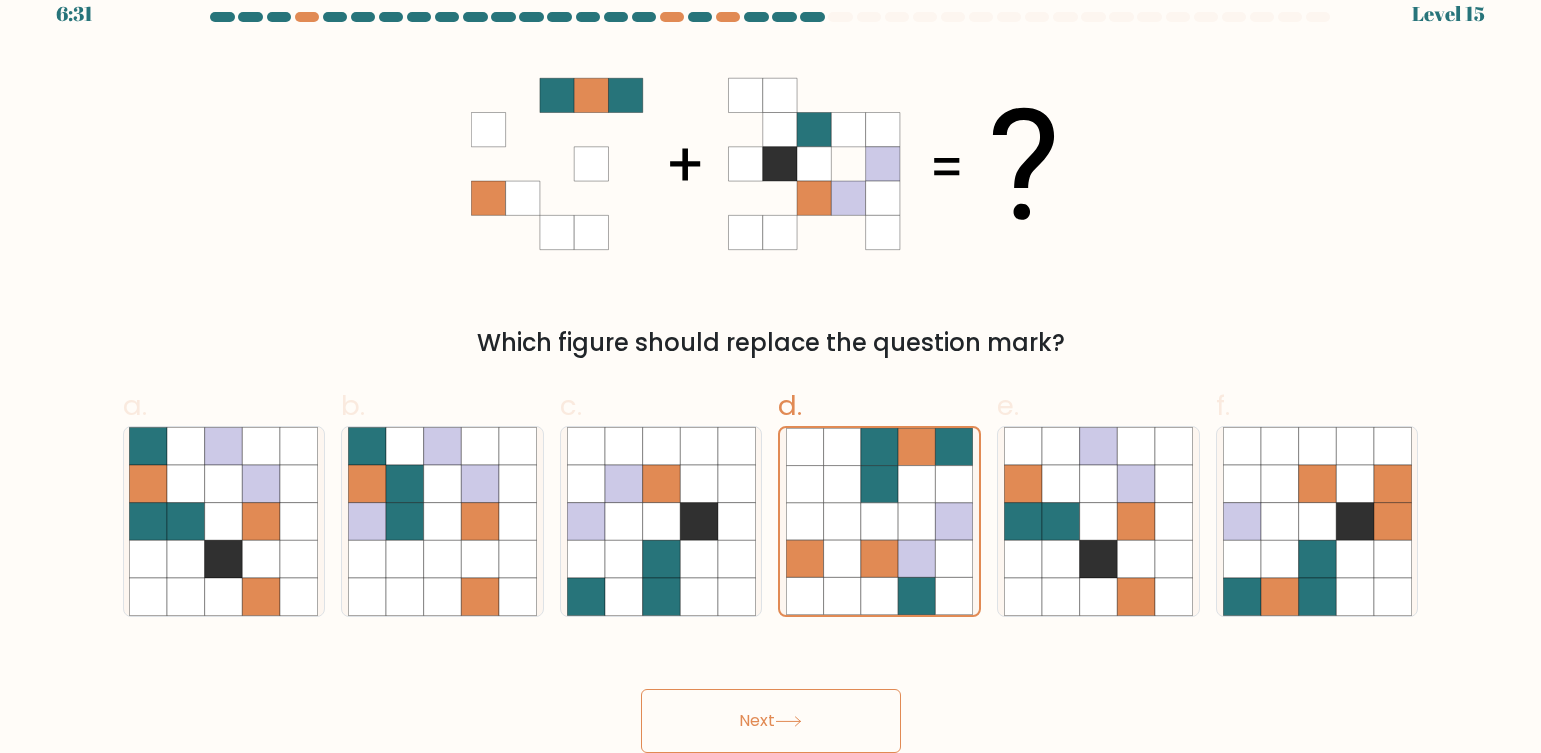 click on "Next" at bounding box center [771, 721] 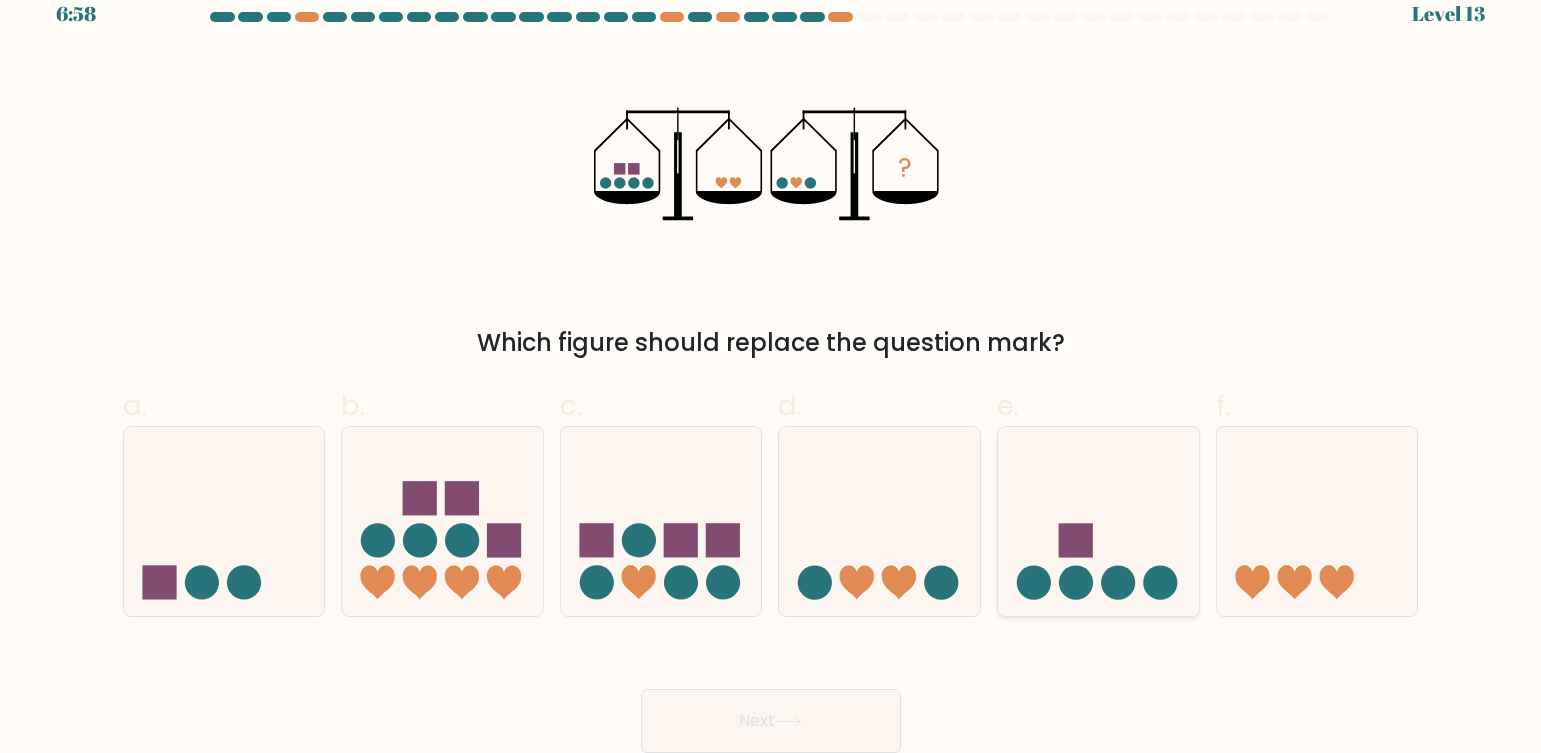 click 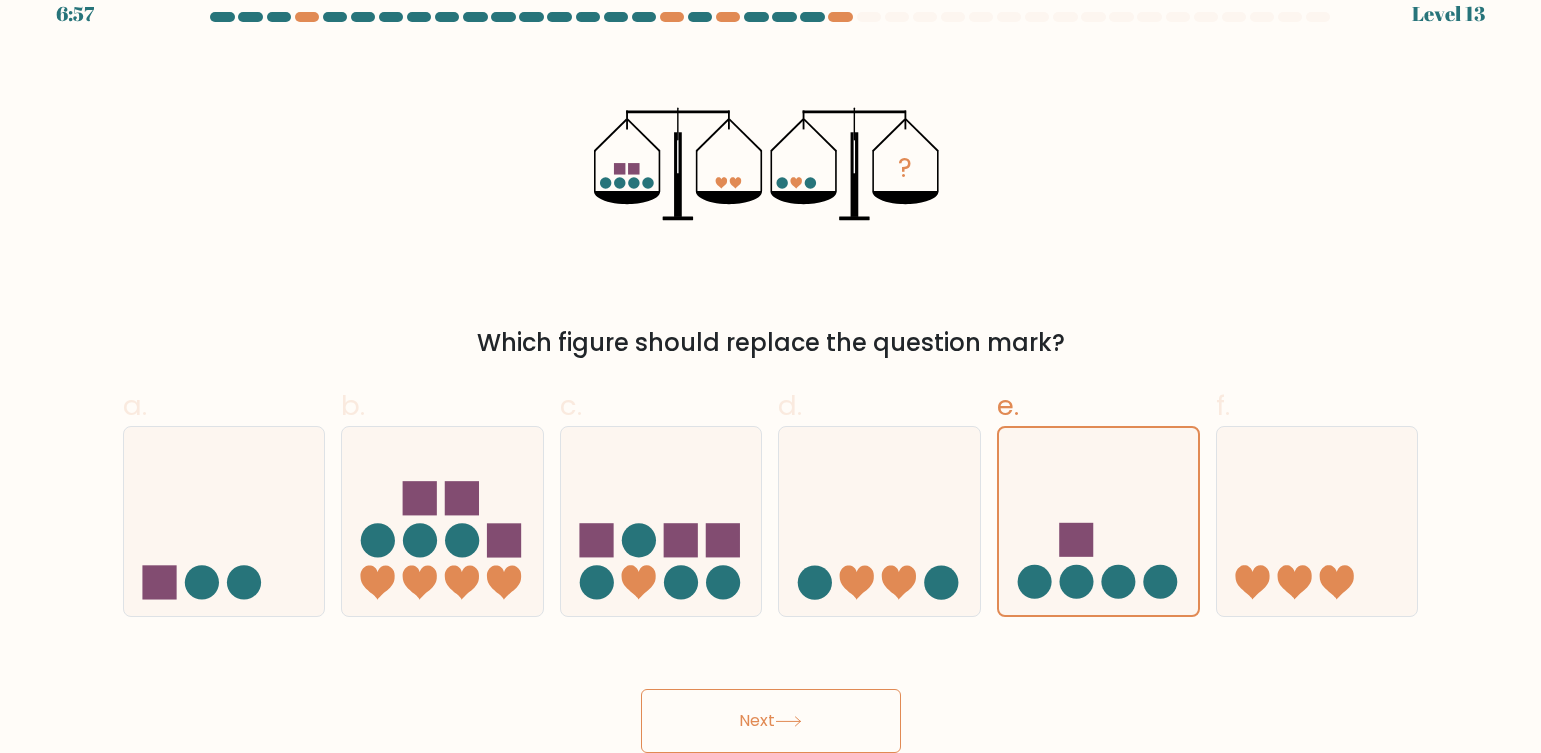 click on "Next" at bounding box center (771, 721) 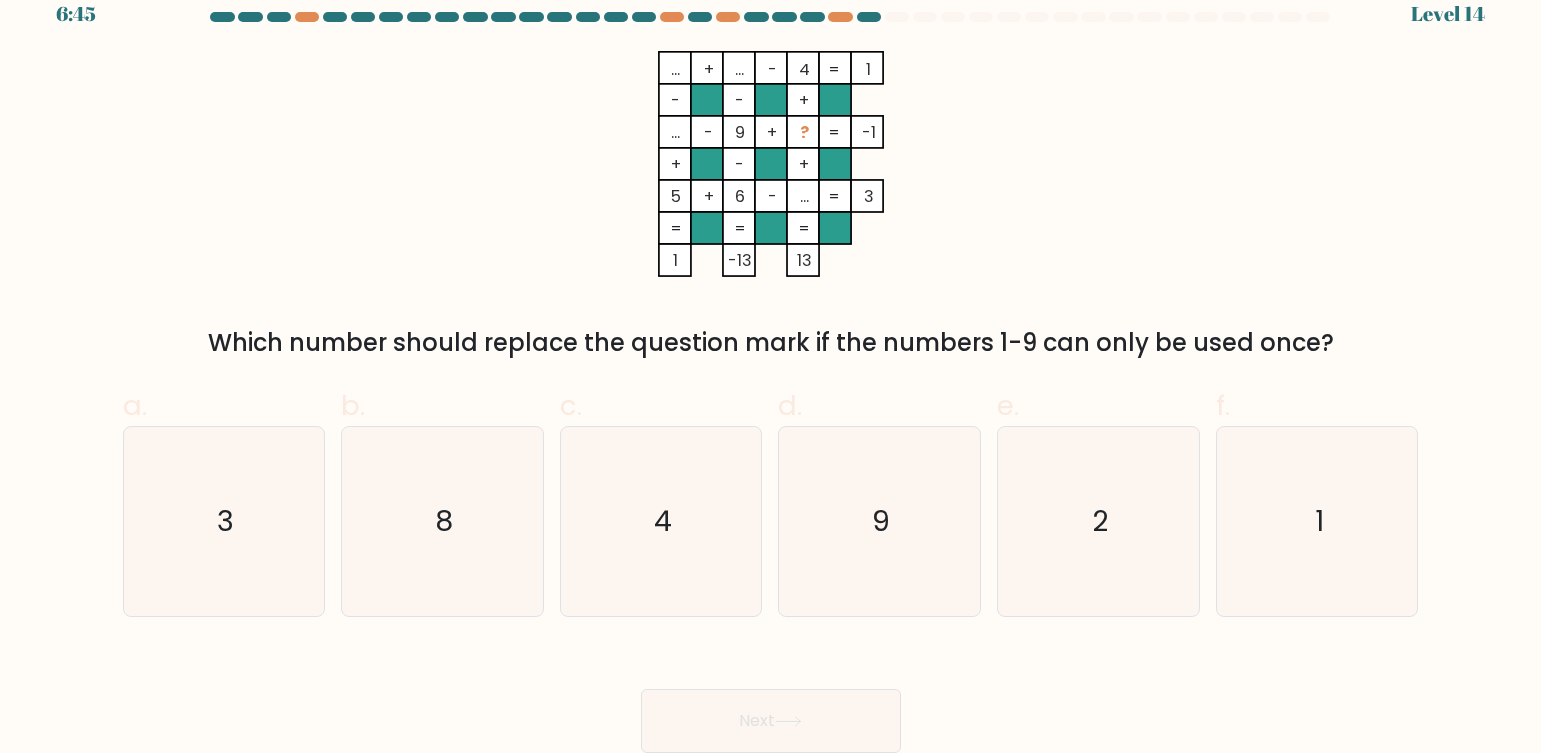 type 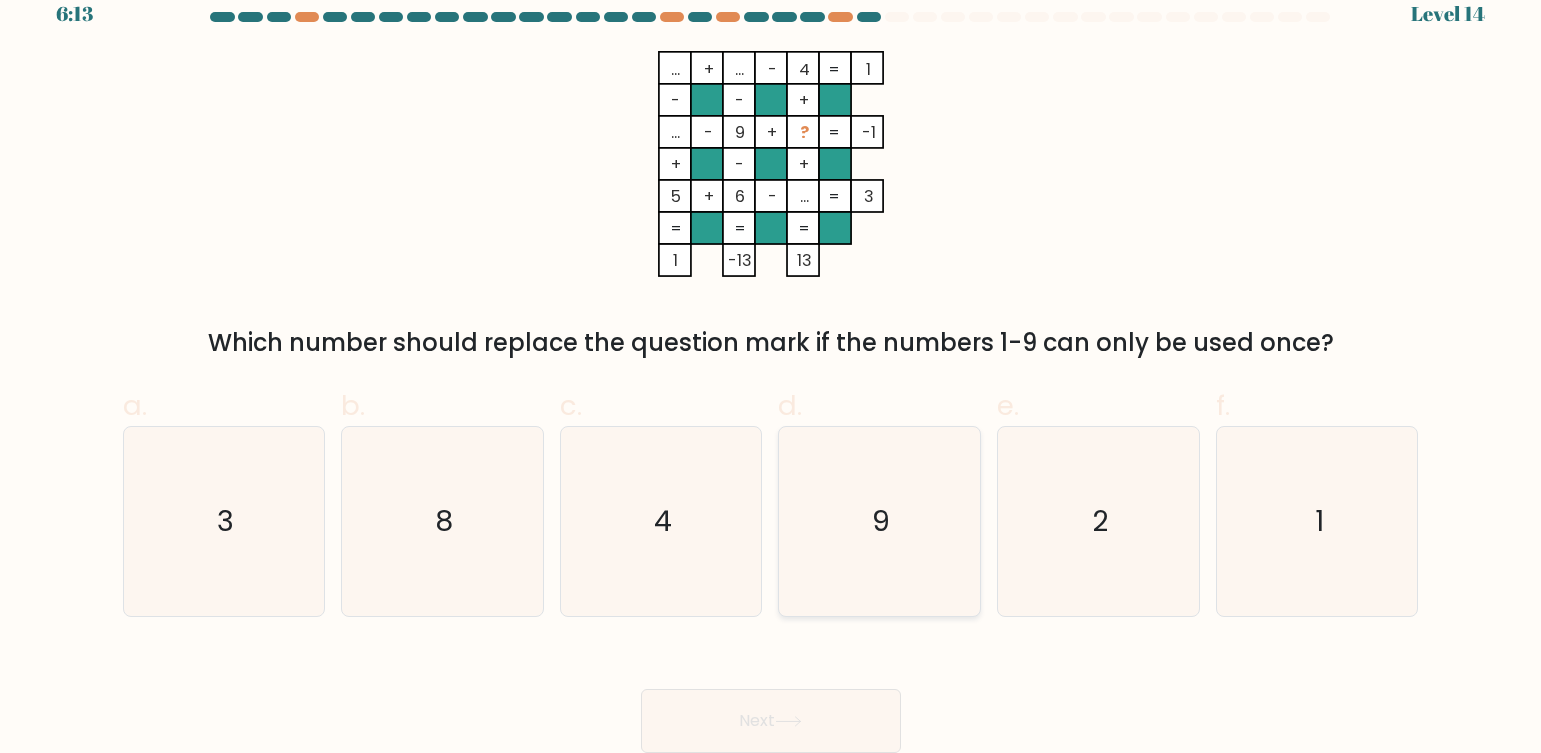 click on "9" 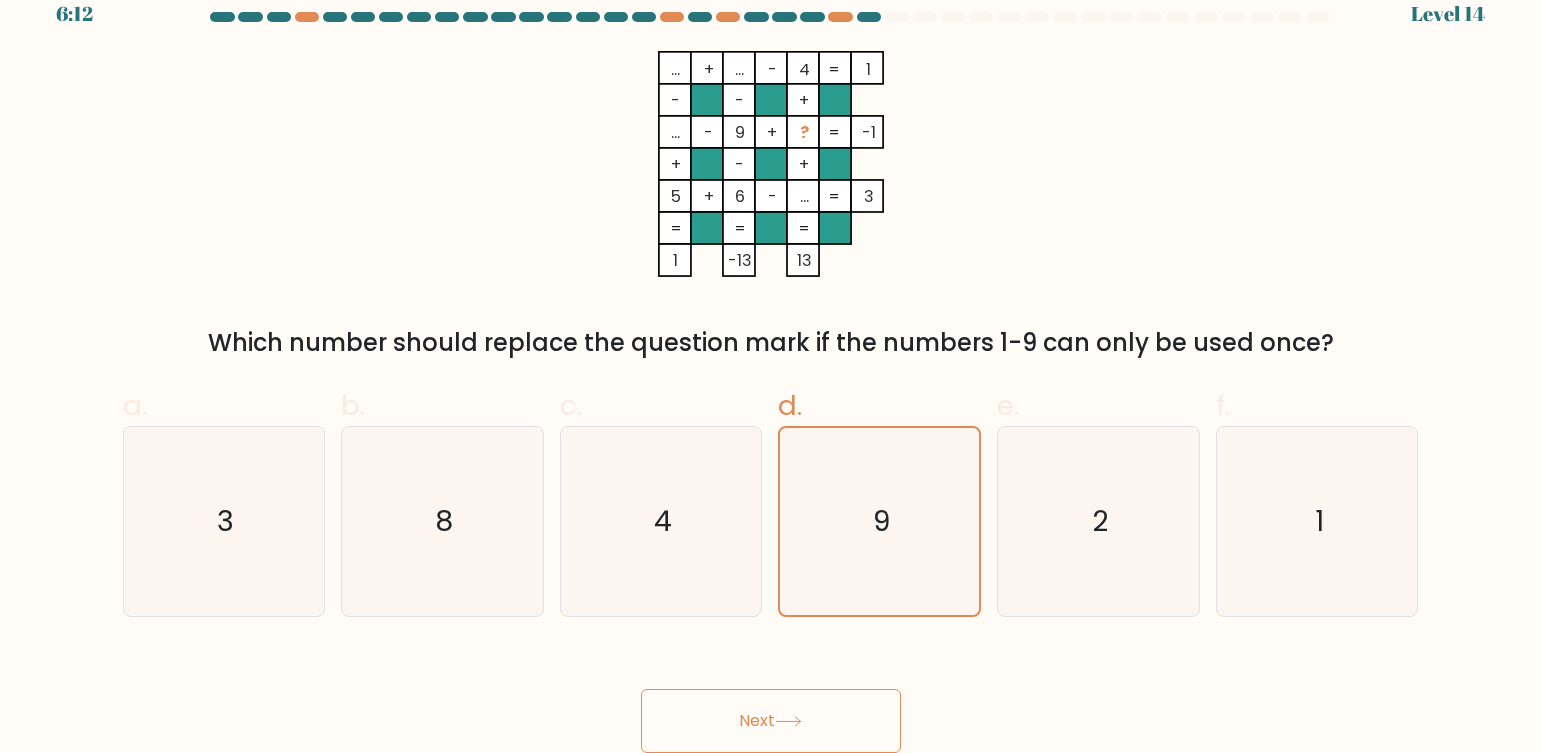 click on "Next" at bounding box center [771, 721] 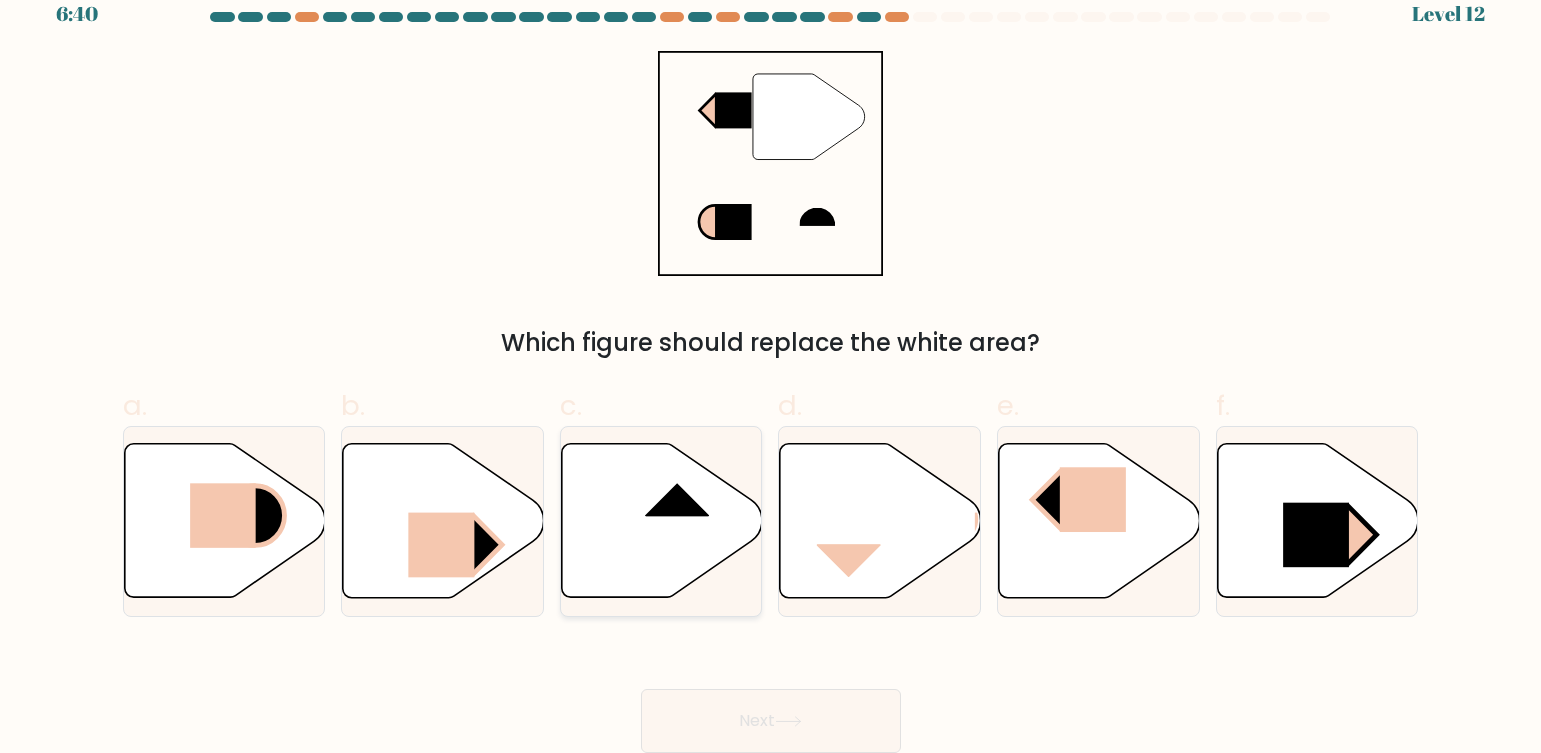 click 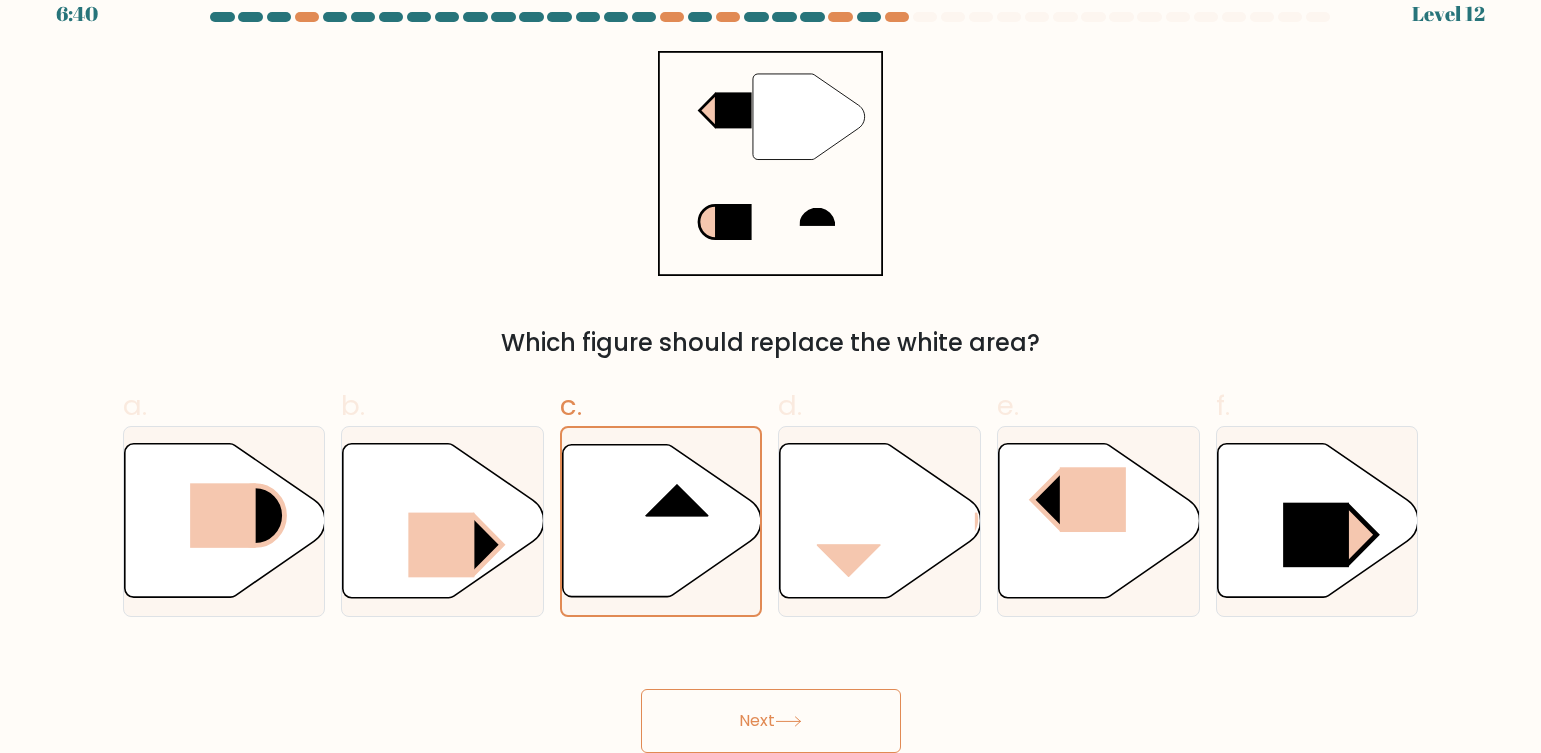 click on "Next" at bounding box center [771, 721] 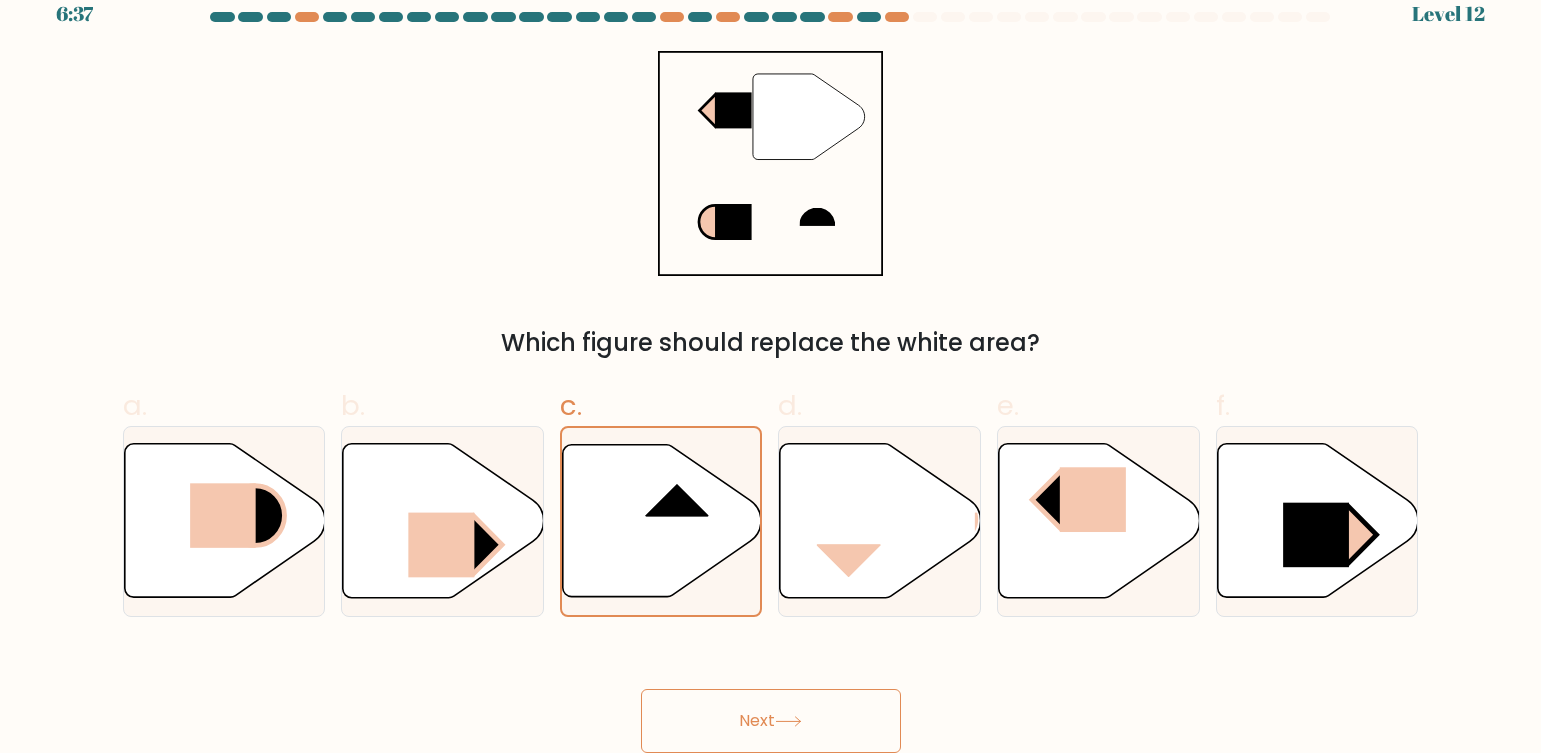 click on "Next" at bounding box center (771, 721) 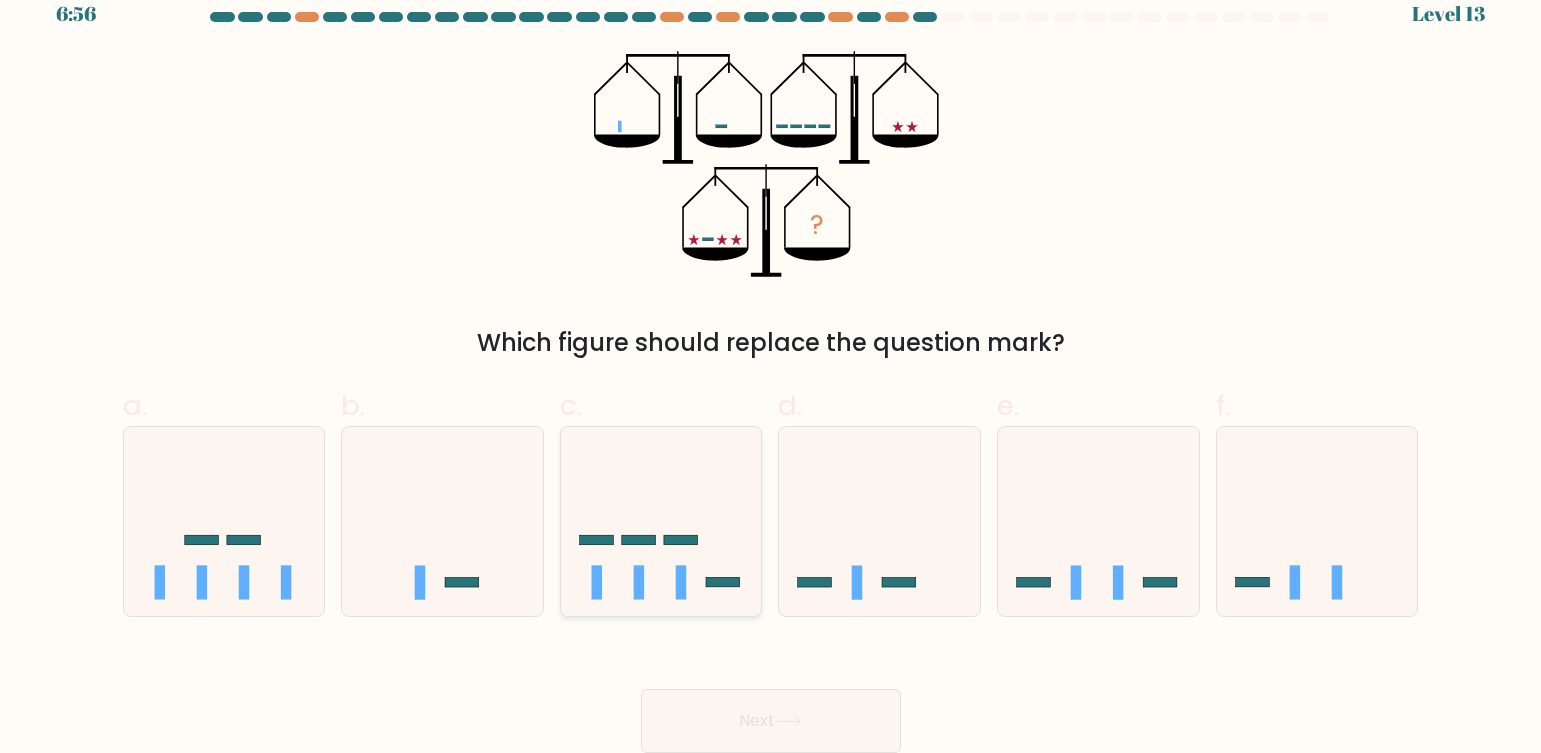 click 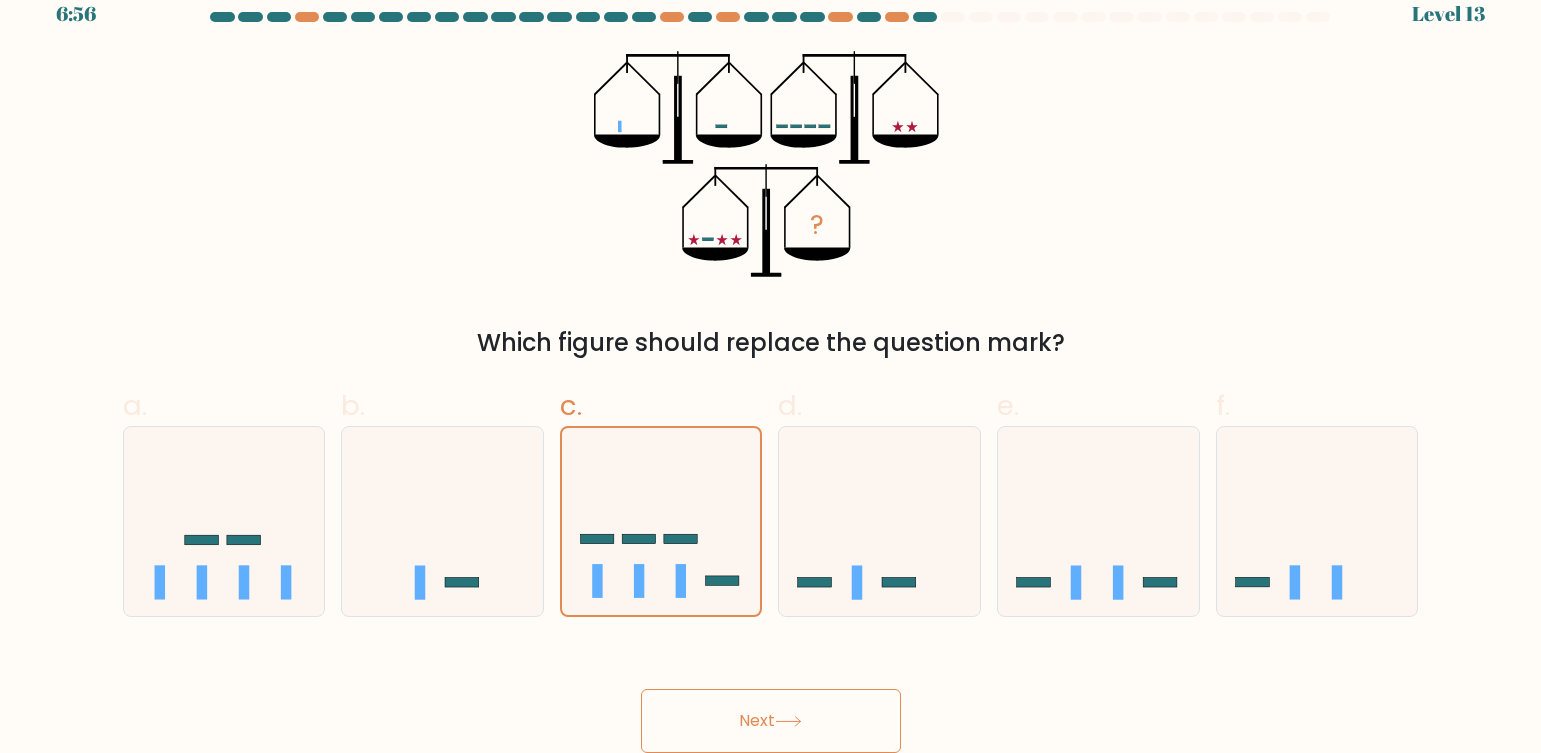click on "Next" at bounding box center (771, 721) 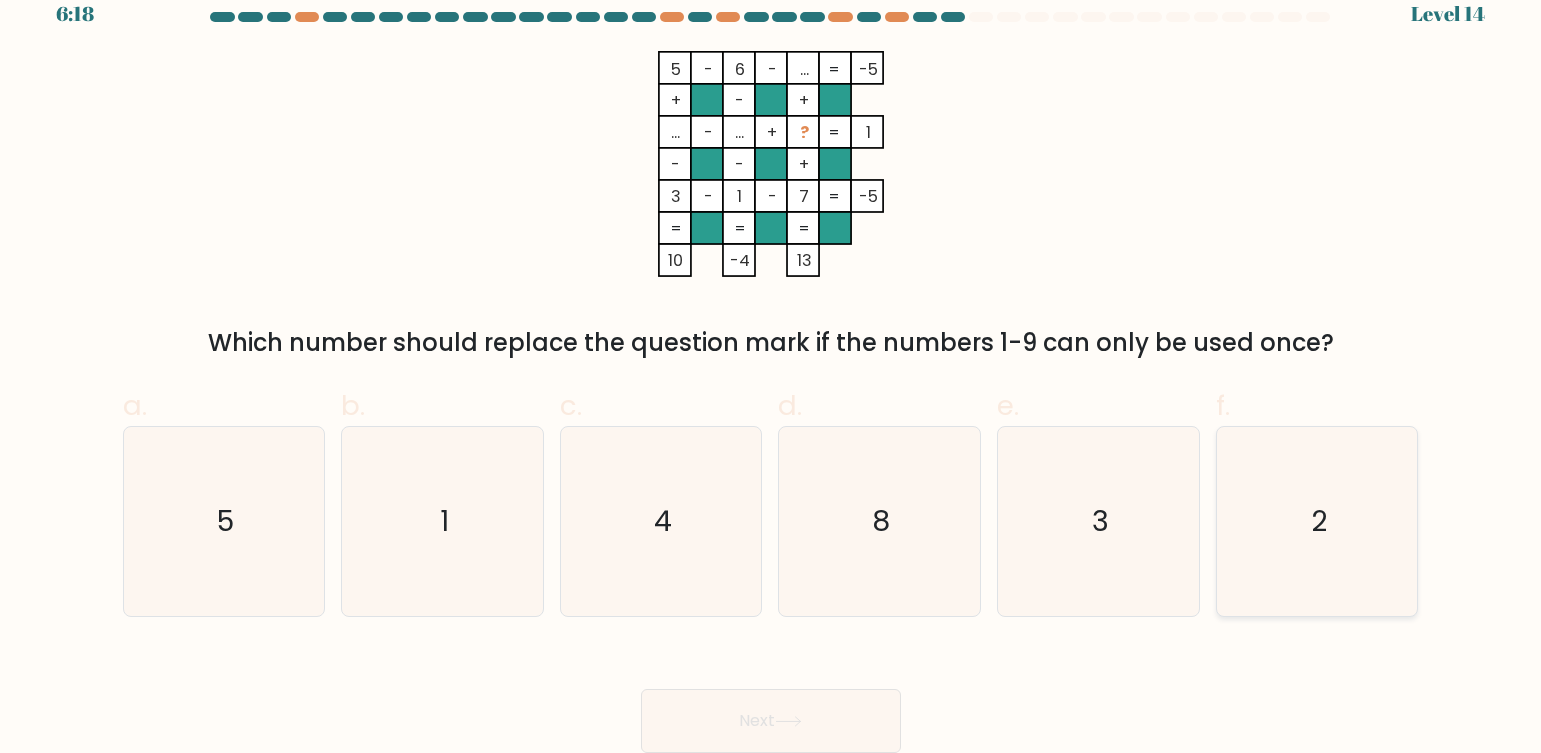 click on "2" 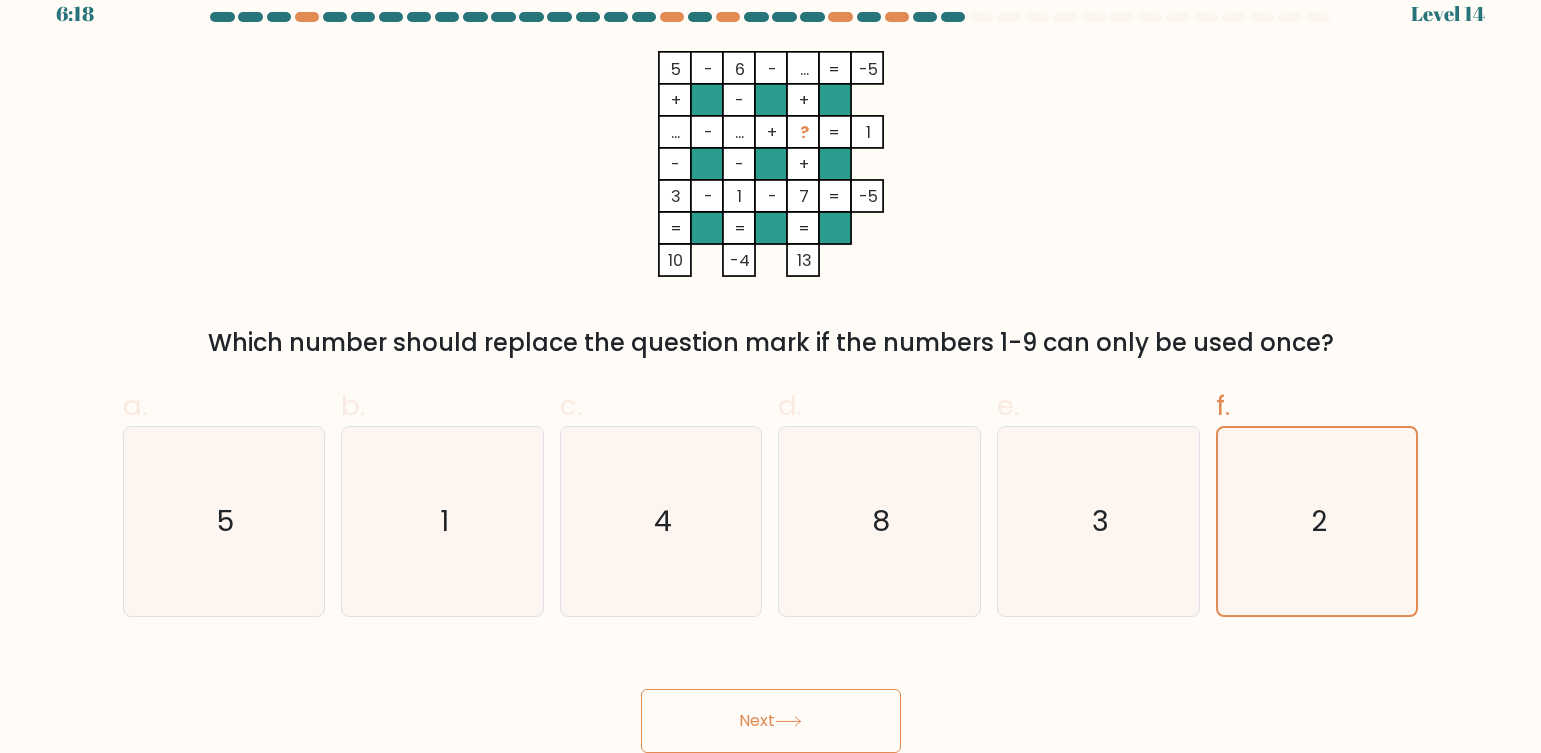click on "Next" at bounding box center [771, 721] 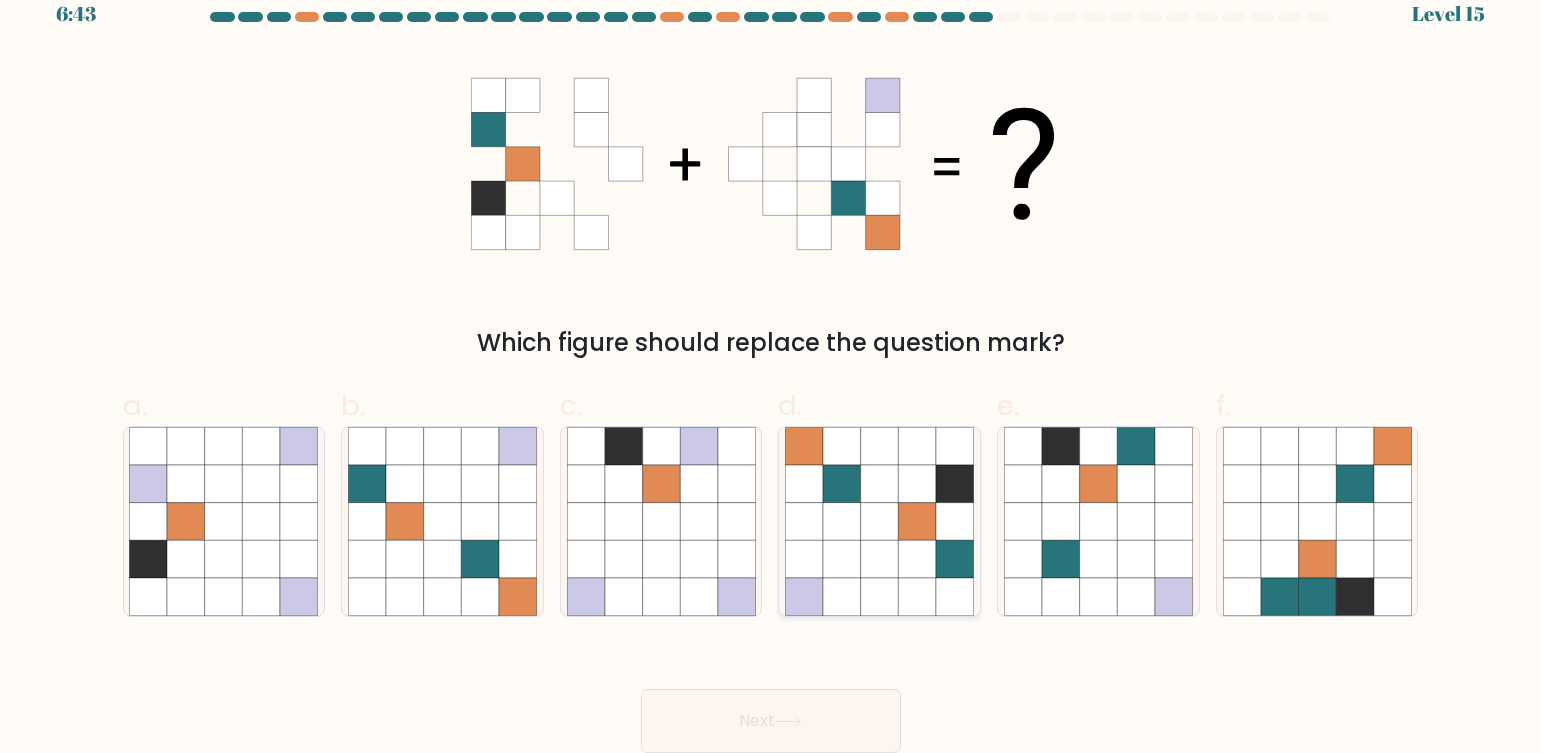 click 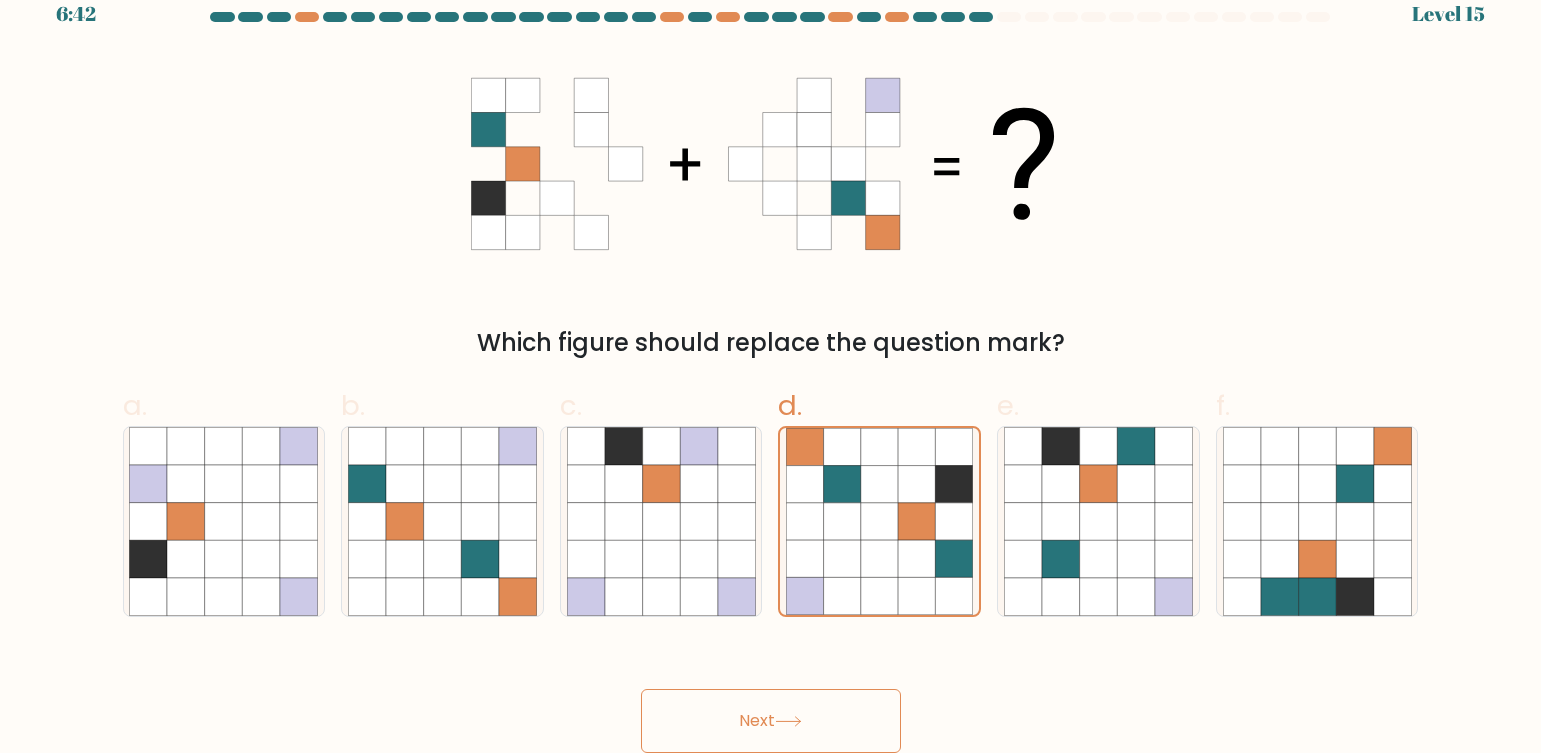 click on "Next" at bounding box center [771, 721] 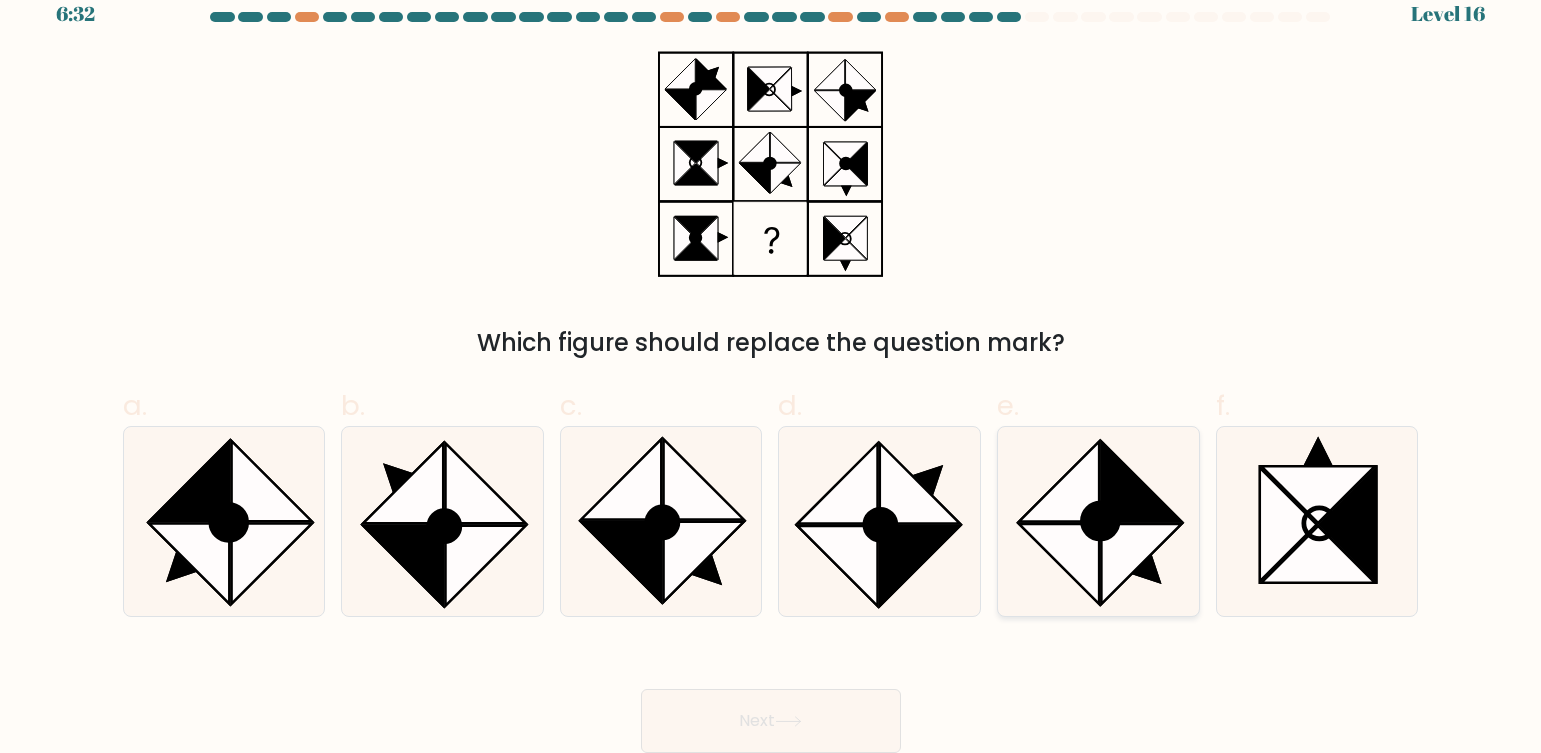 click 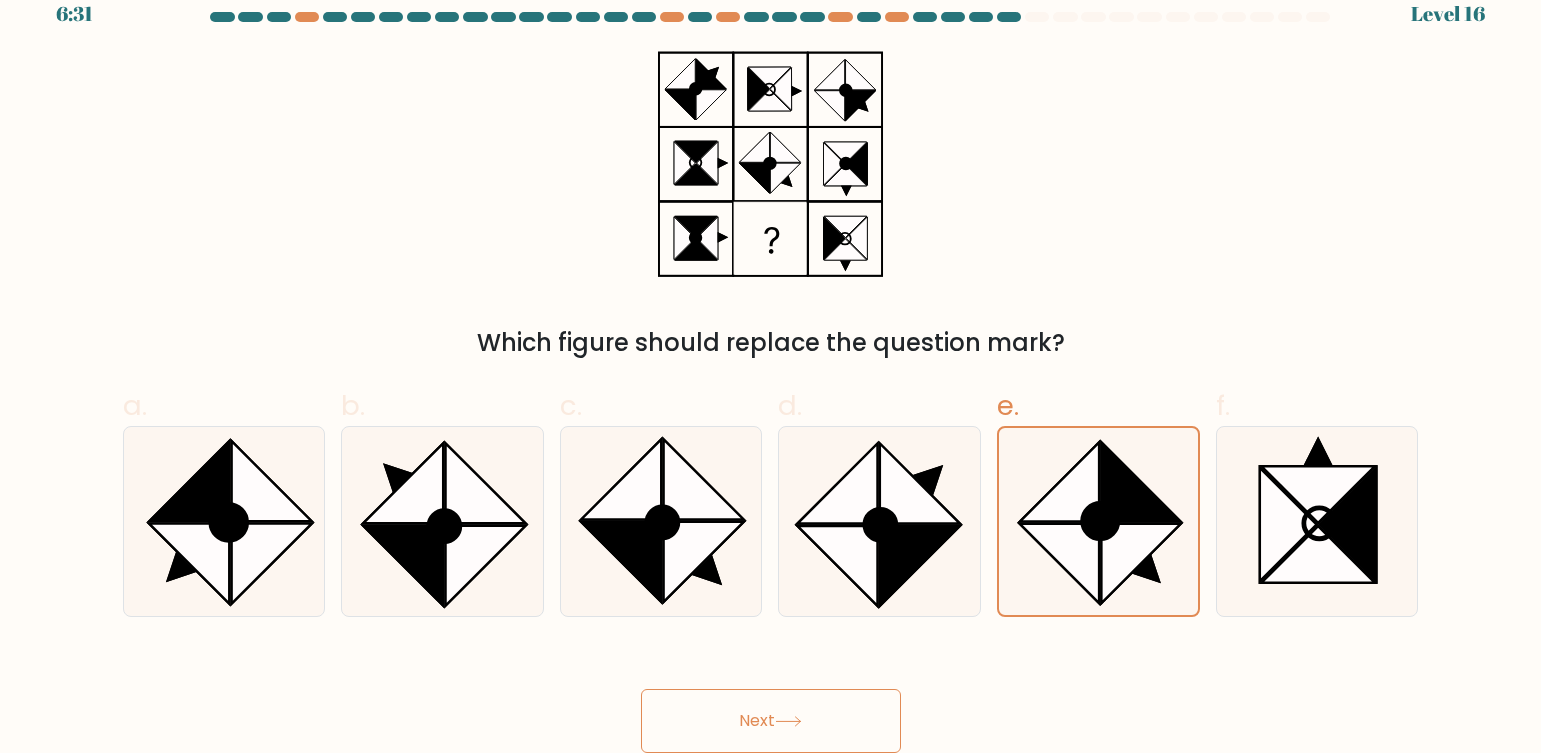 click on "Next" at bounding box center (771, 721) 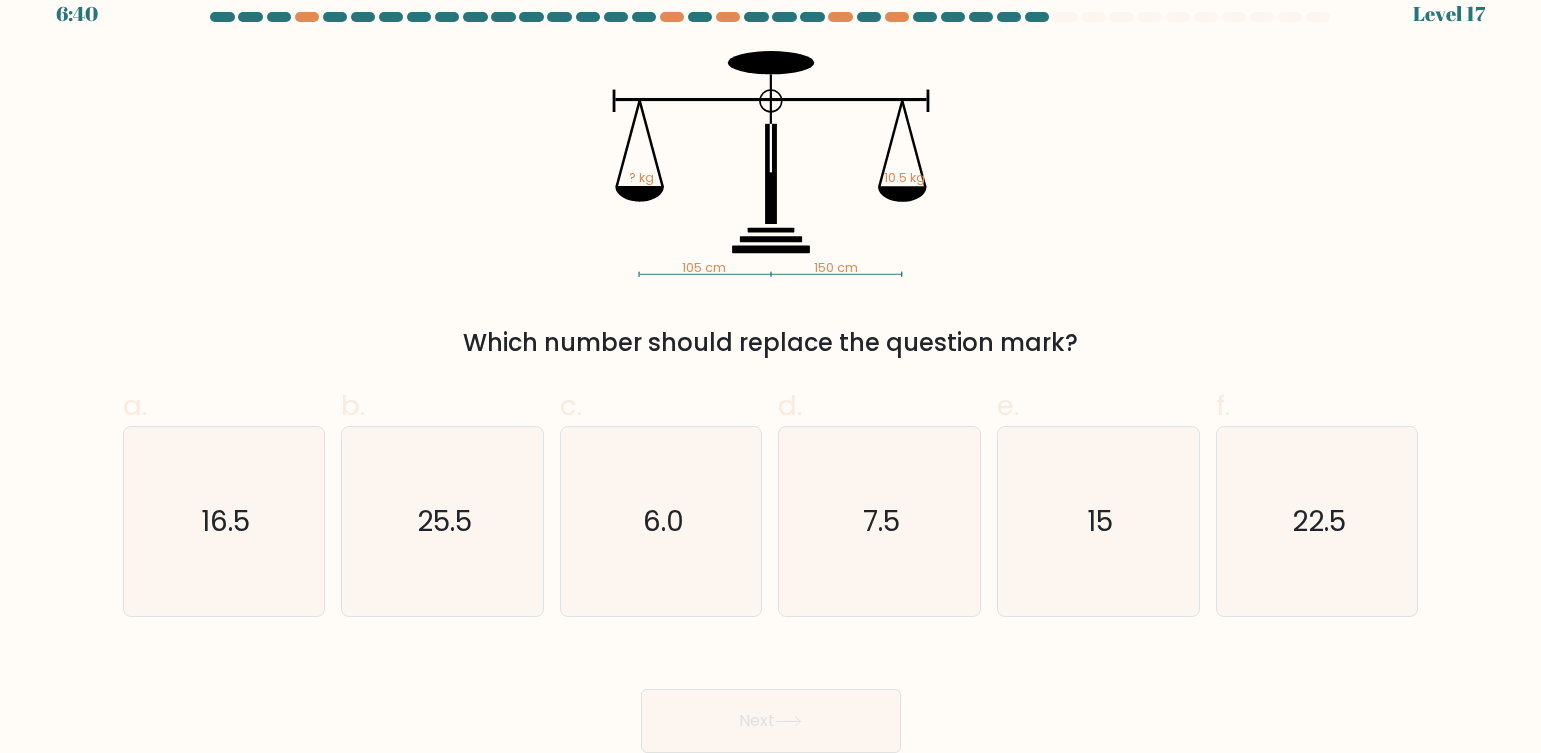 type 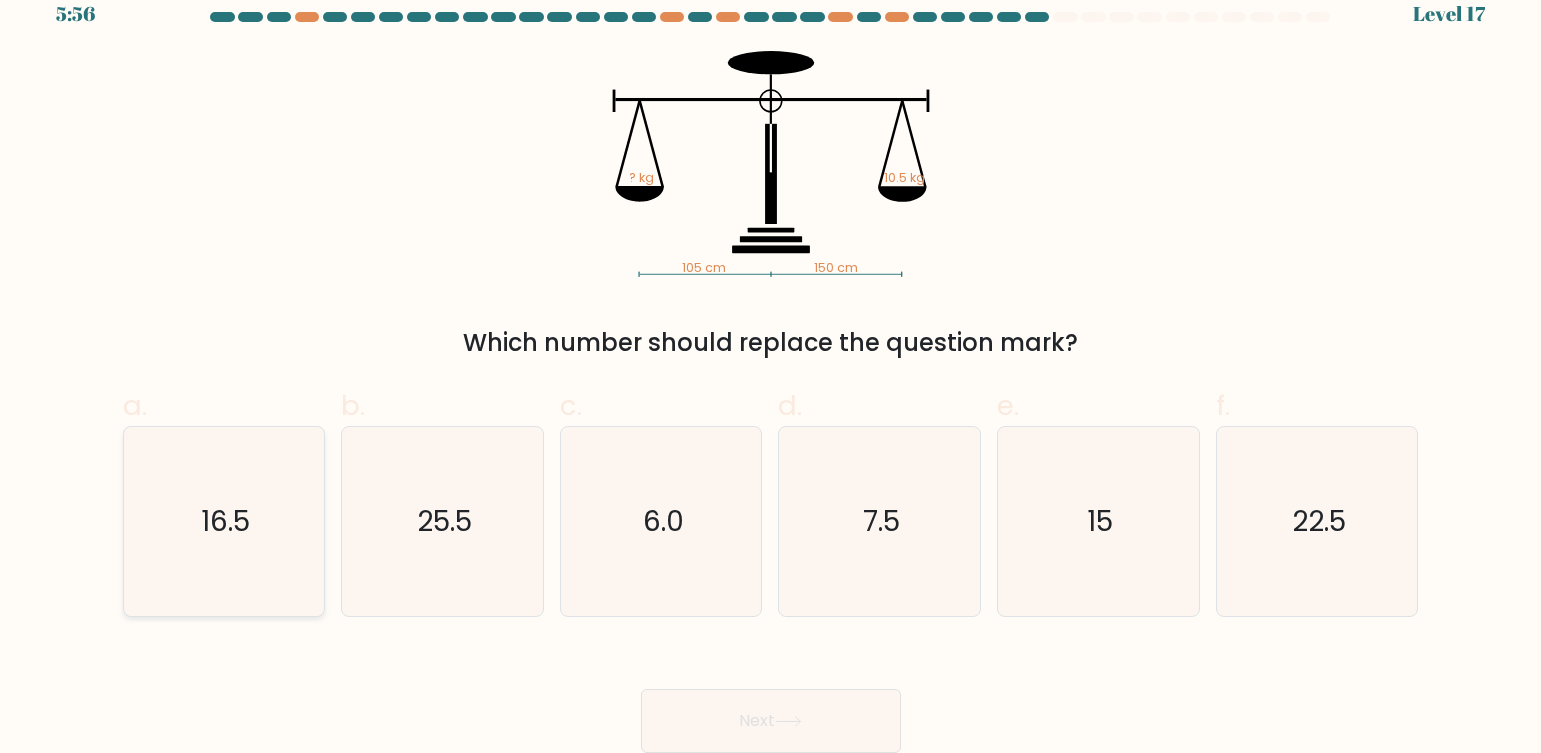 click on "16.5" 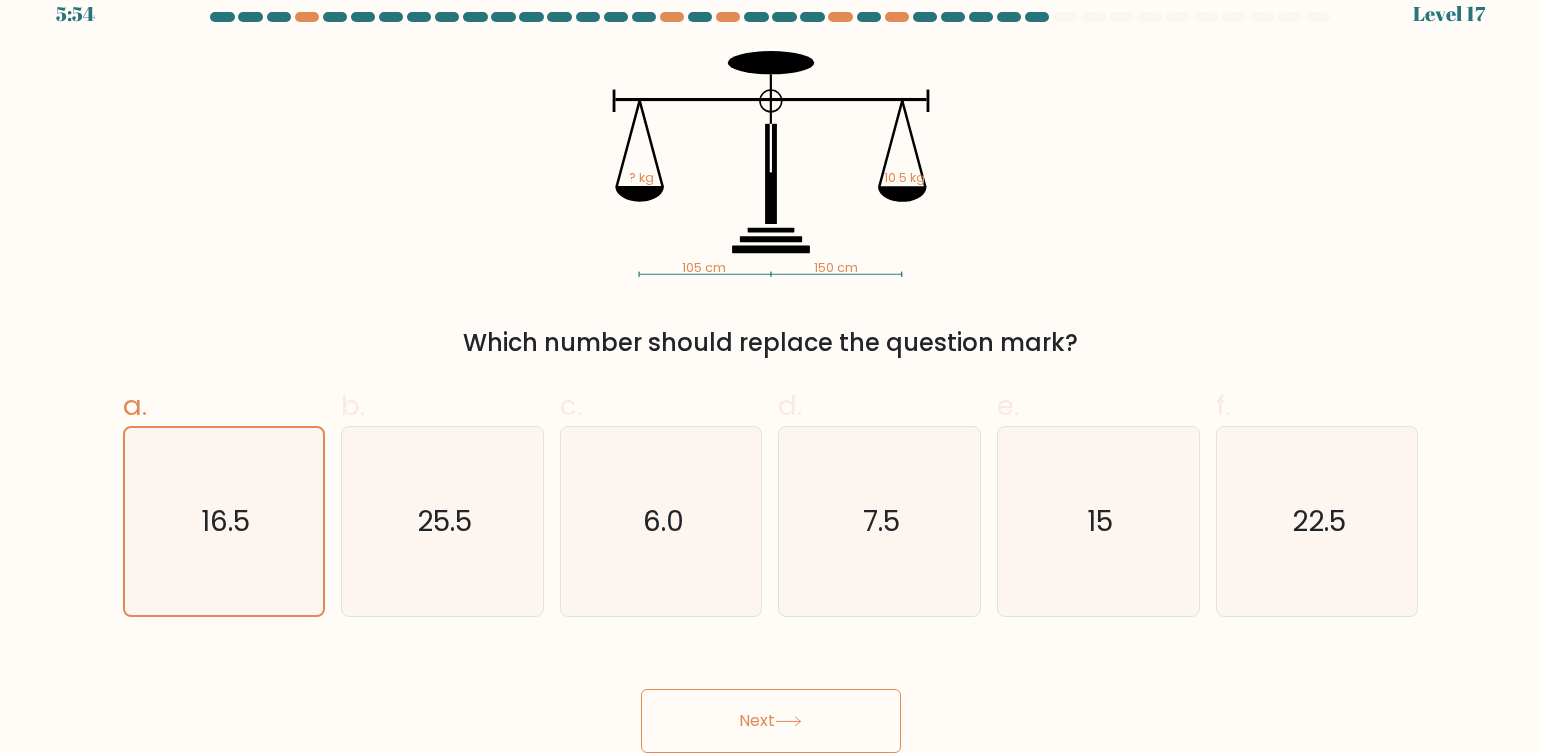 click on "Next" at bounding box center (771, 721) 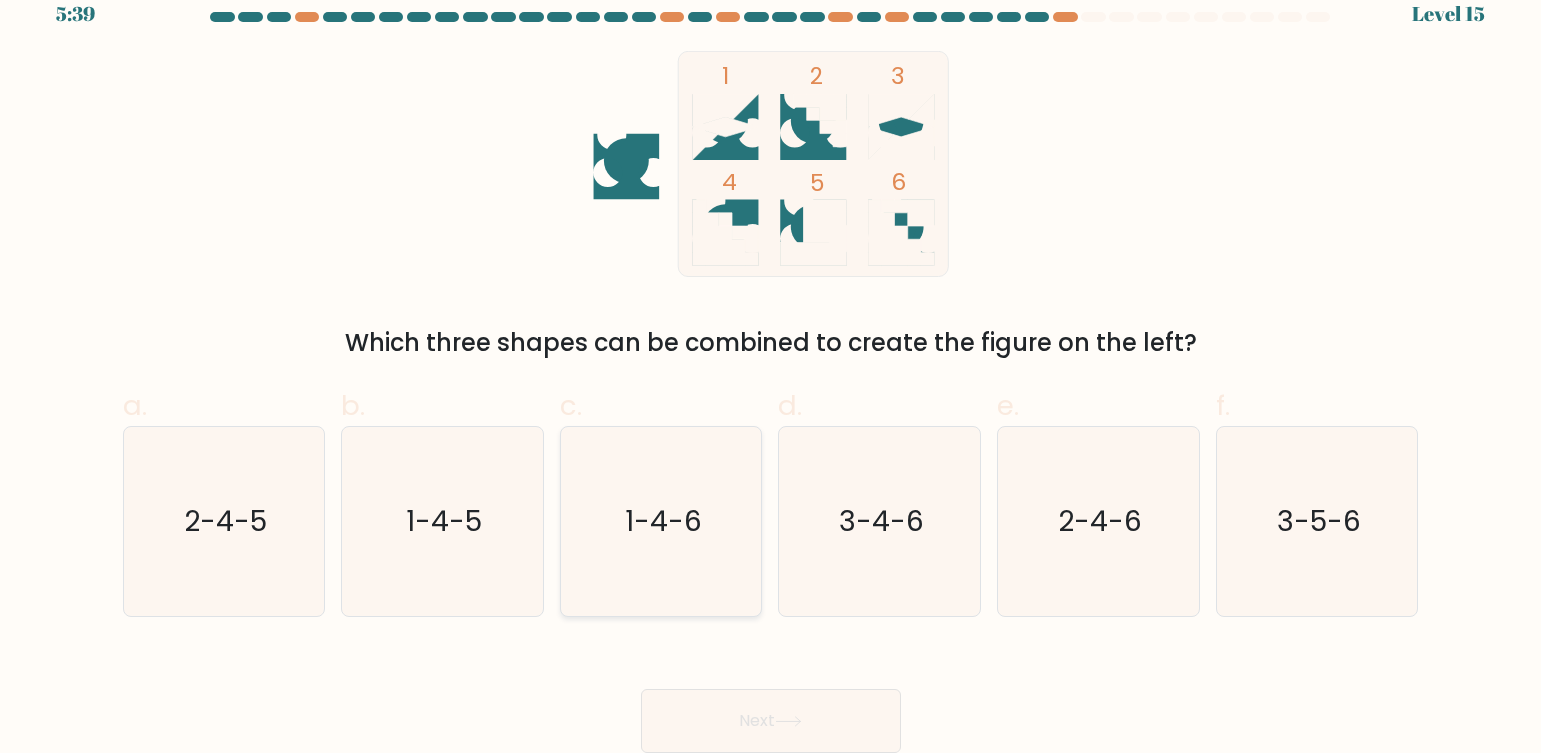 click on "1-4-6" 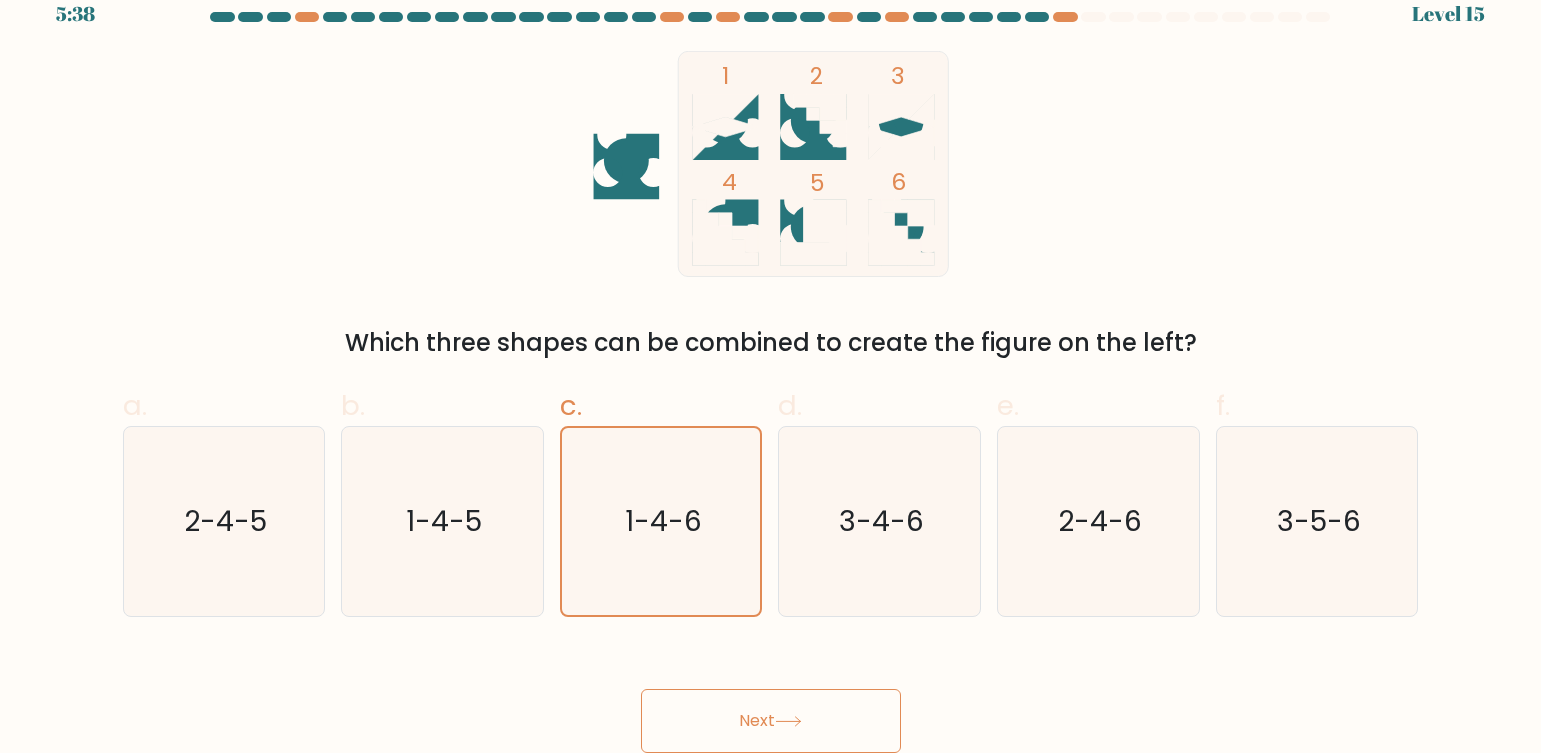 click on "Next" at bounding box center [771, 721] 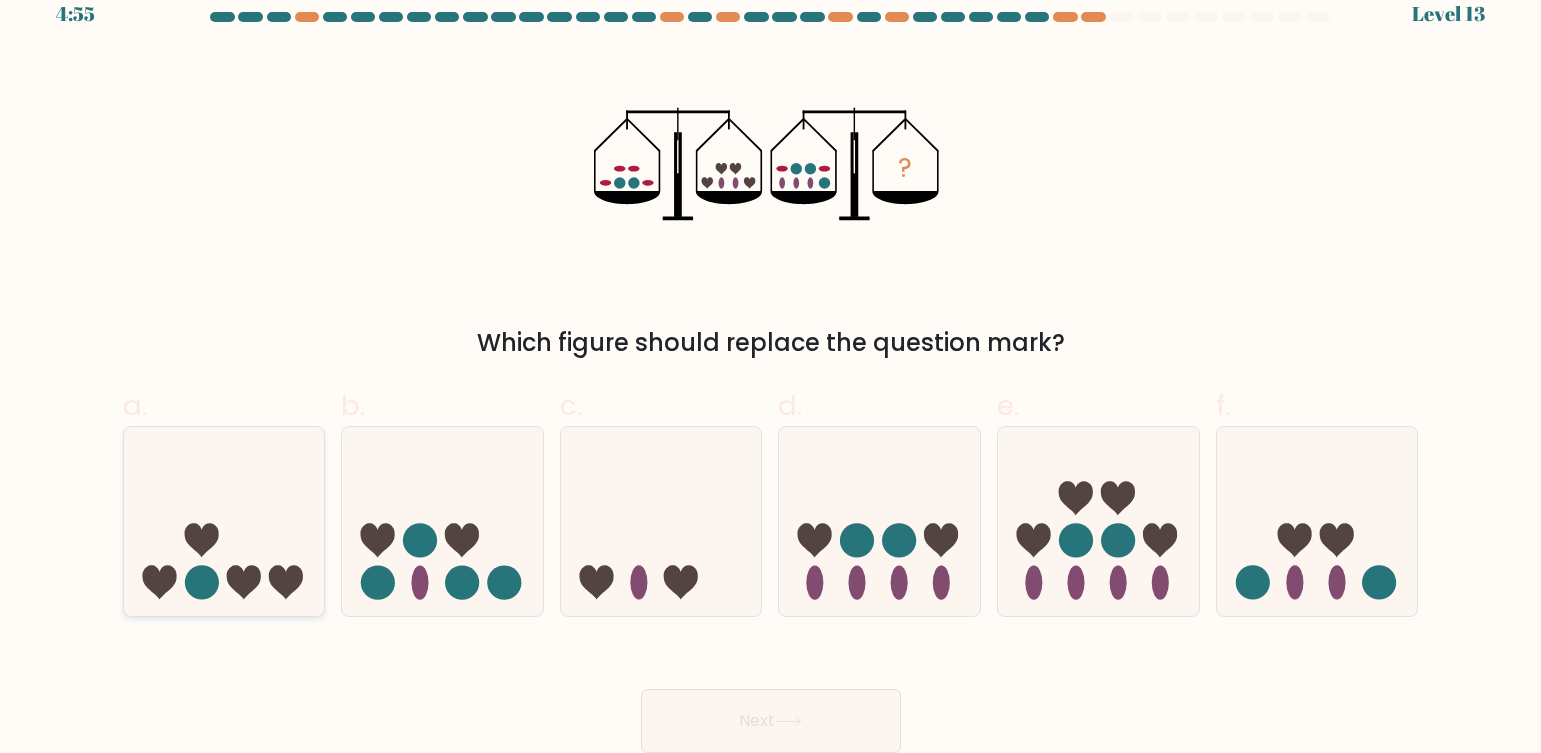 click 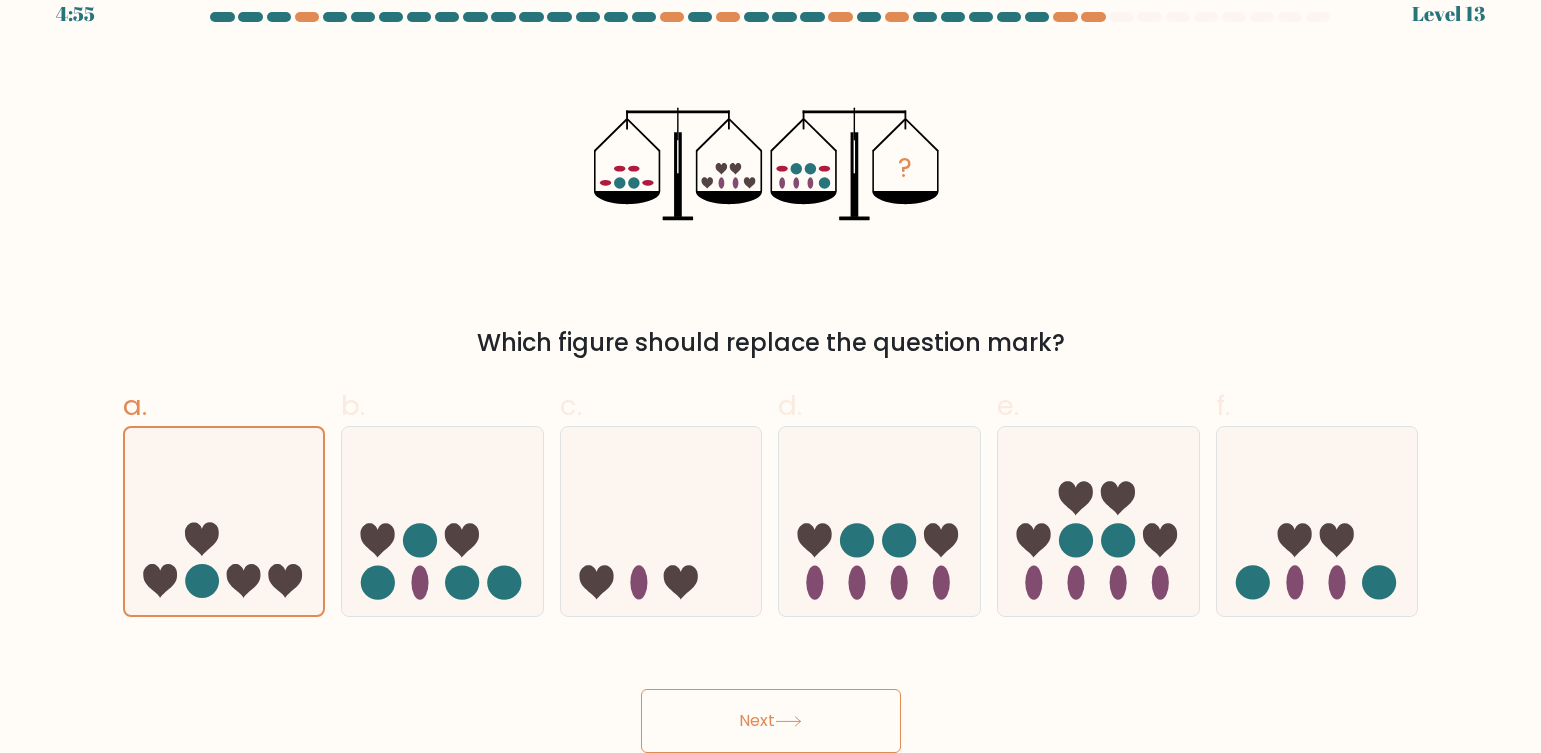 click on "Next" at bounding box center [771, 721] 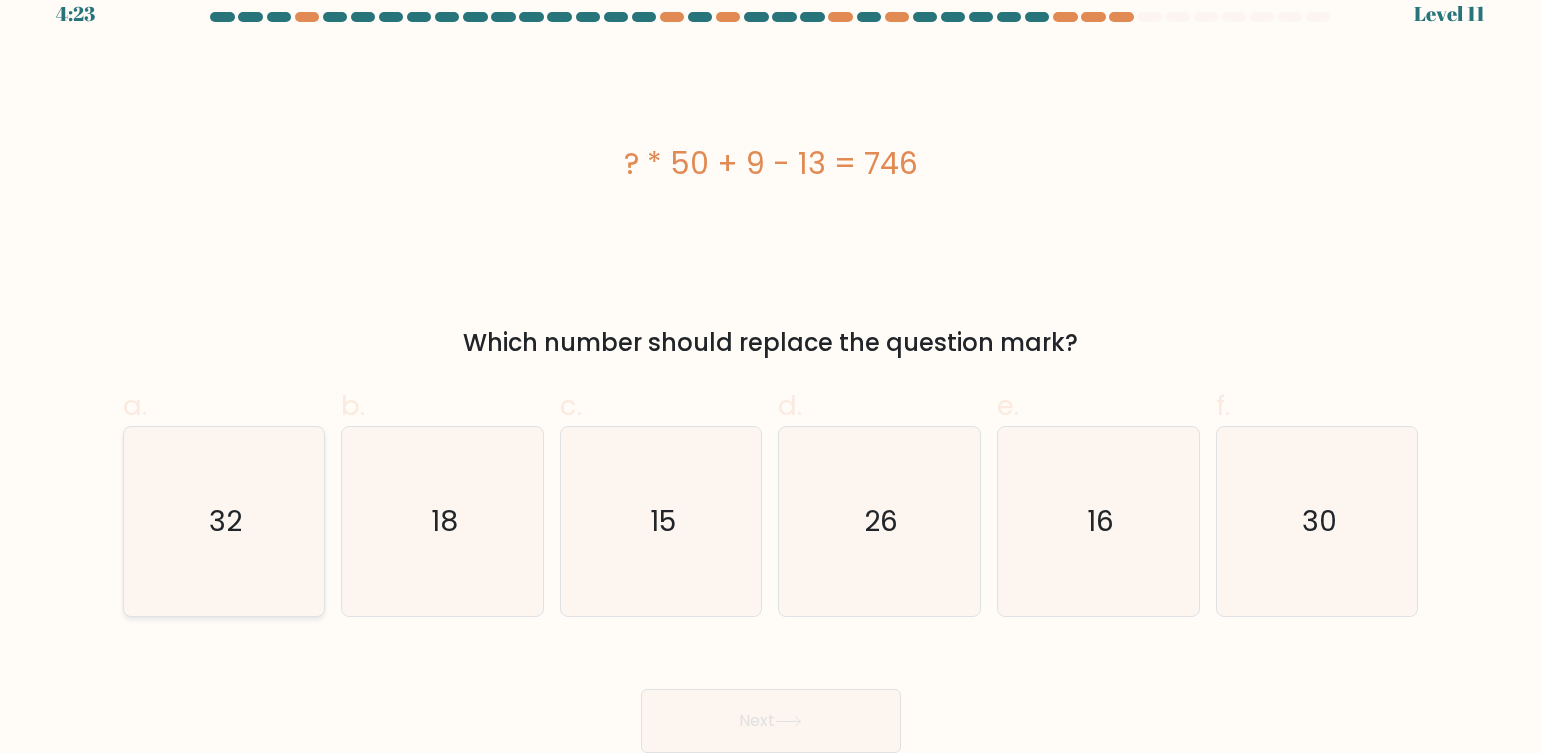 click on "32" 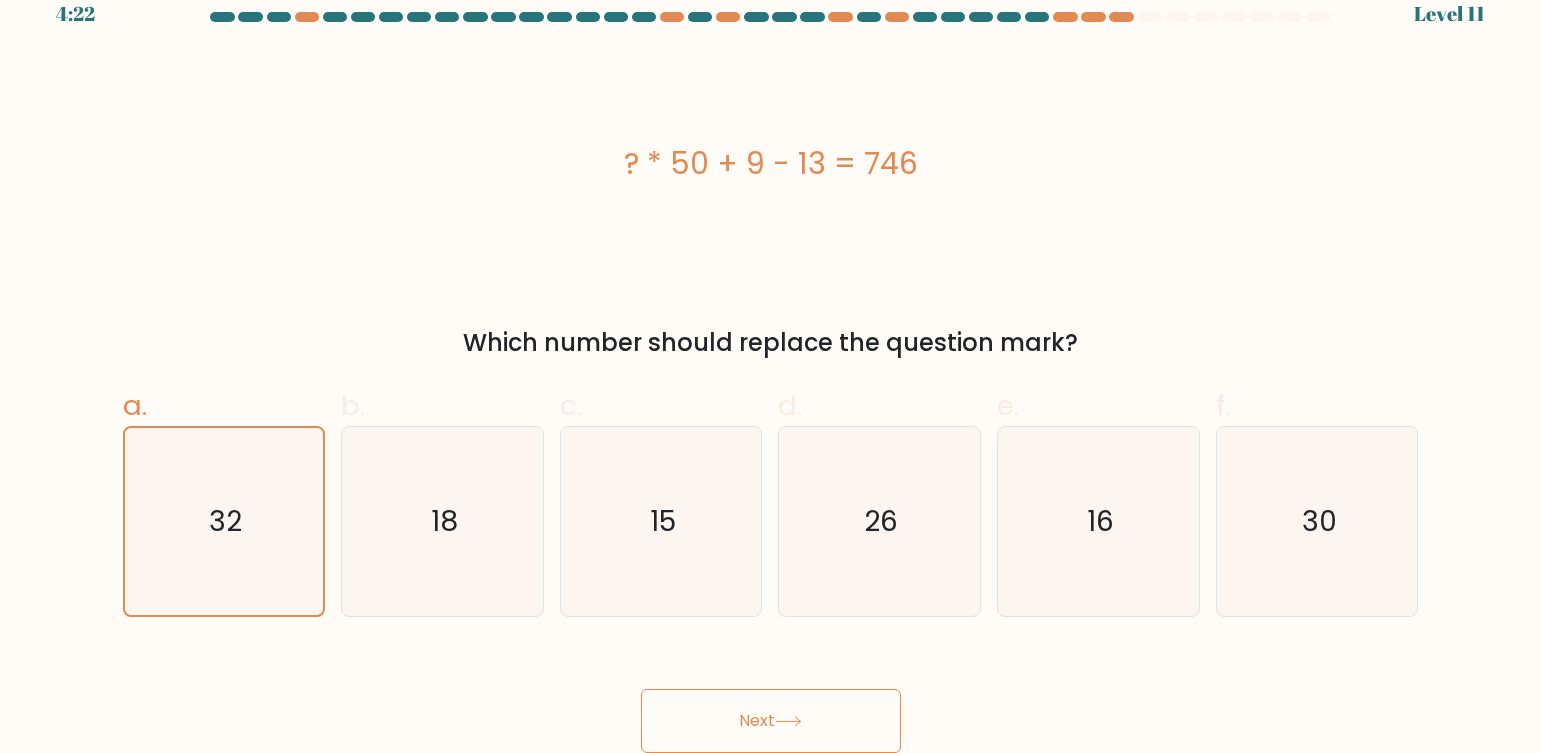click on "Next" at bounding box center [771, 721] 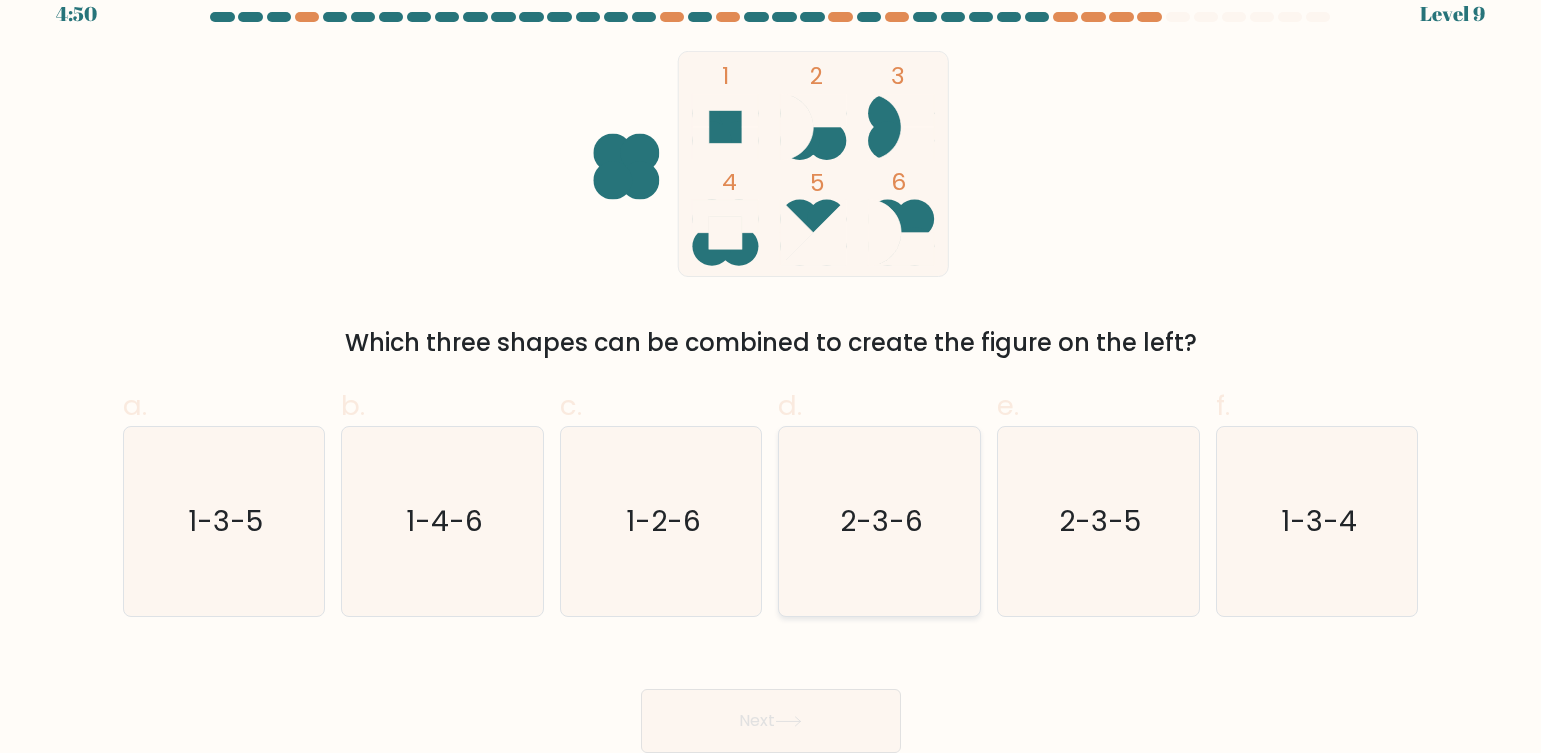 click on "2-3-6" 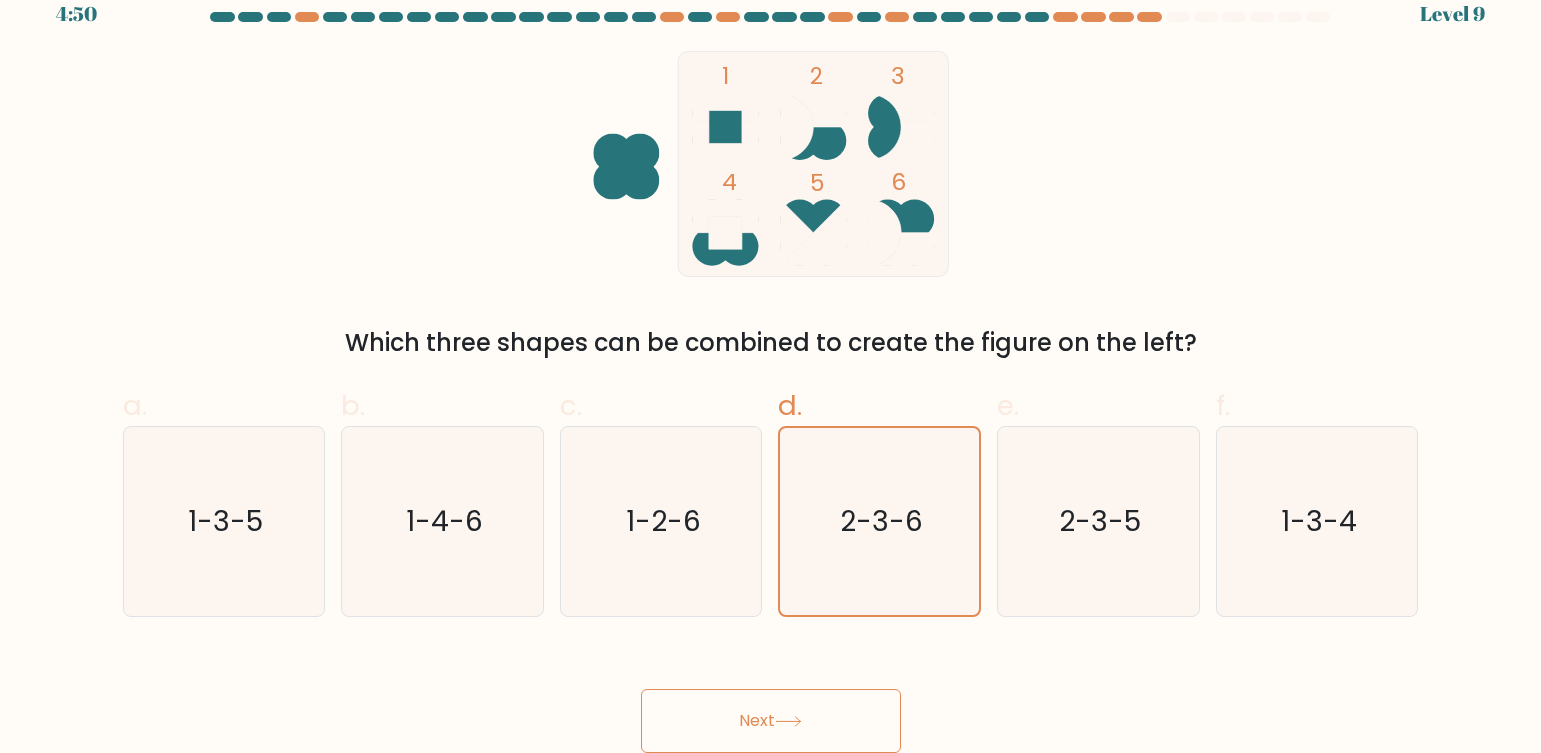 click on "Next" at bounding box center [771, 721] 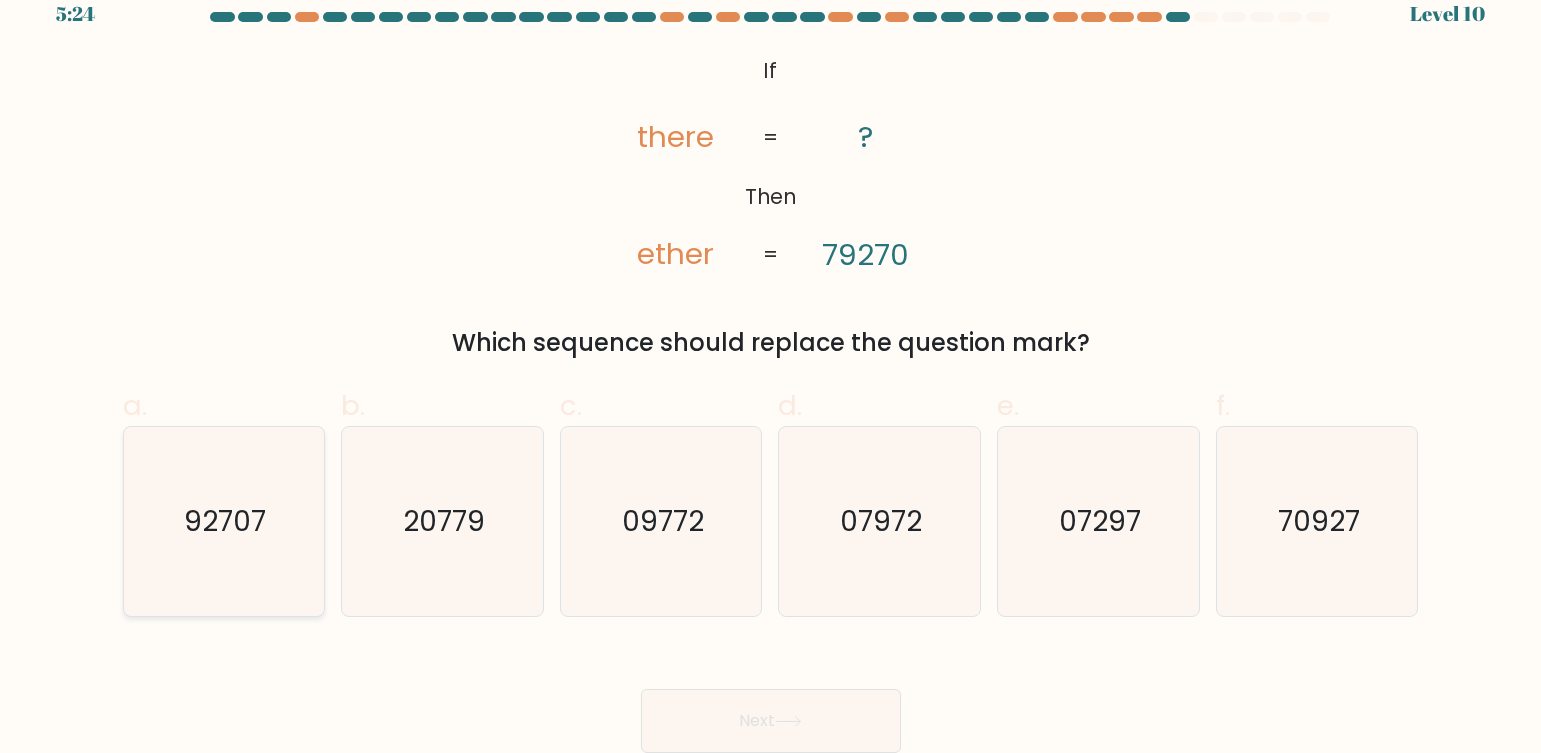 click on "92707" 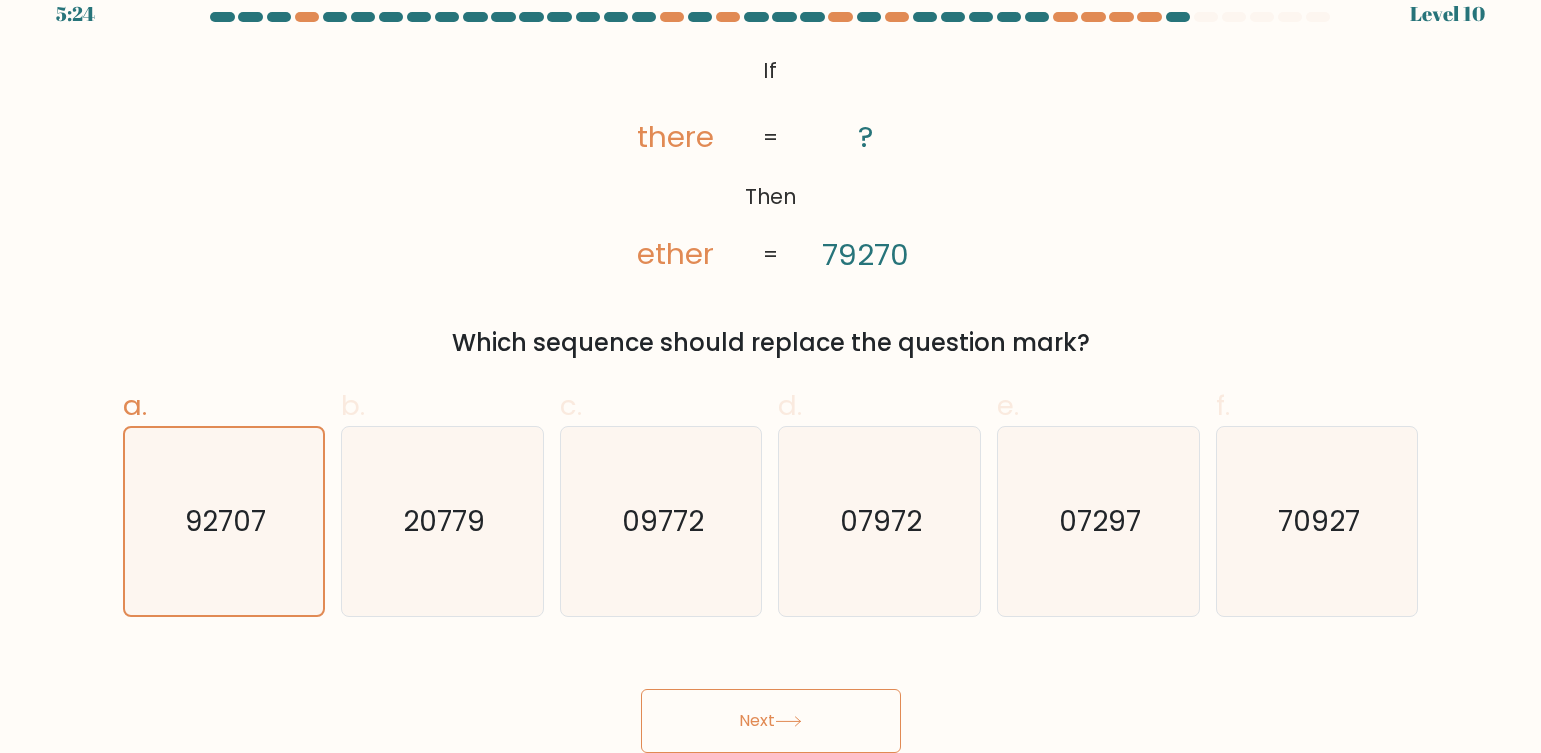 click on "Next" at bounding box center (771, 721) 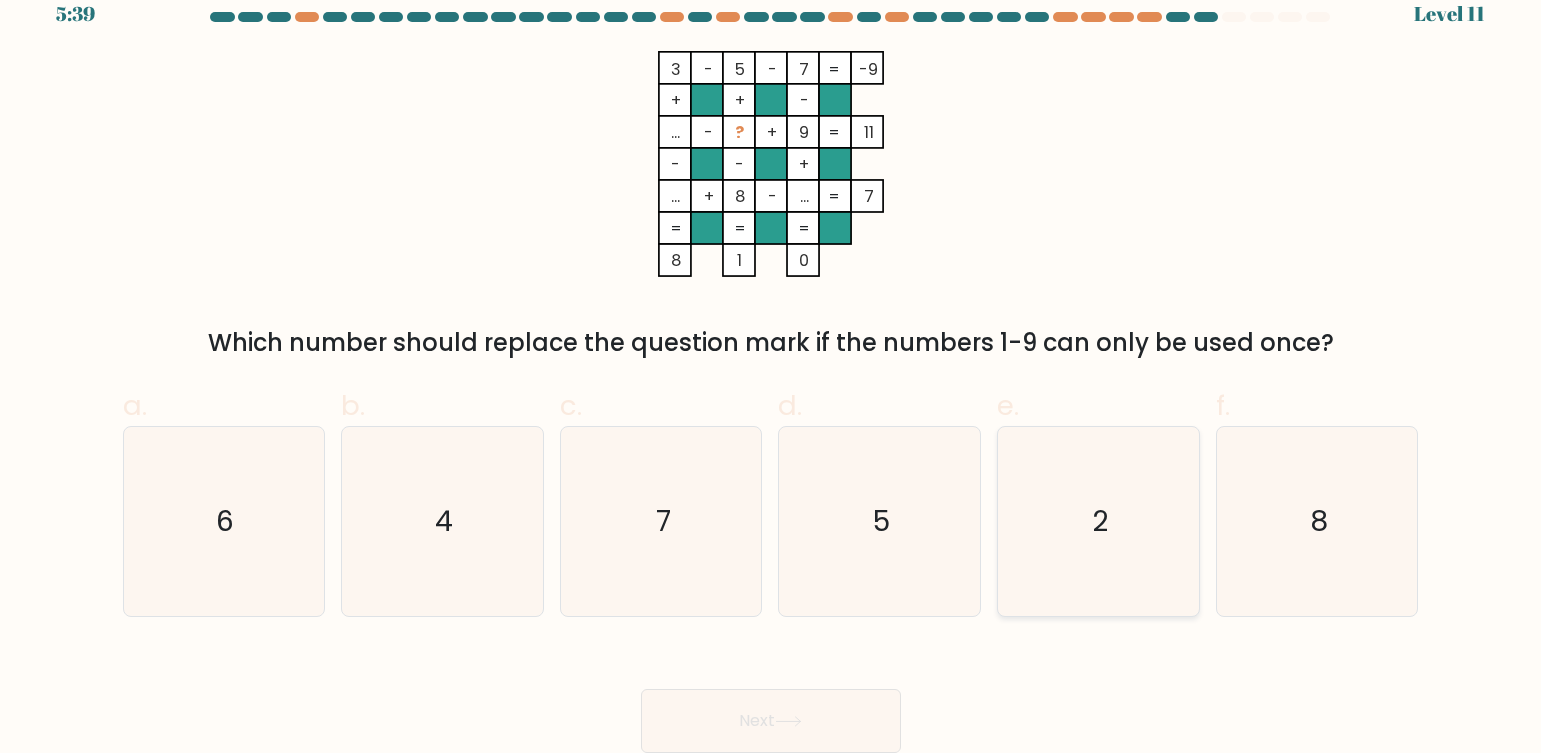click on "2" 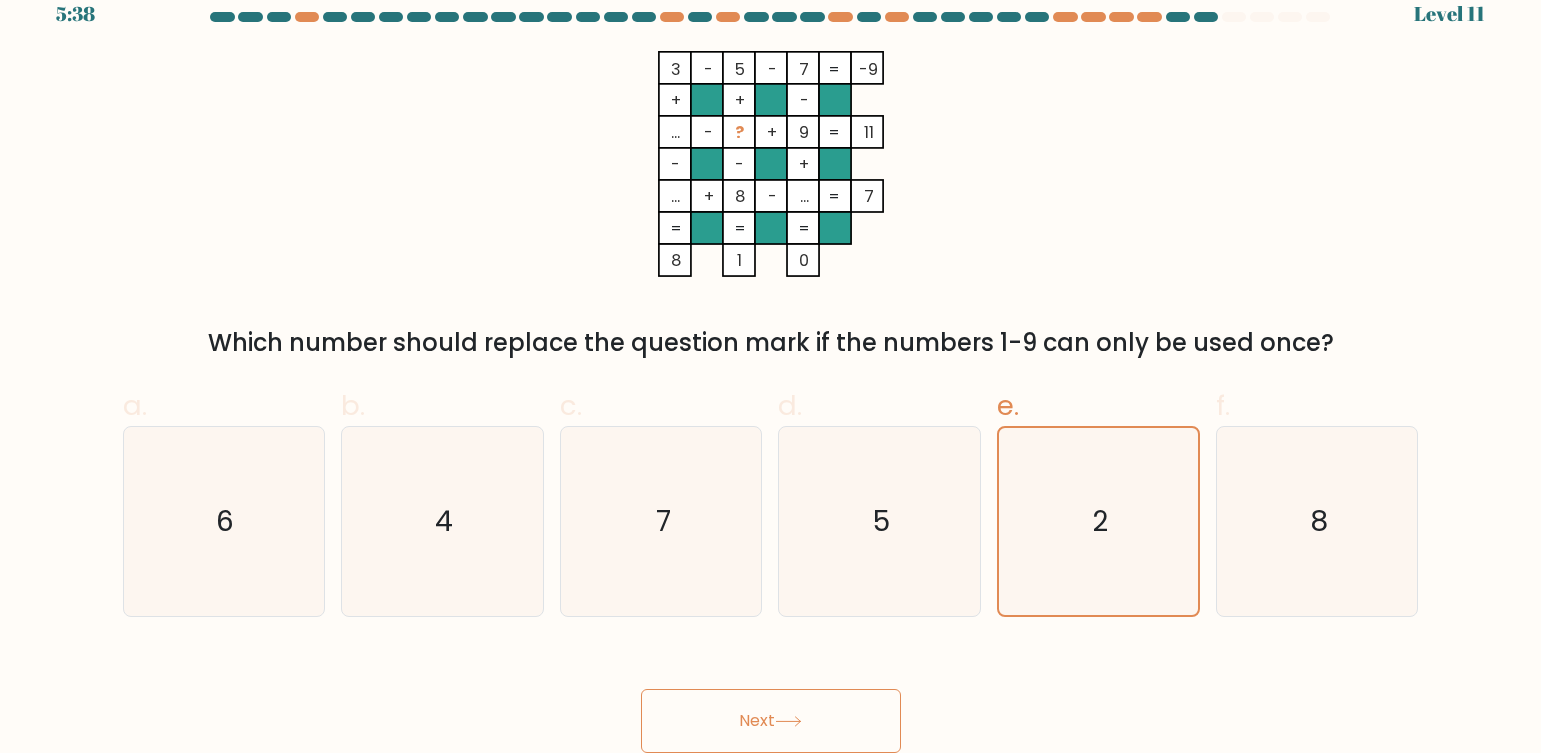 click on "Next" at bounding box center (771, 721) 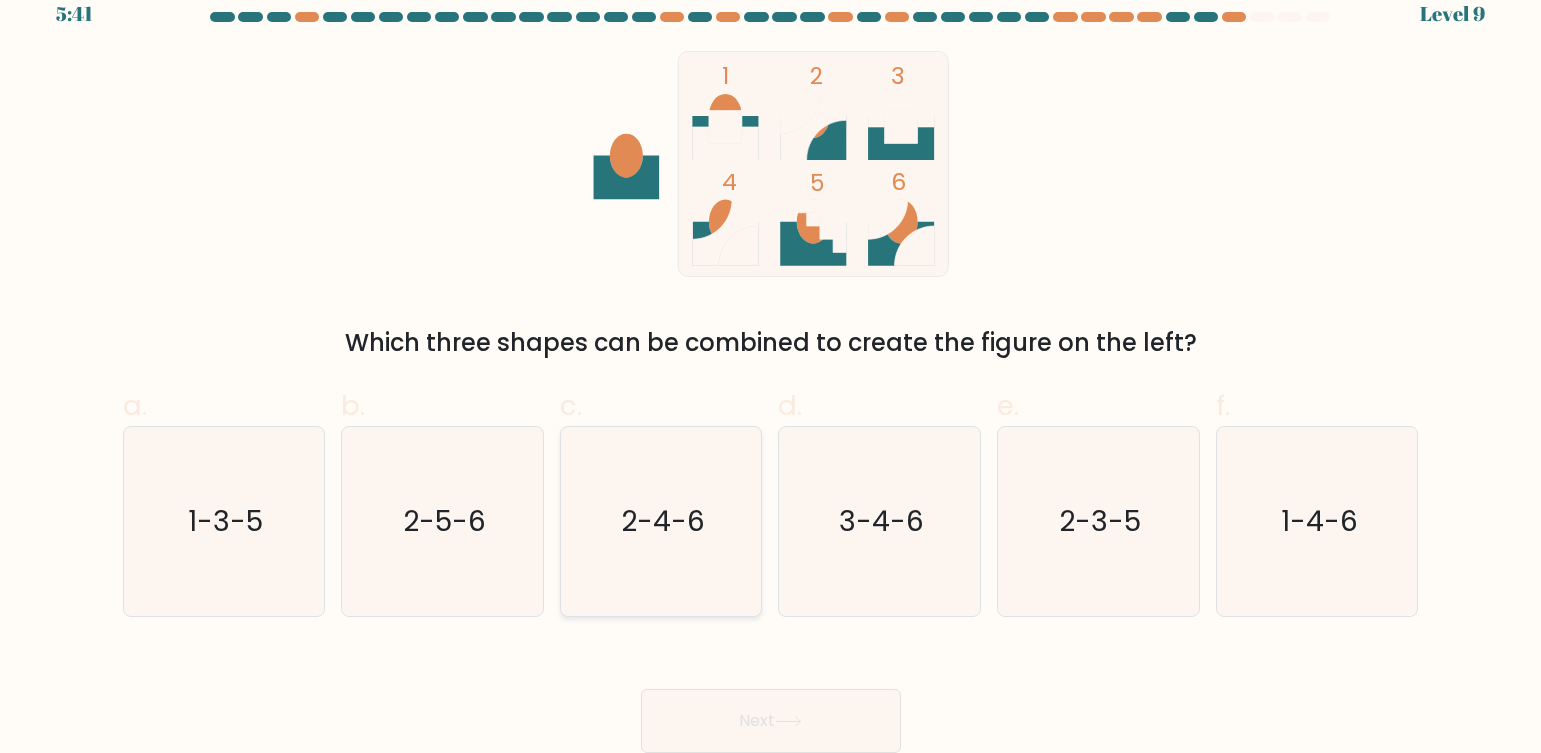 click on "2-4-6" 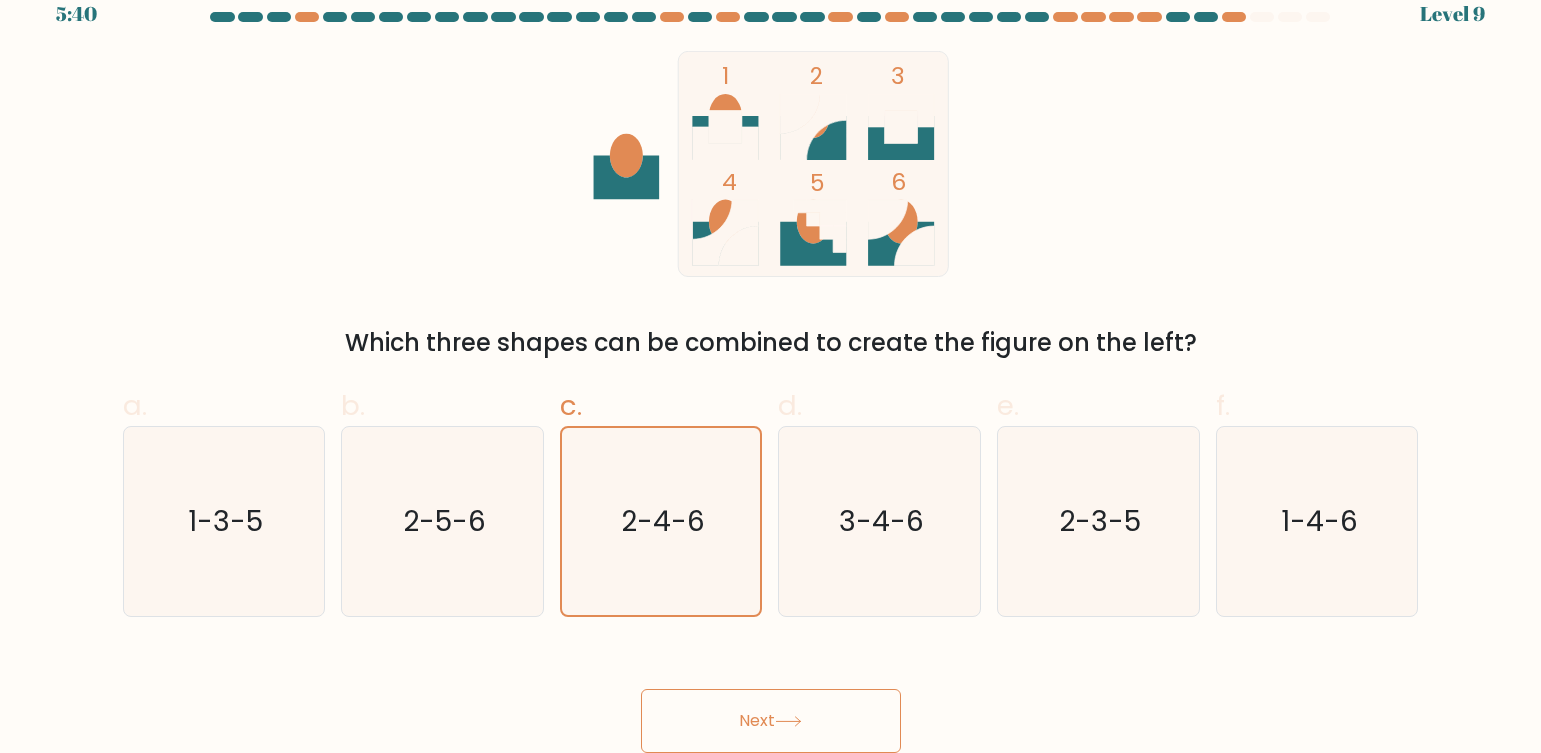 click on "Next" at bounding box center [771, 721] 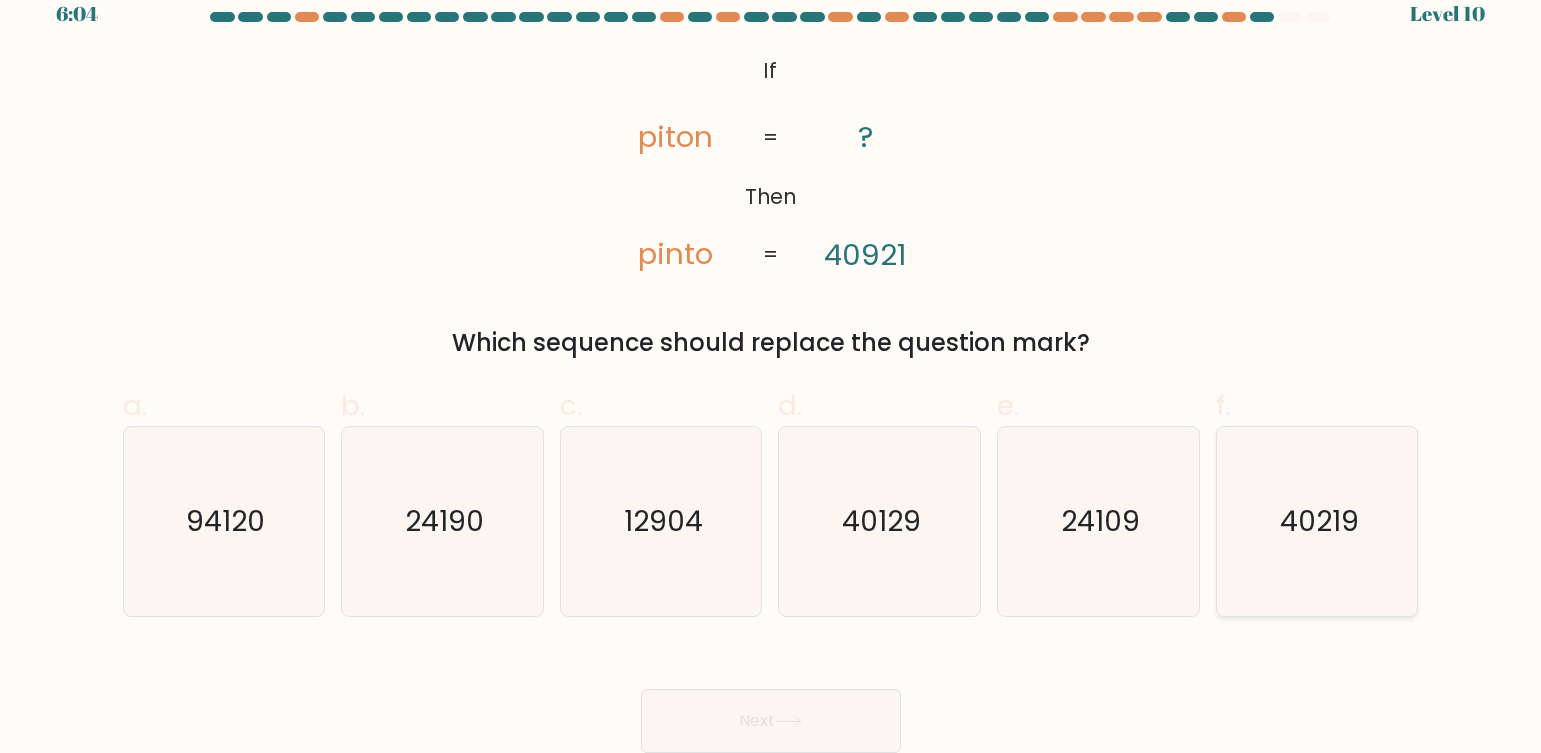 click on "40219" 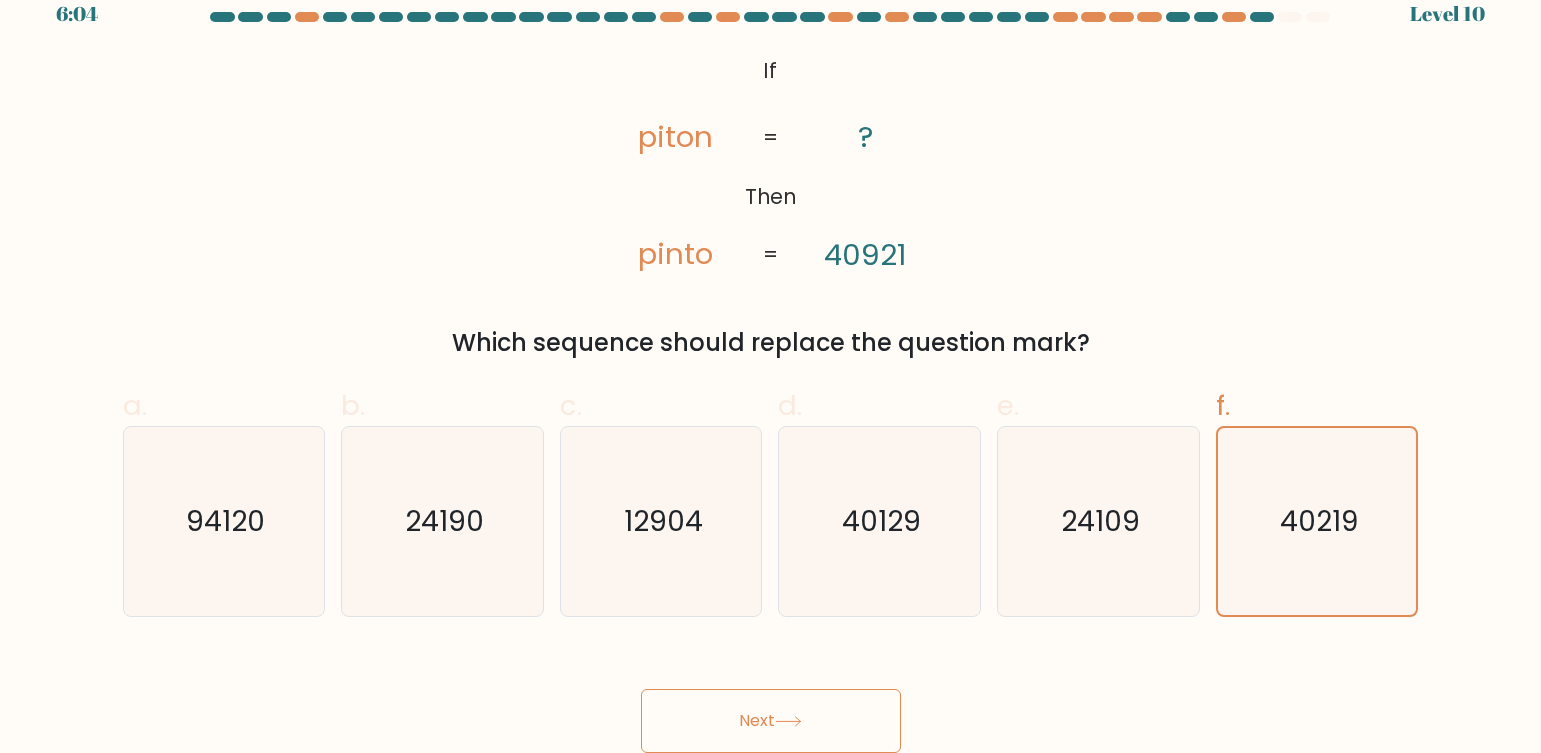 click on "Next" at bounding box center [771, 721] 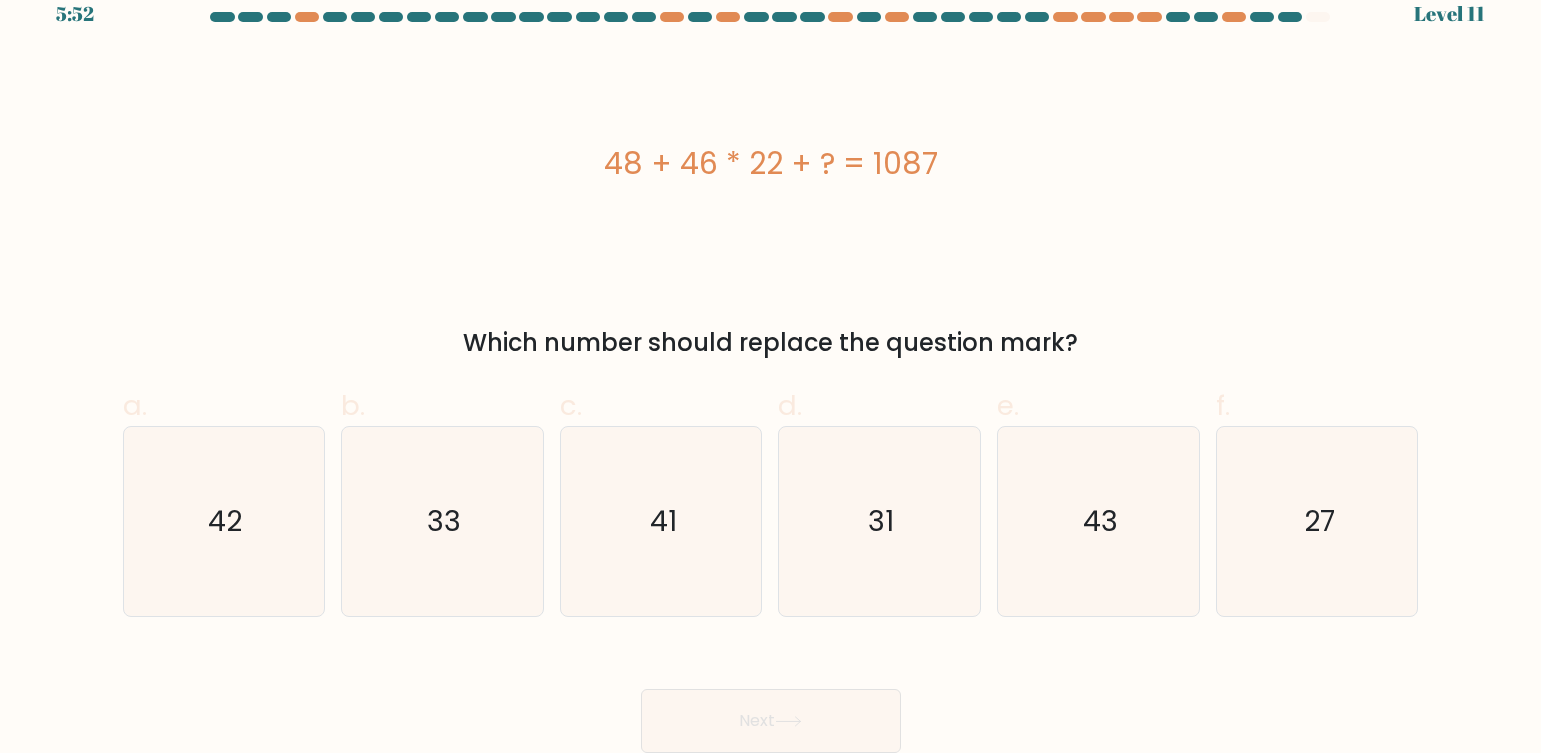 type 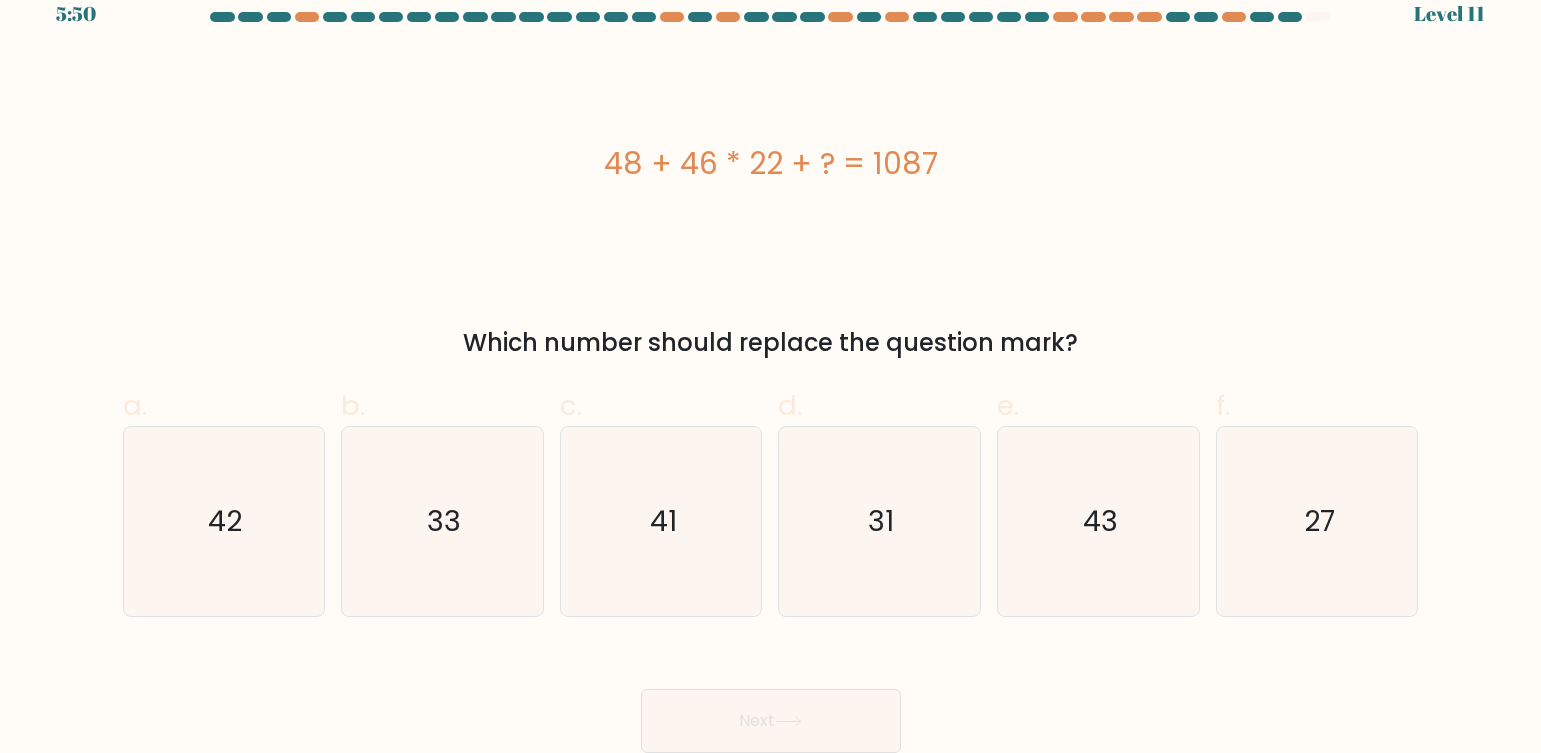 click on "48 + 46 * 22 + ? = 1087" at bounding box center (771, 164) 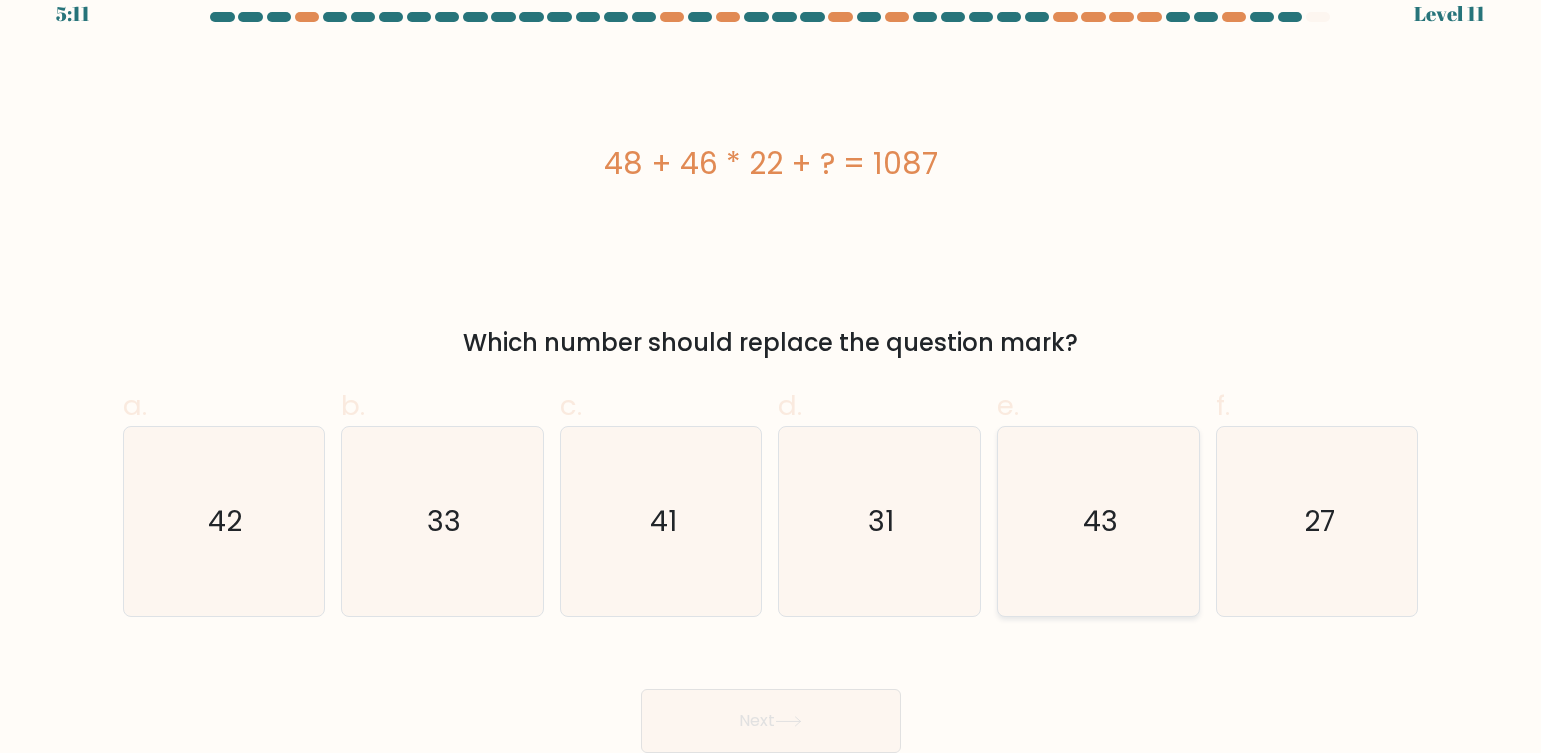 click on "43" 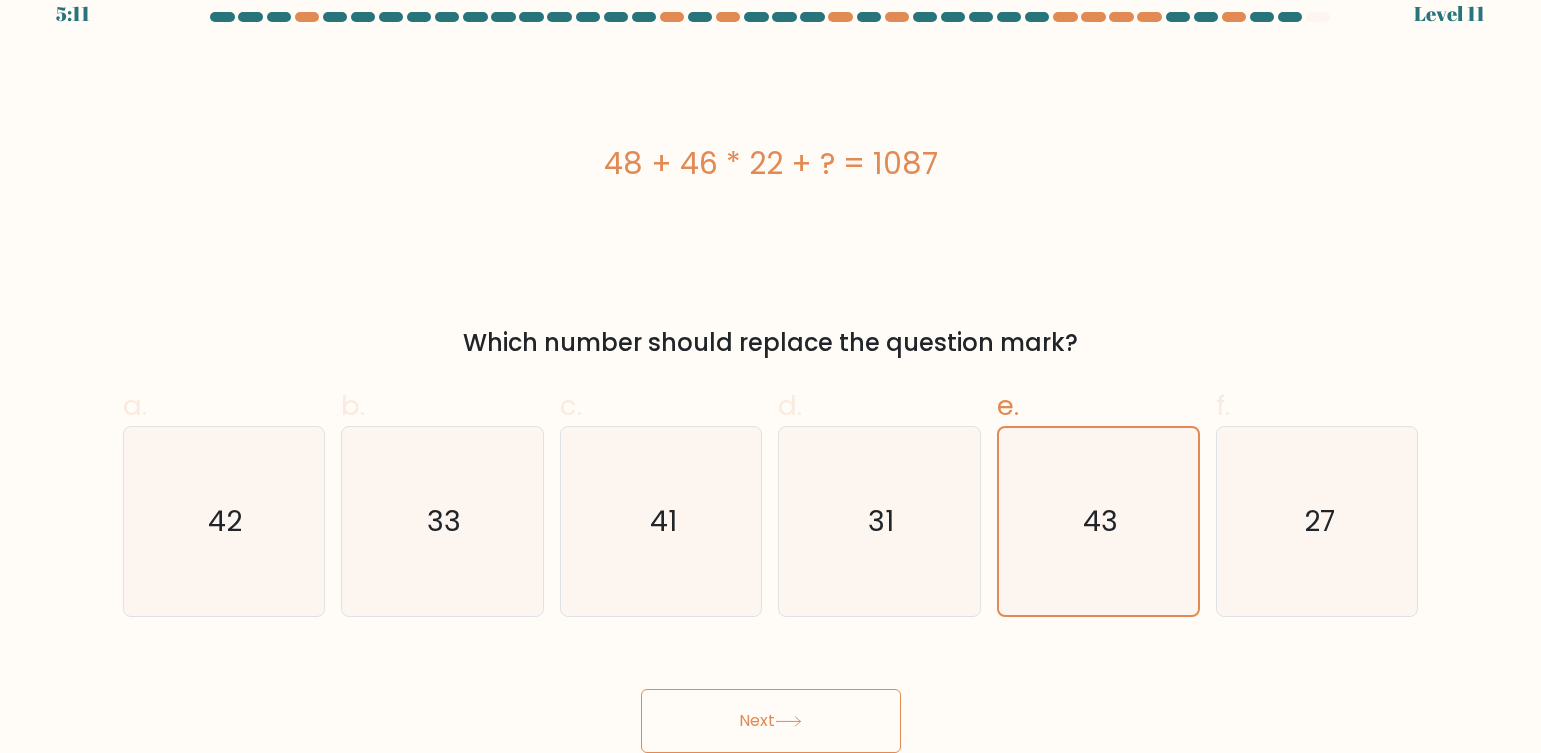 click on "Next" at bounding box center (771, 721) 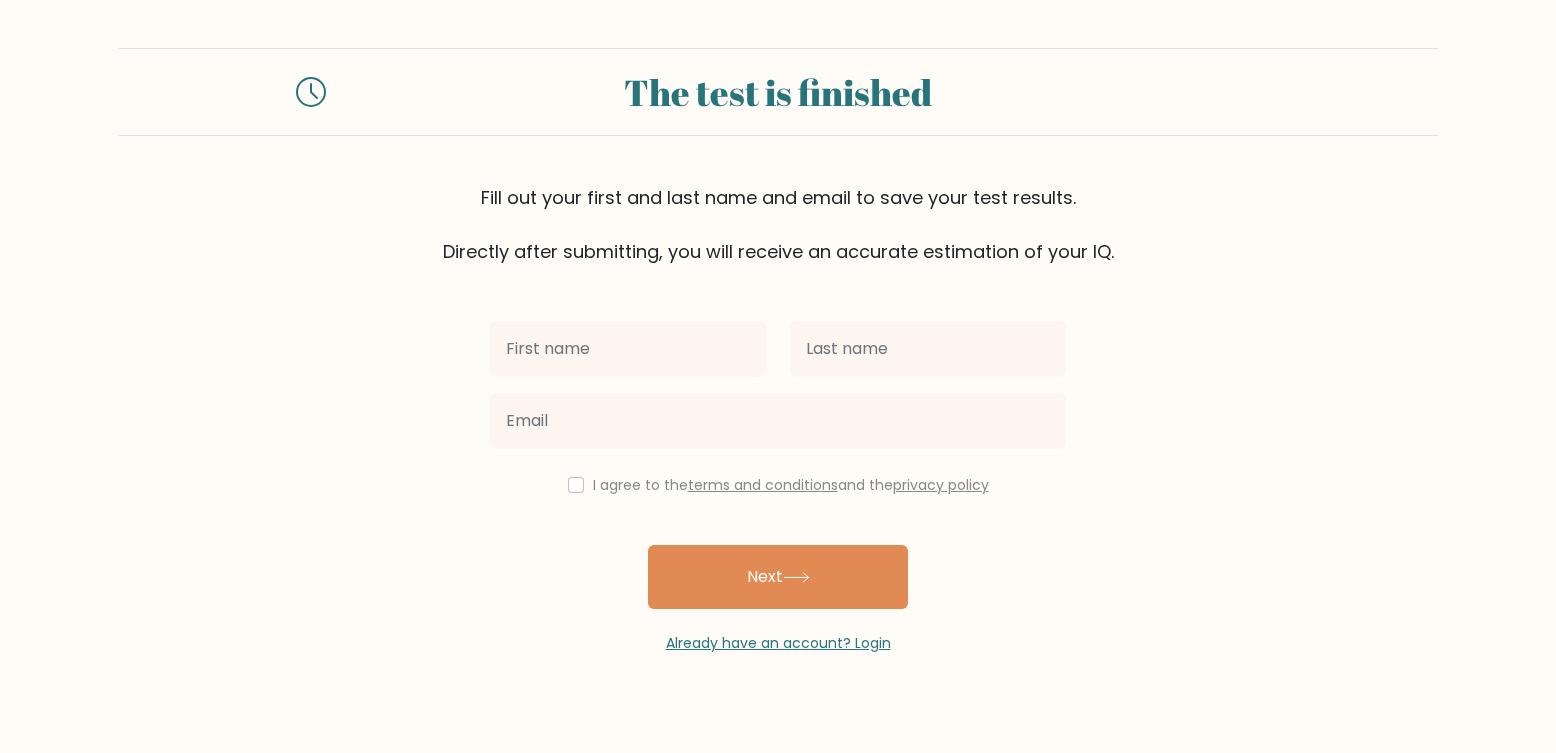 scroll, scrollTop: 0, scrollLeft: 0, axis: both 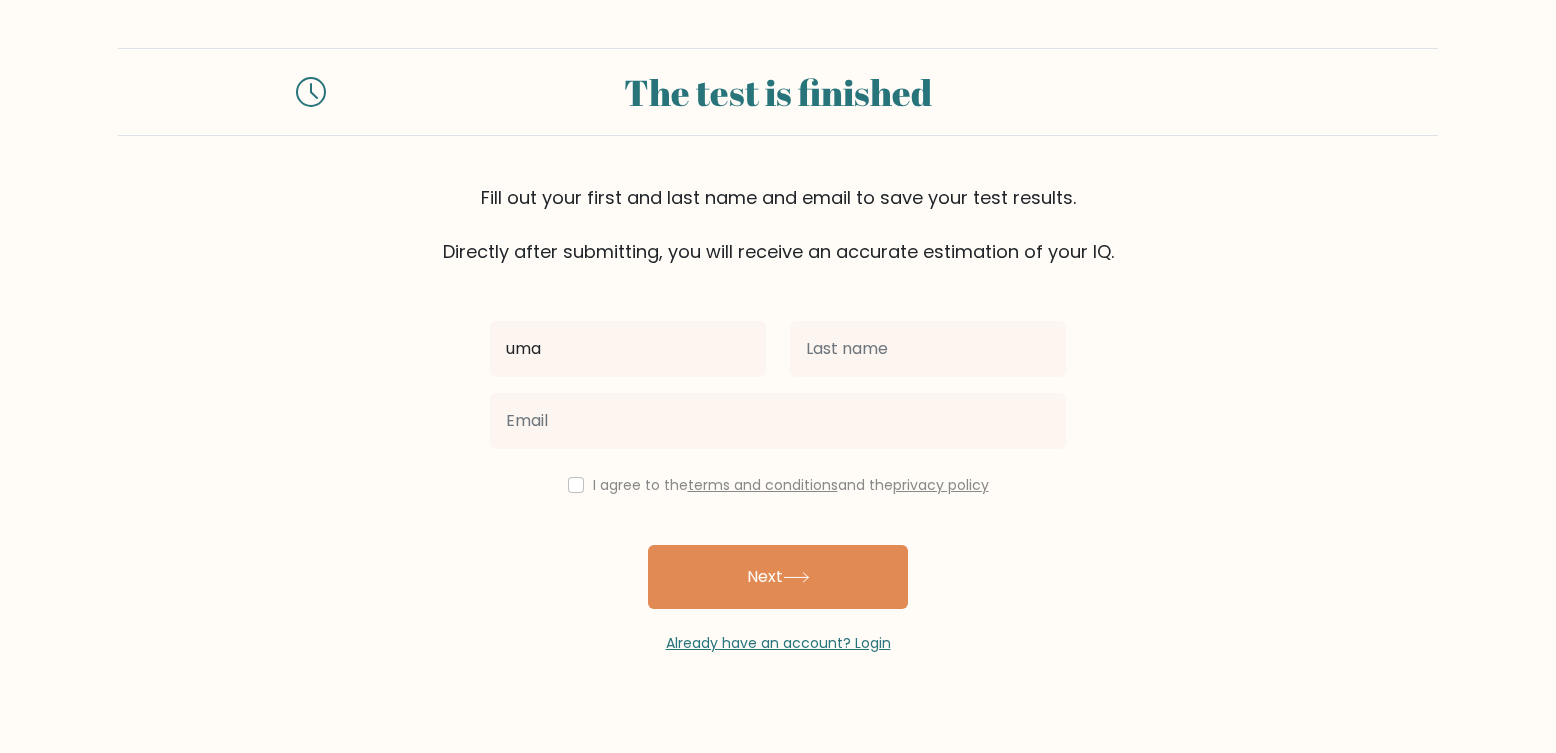 type on "uma" 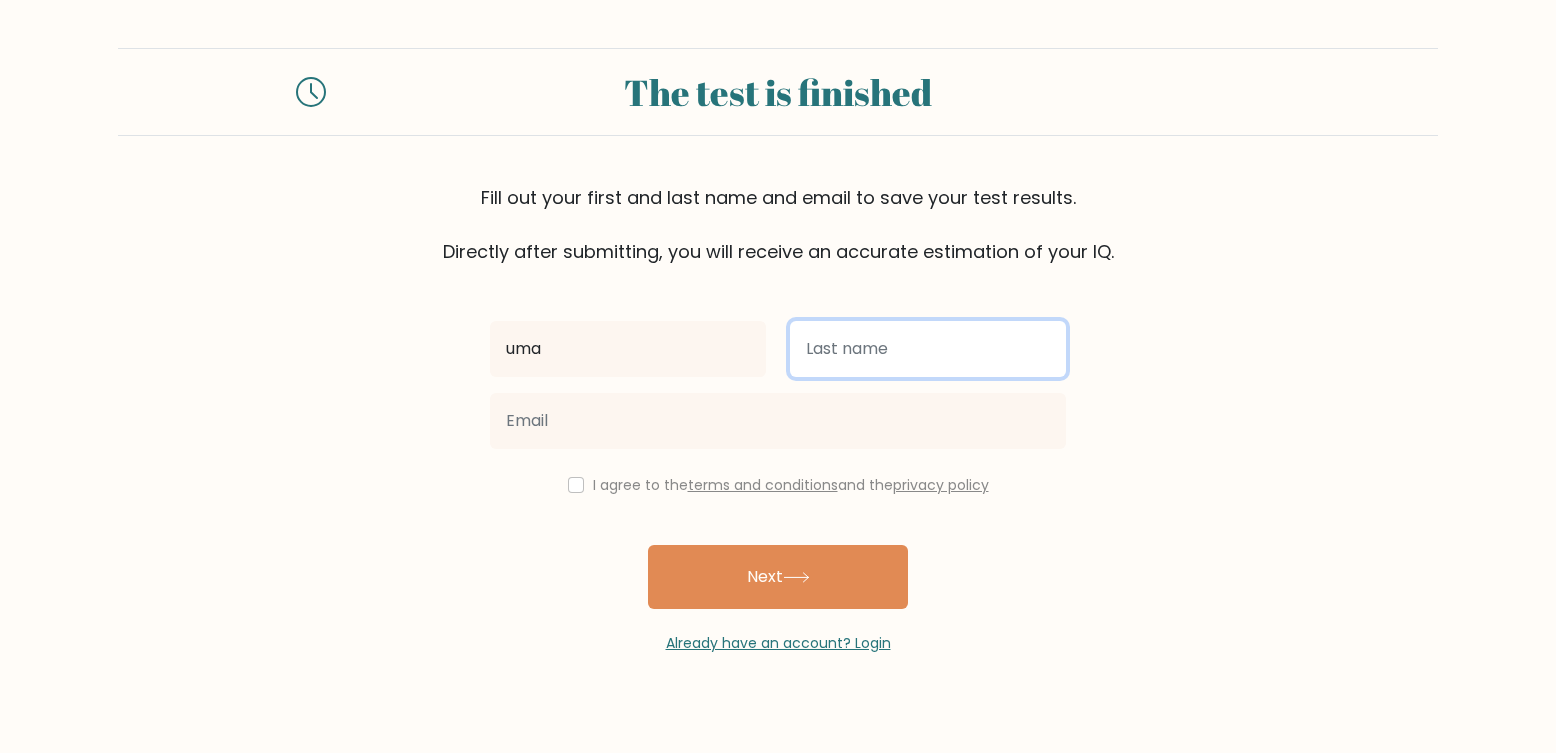 click at bounding box center [928, 349] 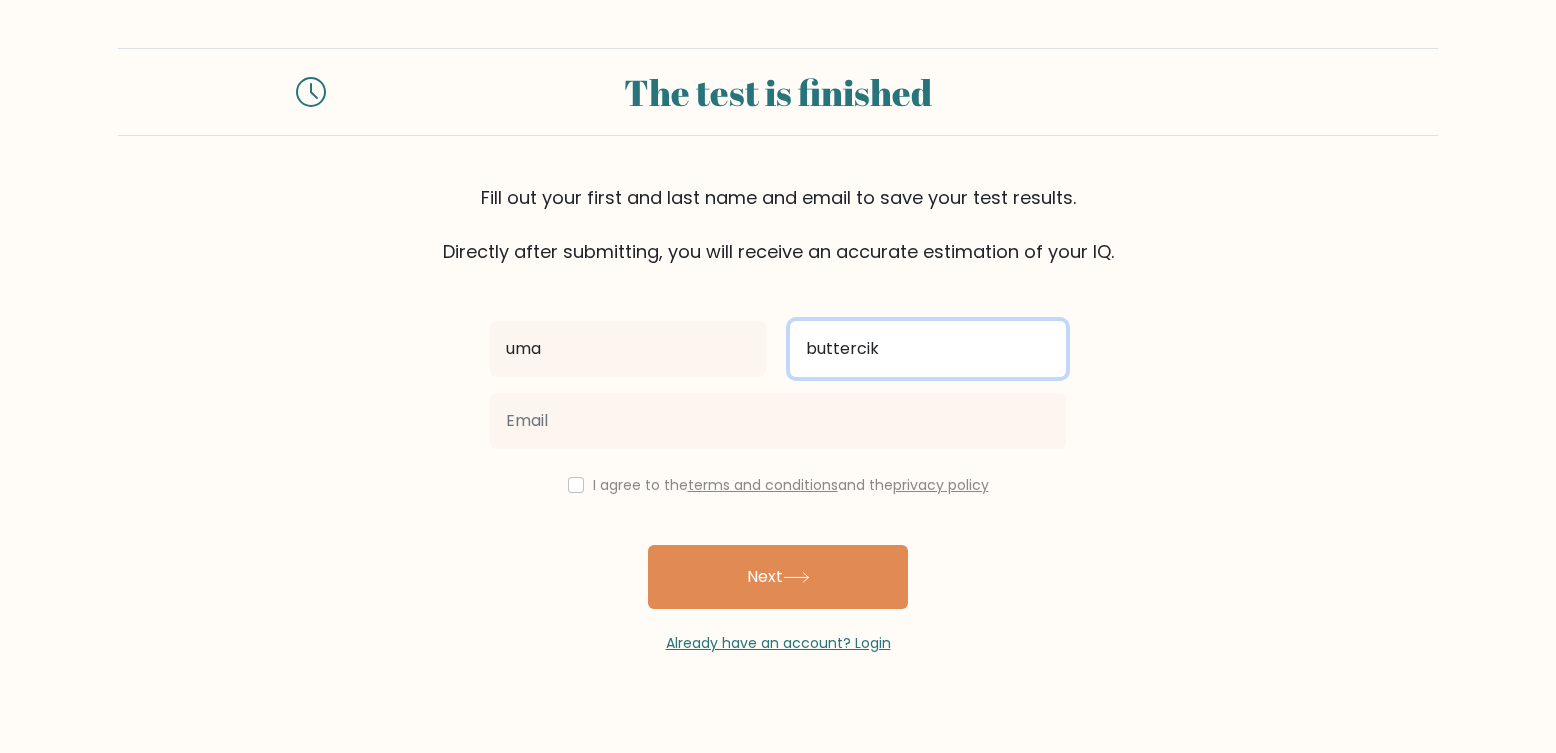 type on "buttercik" 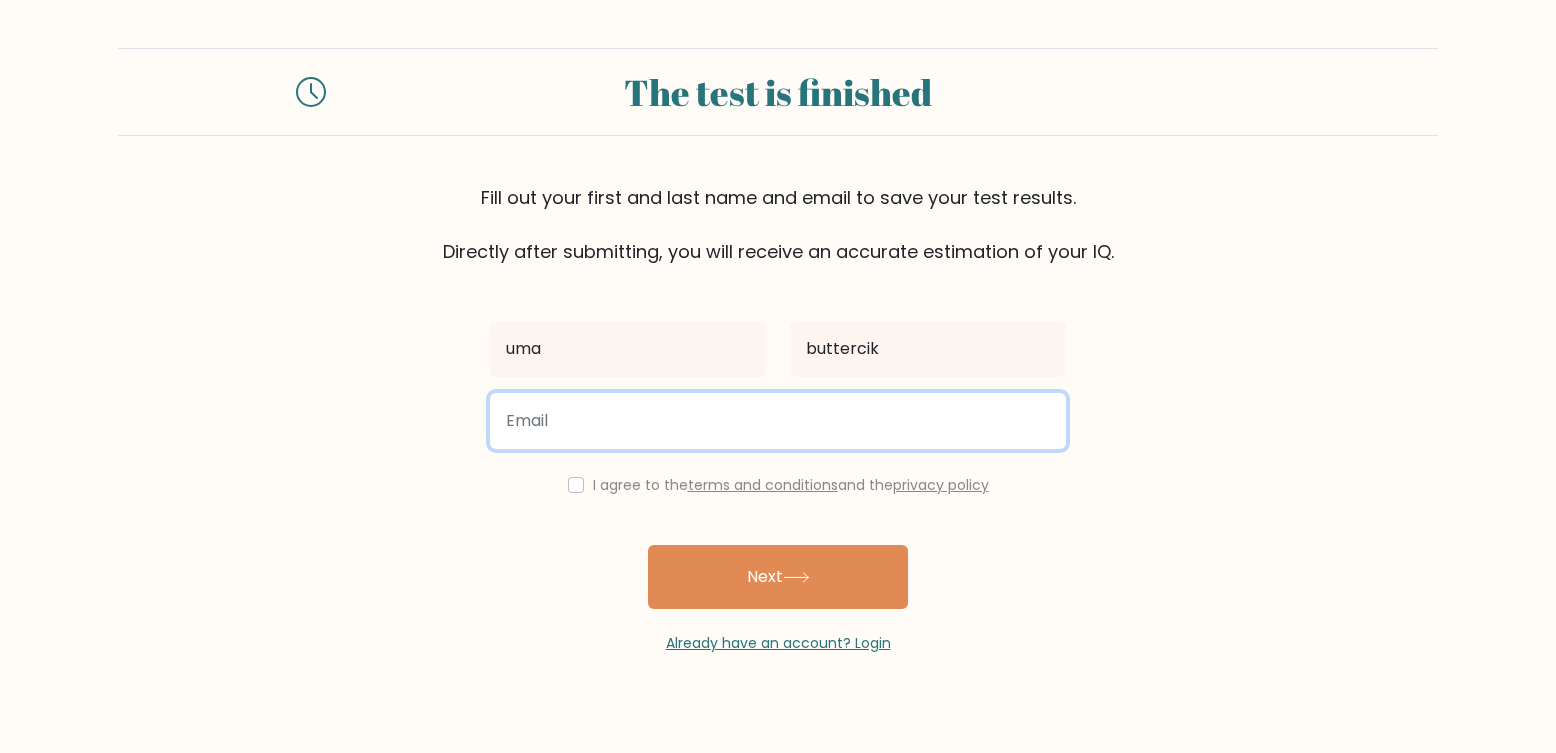 click at bounding box center (778, 421) 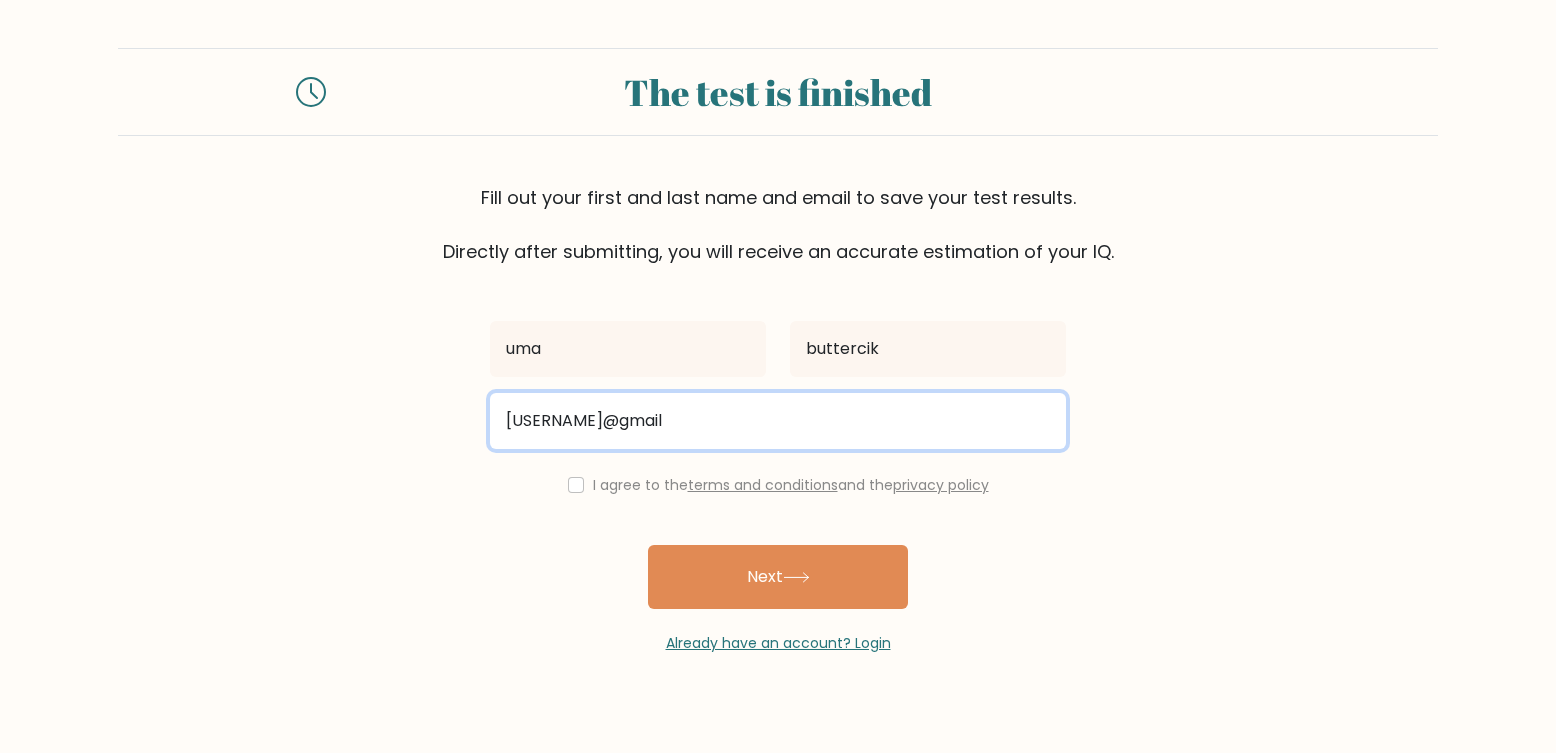 type on "[USERNAME]@gmail.com" 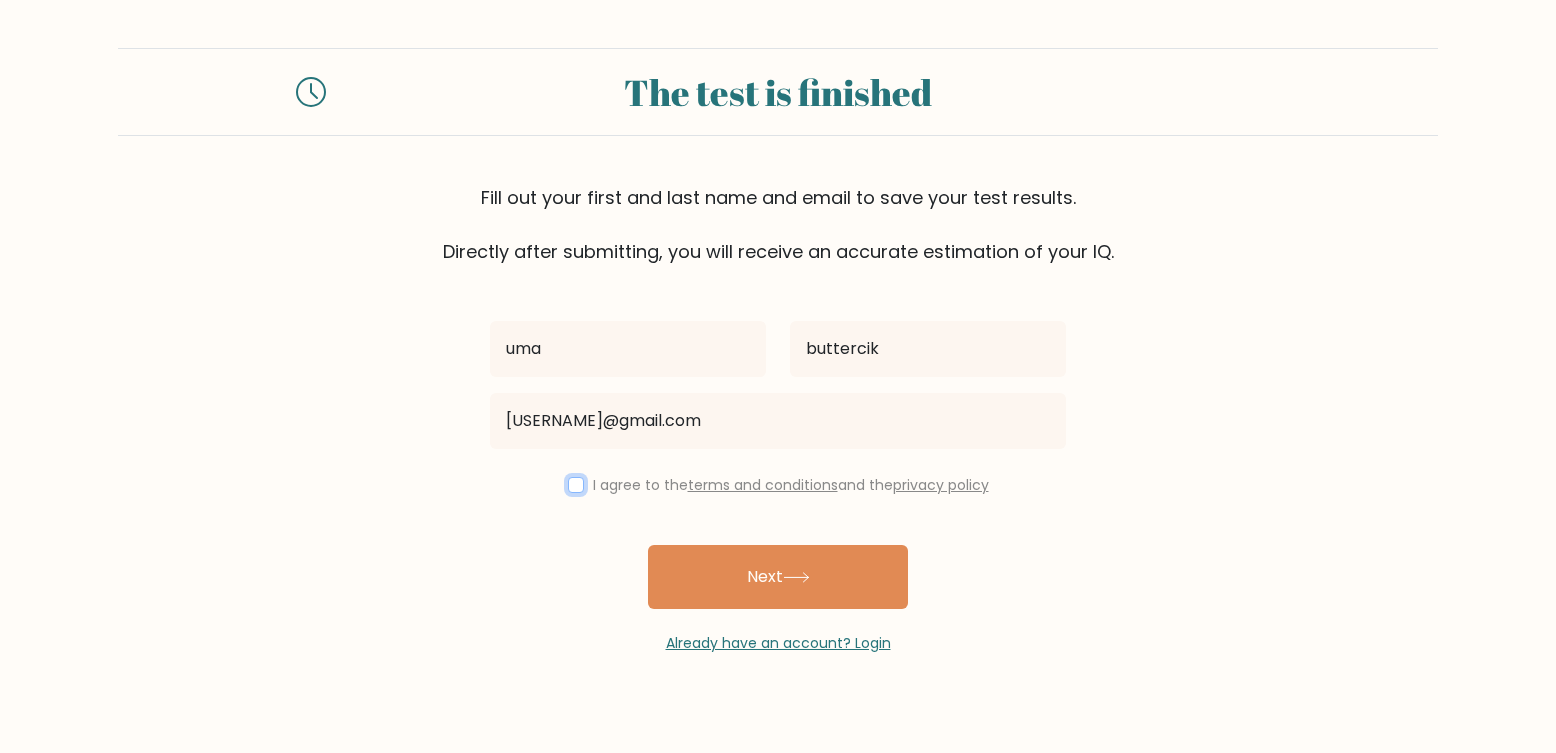 click at bounding box center (576, 485) 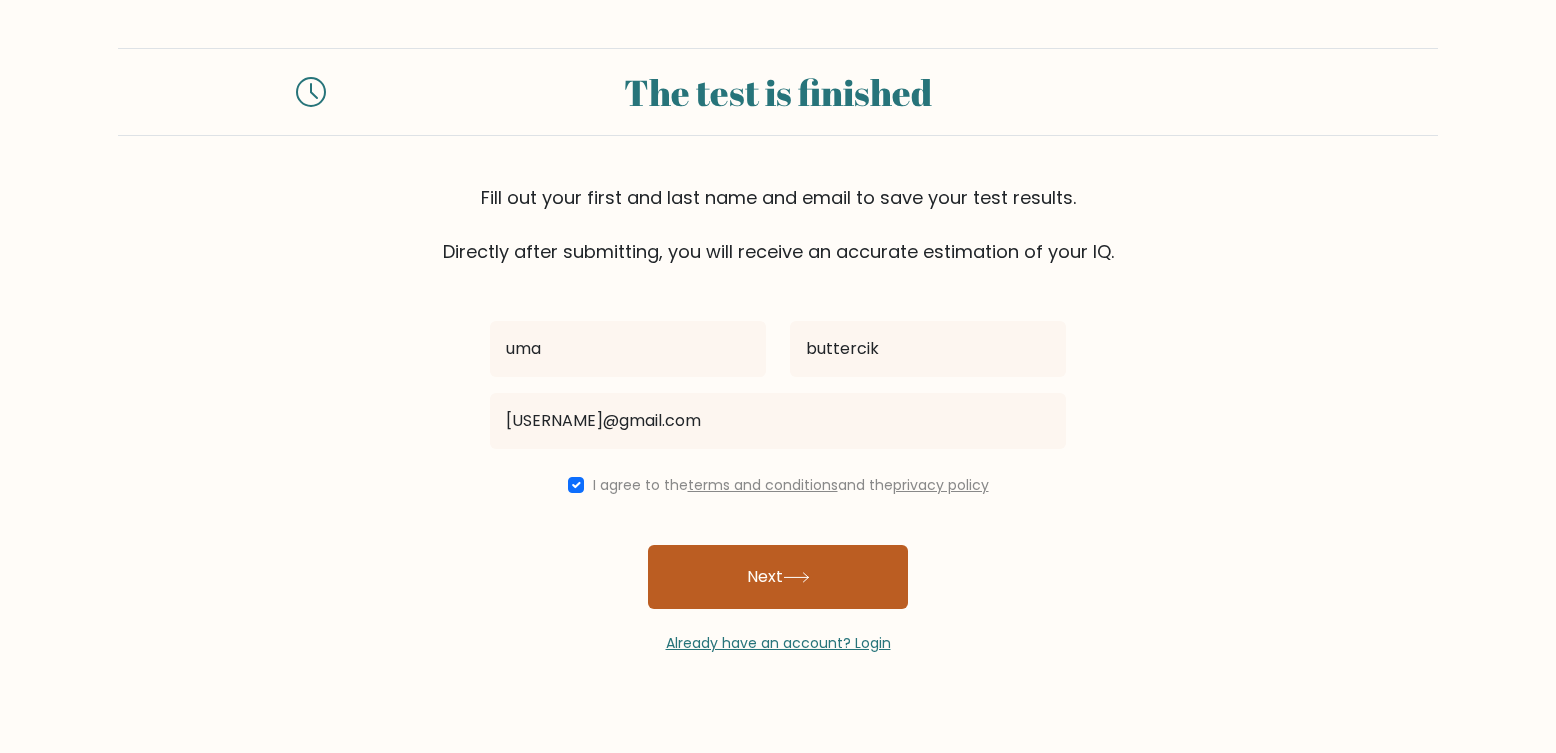 click on "Next" at bounding box center (778, 577) 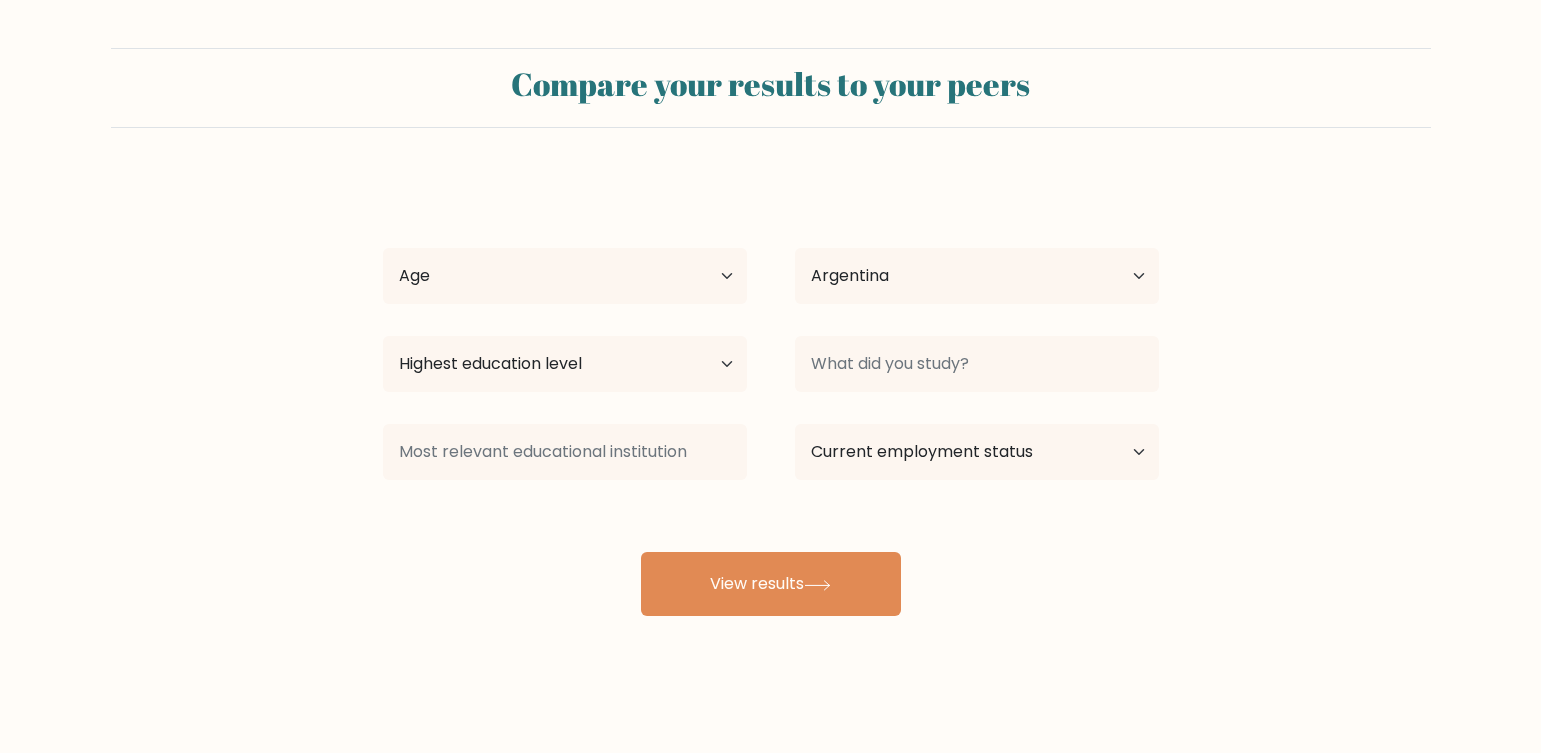 select on "AR" 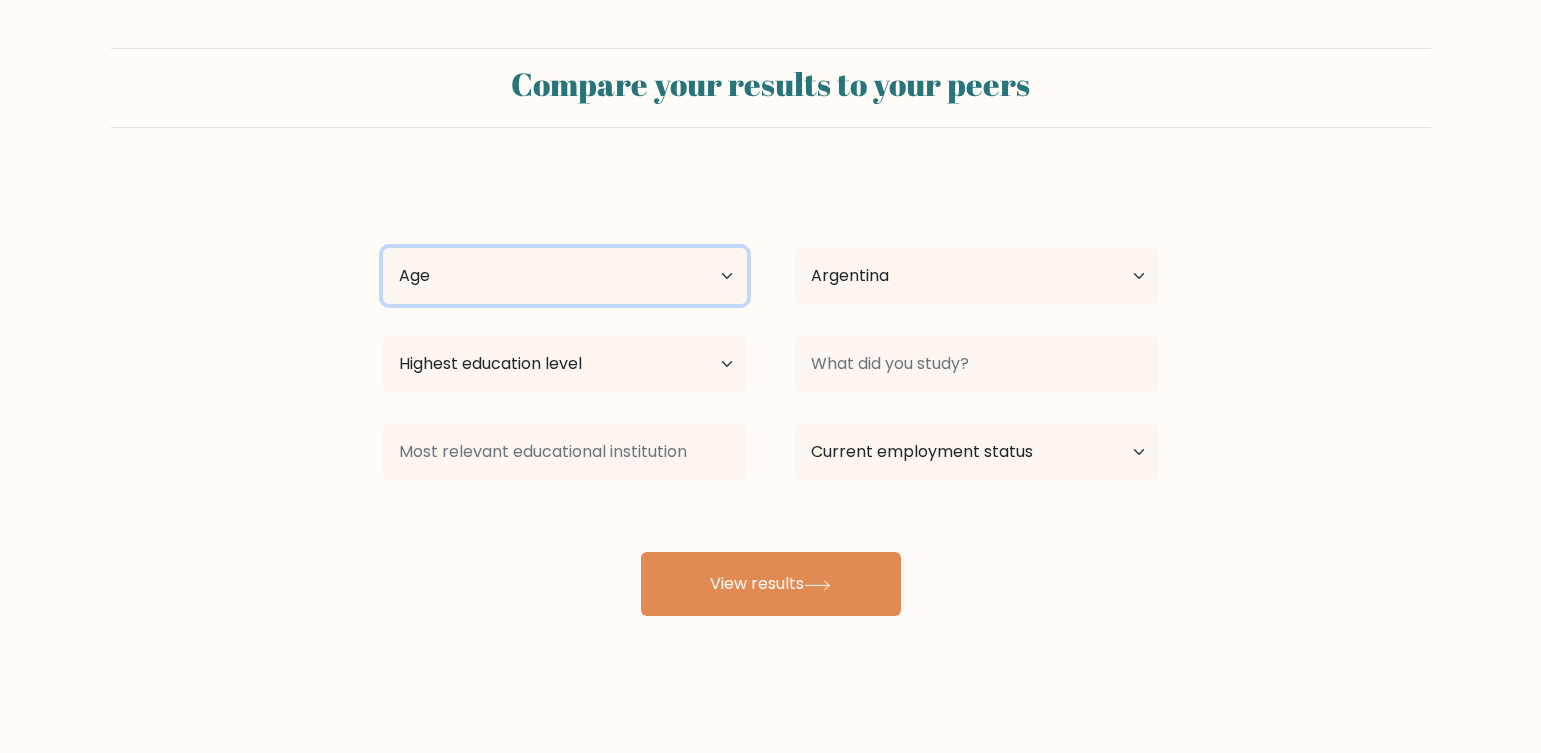 click on "Age
Under 18 years old
18-24 years old
25-34 years old
35-44 years old
45-54 years old
55-64 years old
65 years old and above" at bounding box center [565, 276] 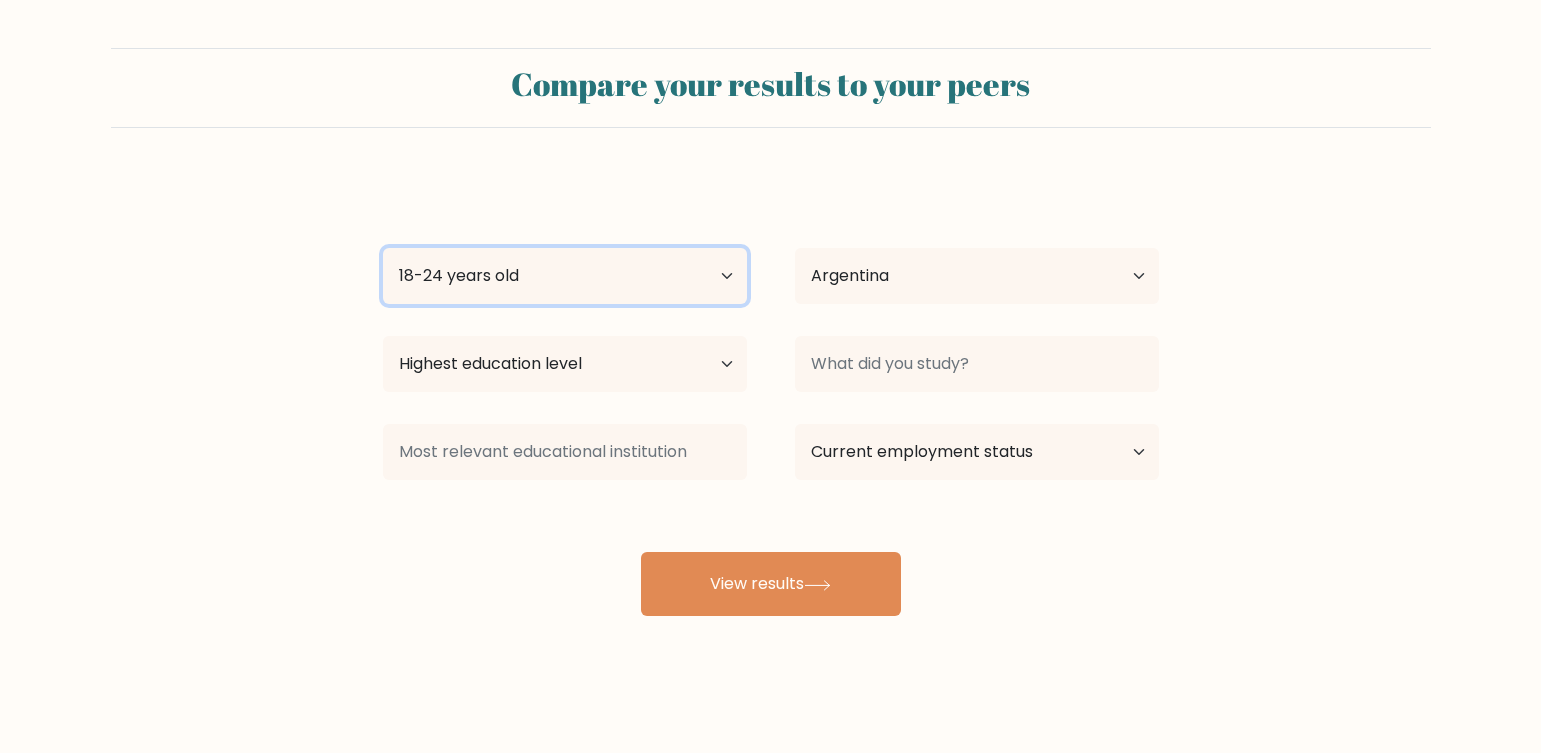click on "Age
Under 18 years old
18-24 years old
25-34 years old
35-44 years old
45-54 years old
55-64 years old
65 years old and above" at bounding box center [565, 276] 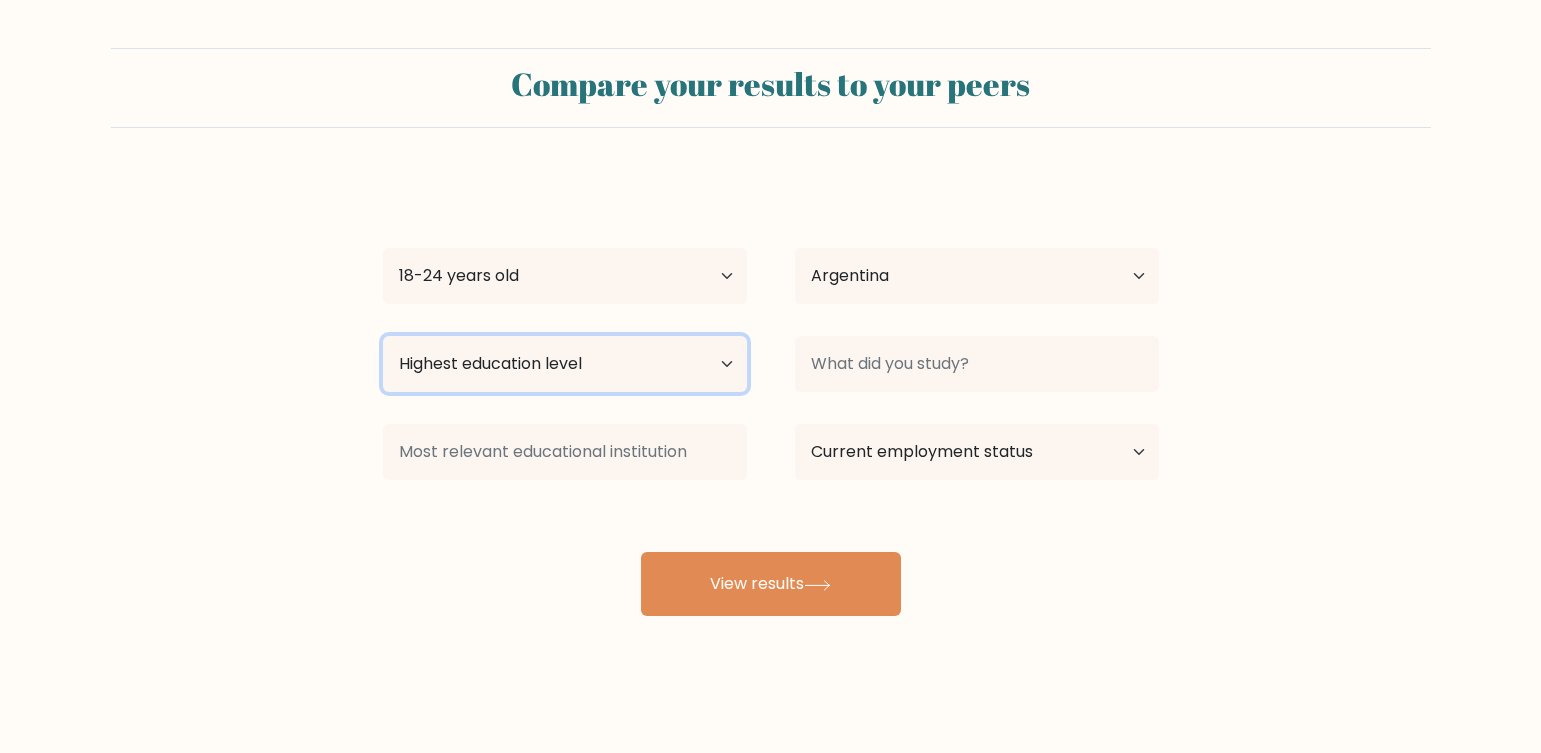 click on "Highest education level
No schooling
Primary
Lower Secondary
Upper Secondary
Occupation Specific
Bachelor's degree
Master's degree
Doctoral degree" at bounding box center [565, 364] 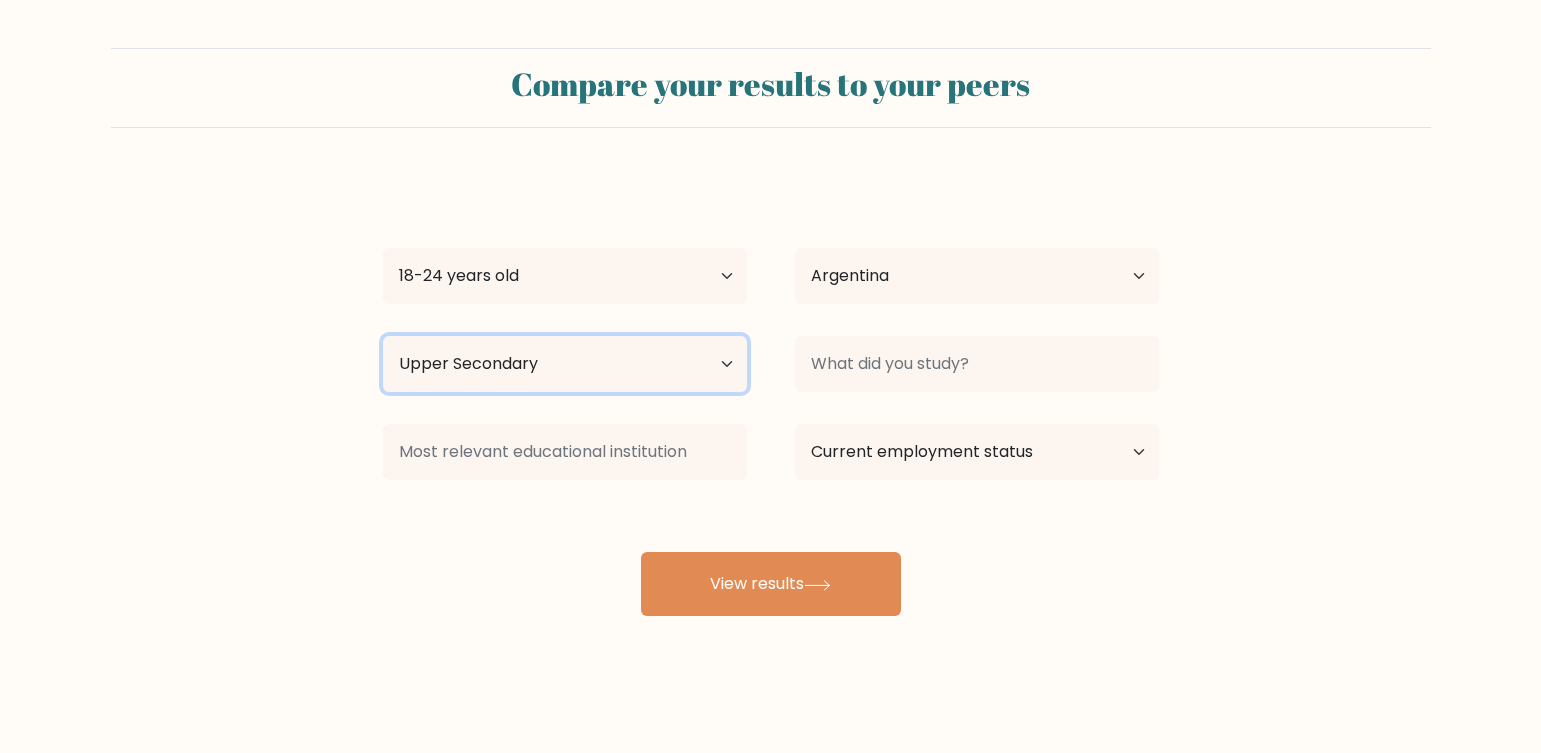 click on "Highest education level
No schooling
Primary
Lower Secondary
Upper Secondary
Occupation Specific
Bachelor's degree
Master's degree
Doctoral degree" at bounding box center (565, 364) 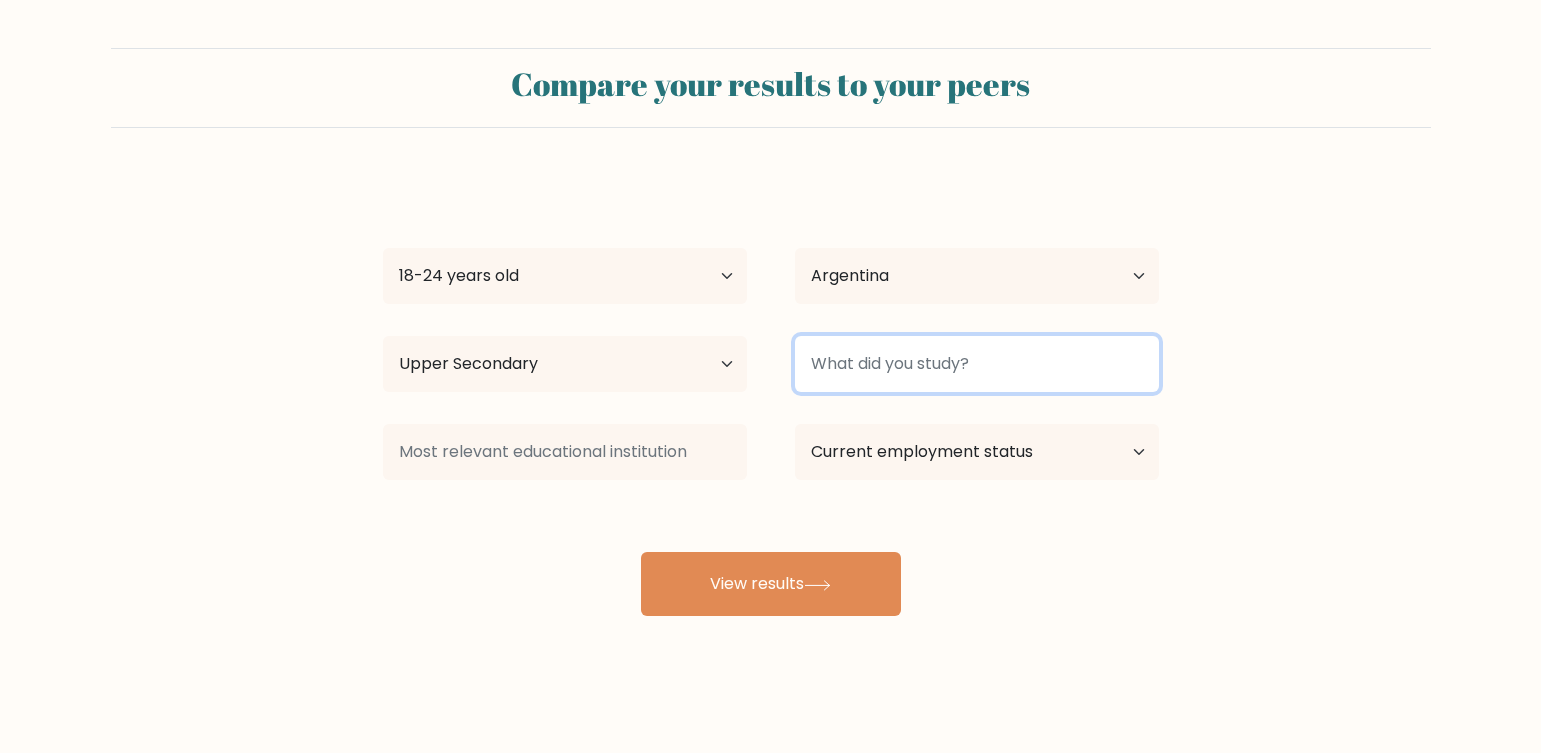 click at bounding box center (977, 364) 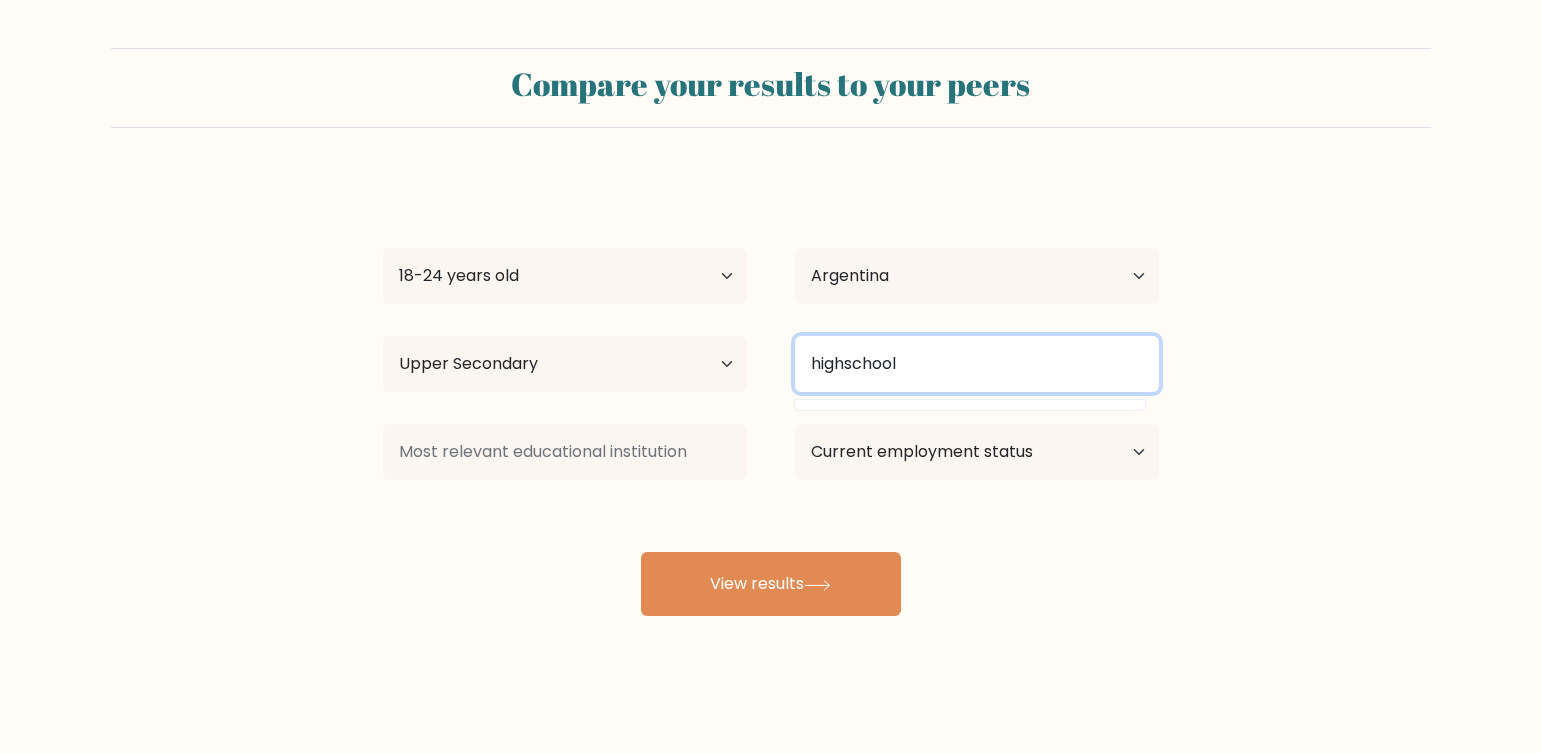 type on "highschool" 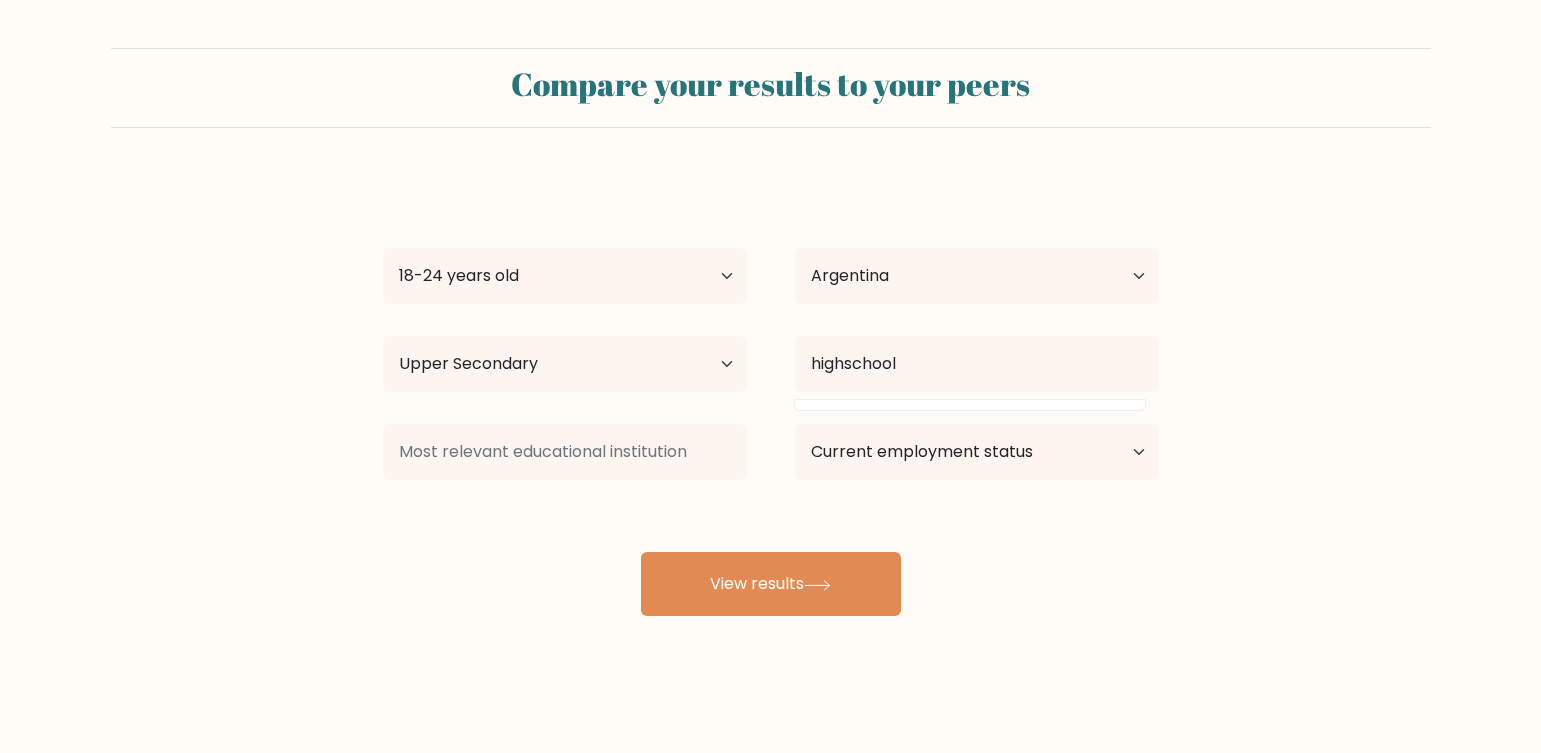 click on "uma
buttercik
Age
Under 18 years old
18-24 years old
25-34 years old
35-44 years old
45-54 years old
55-64 years old
65 years old and above
Country
Afghanistan
Albania
Algeria
American Samoa
Andorra
Angola
Anguilla
Antarctica
Antigua and Barbuda
Argentina
Armenia
Aruba
Australia
Austria
Azerbaijan
Bahamas
Bahrain
Bangladesh
Barbados
Belarus
Belgium
Belize
Benin
Bermuda
Bhutan
Bolivia
Bonaire, Sint Eustatius and Saba
Bosnia and Herzegovina
Botswana
Bouvet Island
Brazil
Brunei" at bounding box center [771, 396] 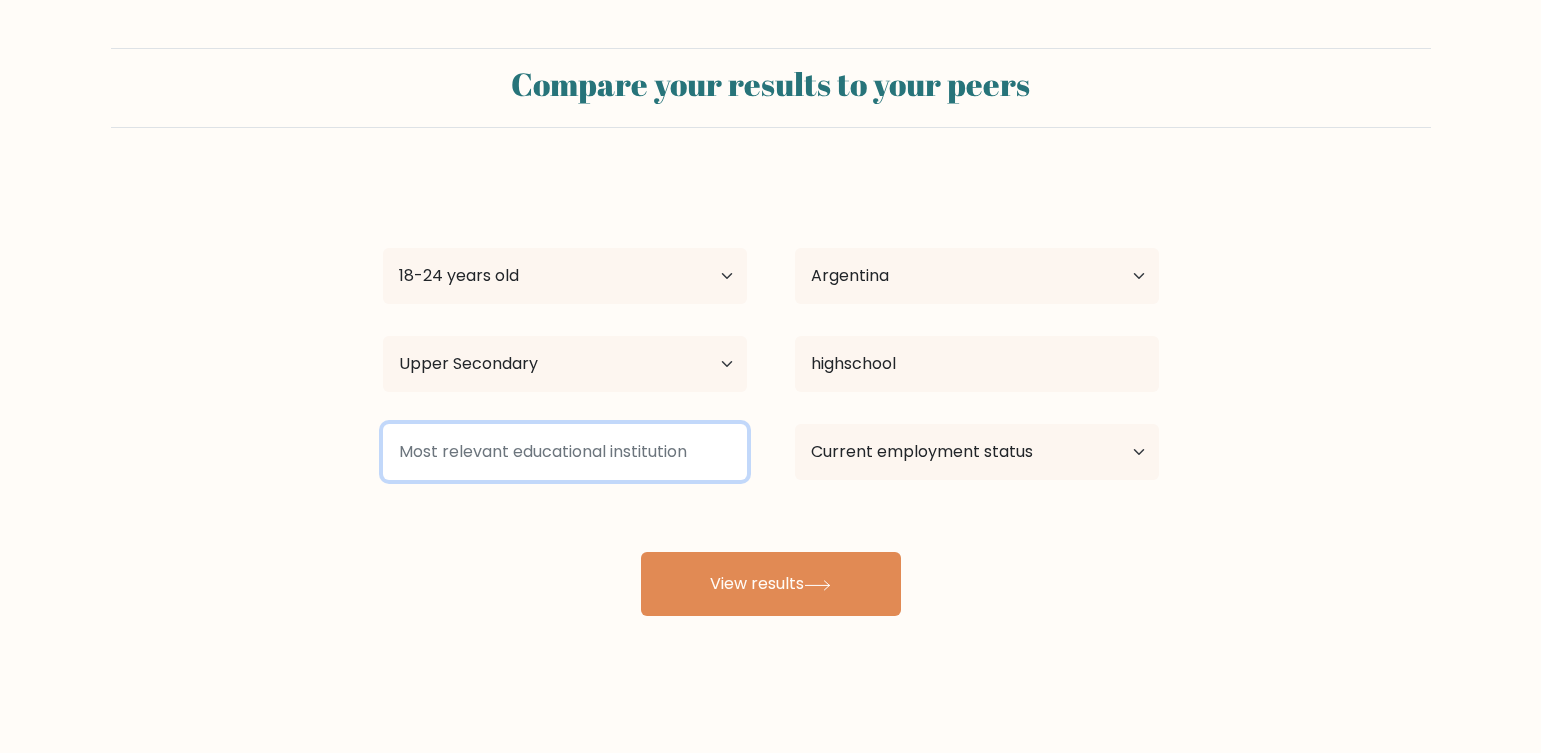 click at bounding box center [565, 452] 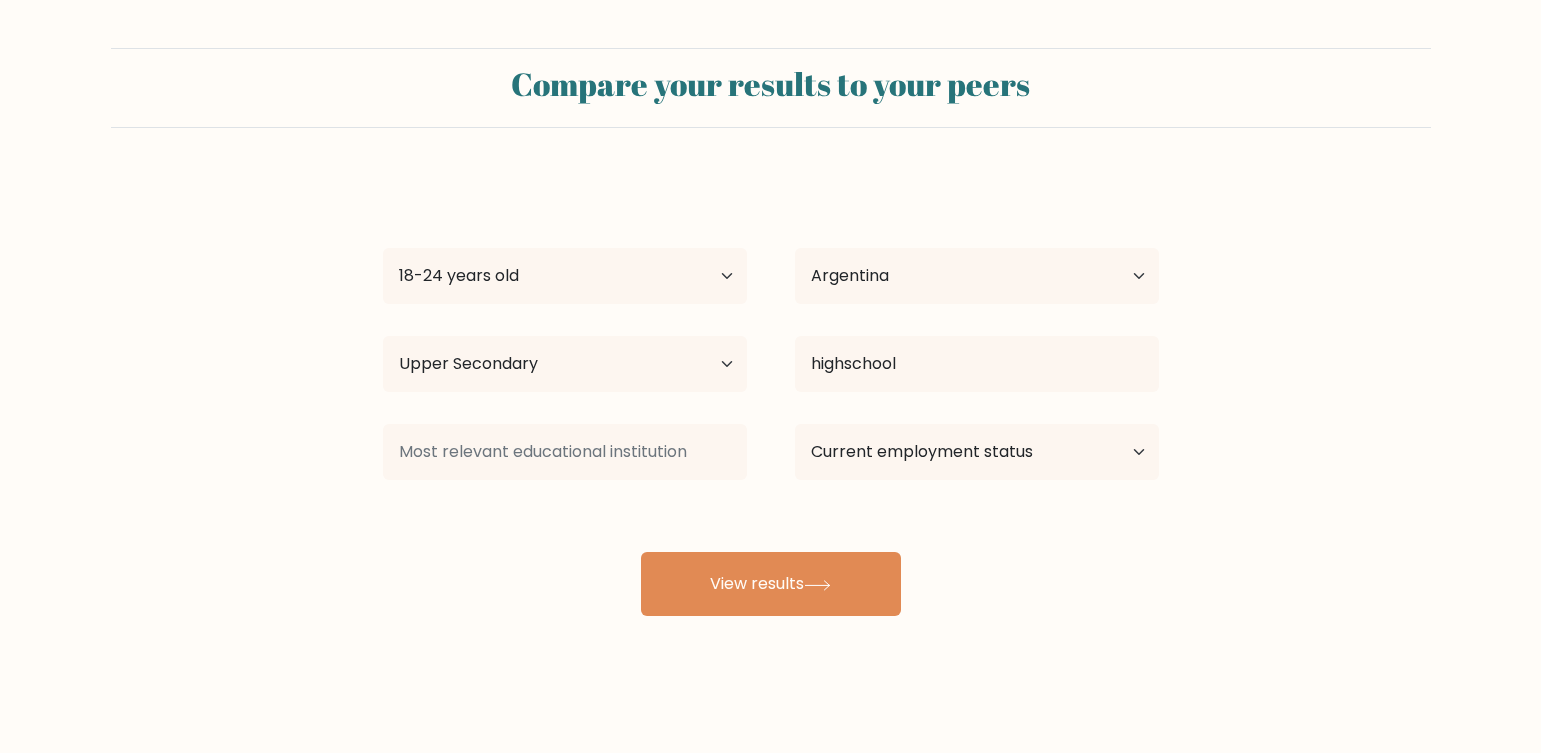 click on "uma
buttercik
Age
Under 18 years old
18-24 years old
25-34 years old
35-44 years old
45-54 years old
55-64 years old
65 years old and above
Country
Afghanistan
Albania
Algeria
American Samoa
Andorra
Angola
Anguilla
Antarctica
Antigua and Barbuda
Argentina
Armenia
Aruba
Australia
Austria
Azerbaijan
Bahamas
Bahrain
Bangladesh
Barbados
Belarus
Belgium
Belize
Benin
Bermuda
Bhutan
Bolivia
Bonaire, Sint Eustatius and Saba
Bosnia and Herzegovina
Botswana
Bouvet Island
Brazil
Brunei" at bounding box center [771, 396] 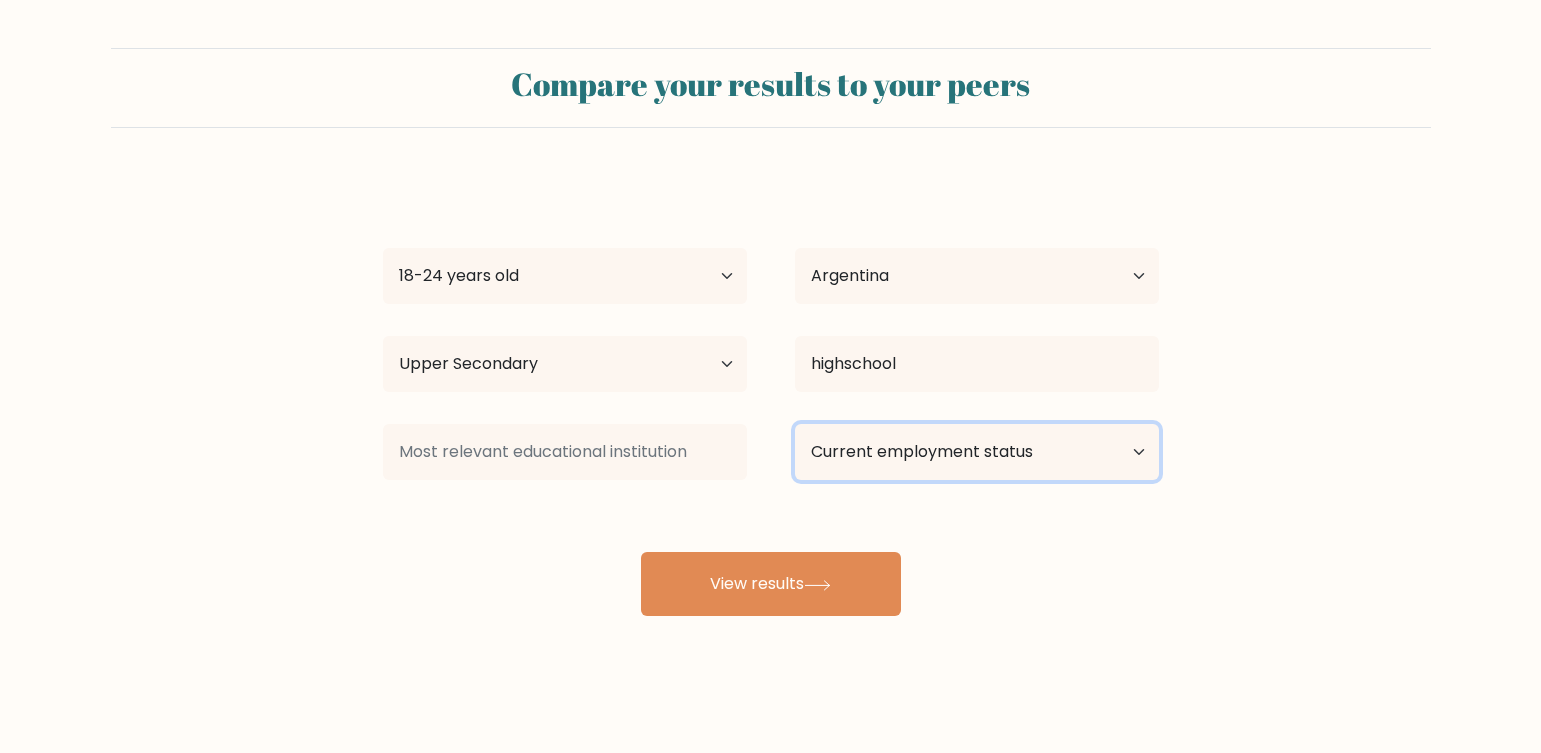click on "Current employment status
Employed
Student
Retired
Other / prefer not to answer" at bounding box center (977, 452) 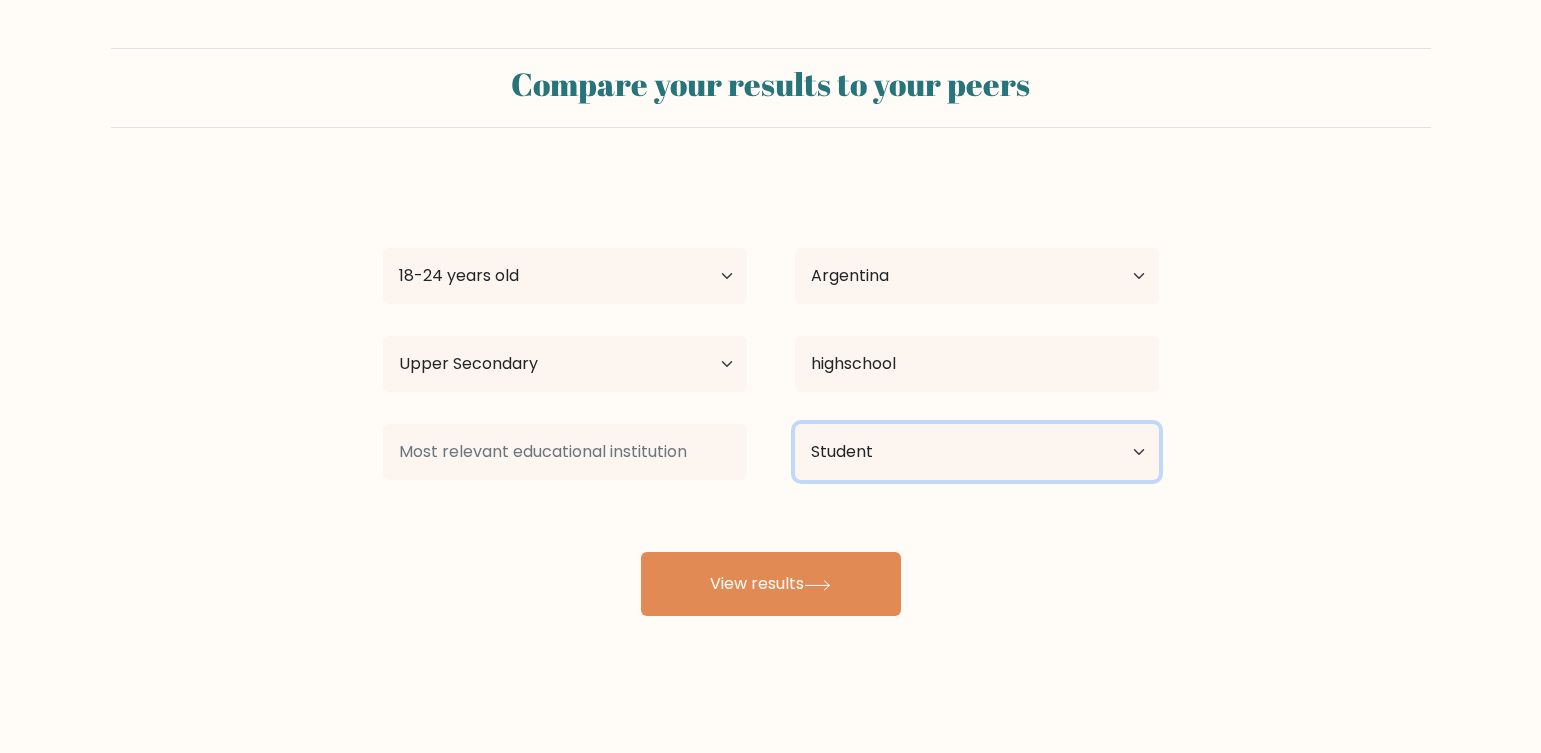 click on "Current employment status
Employed
Student
Retired
Other / prefer not to answer" at bounding box center (977, 452) 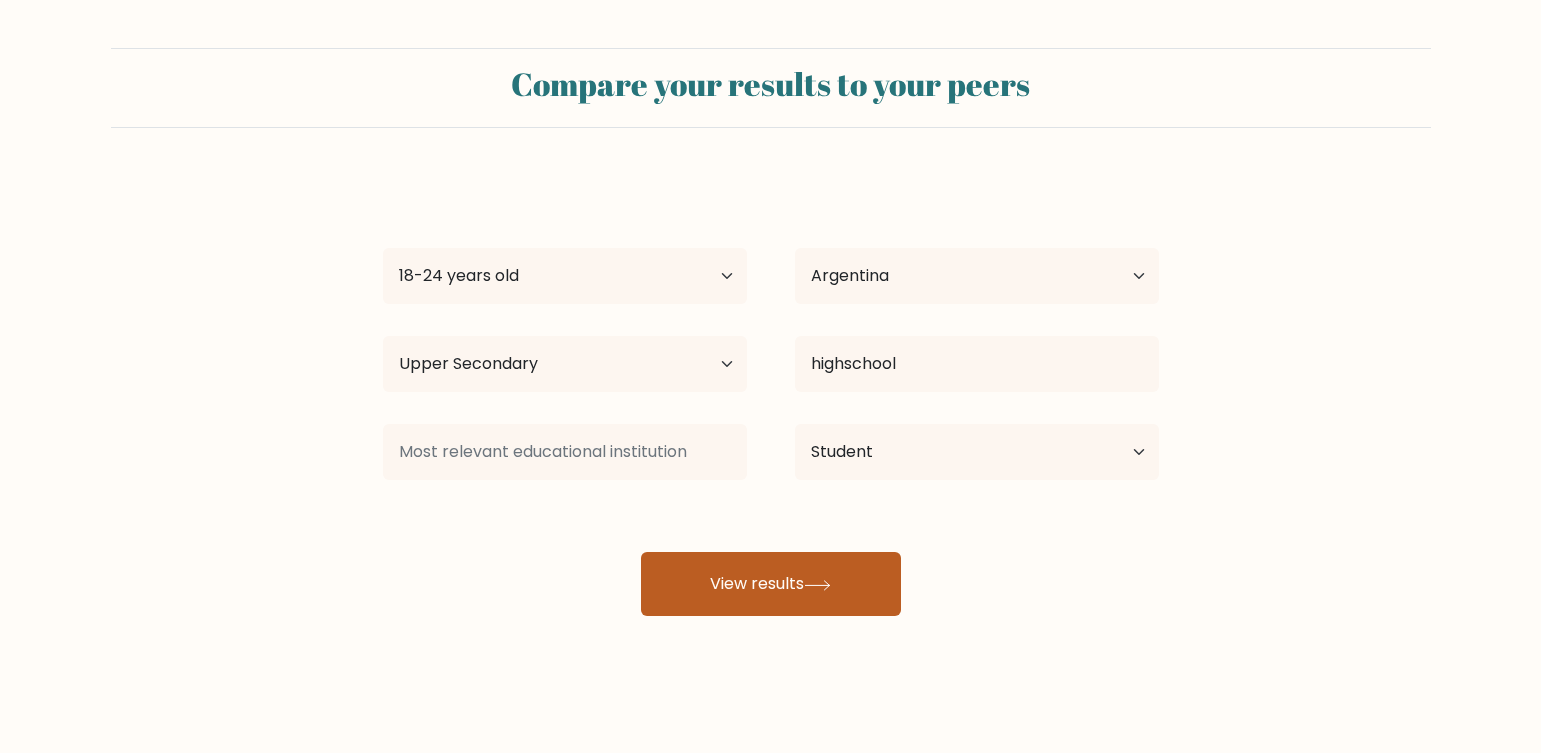click 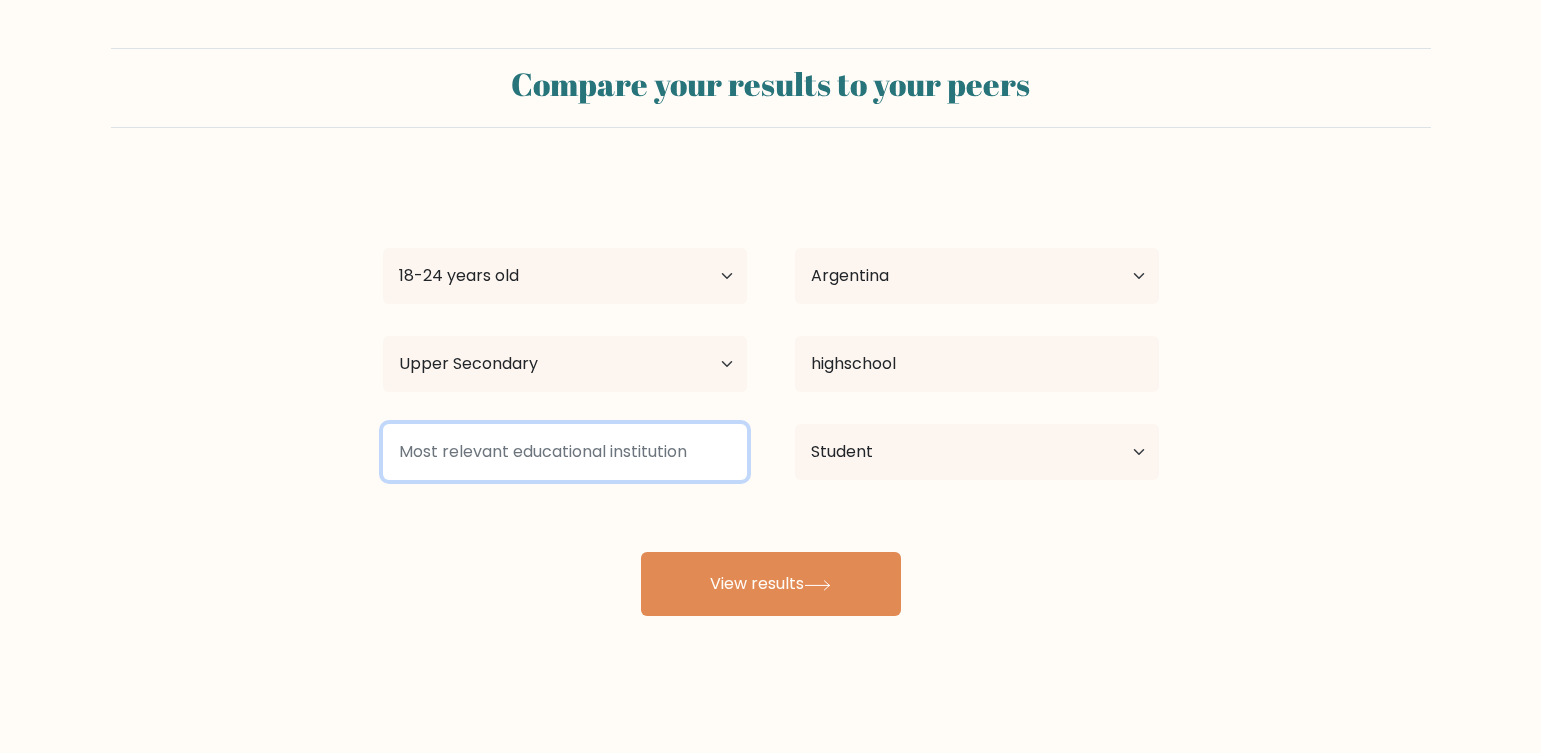 click at bounding box center (565, 452) 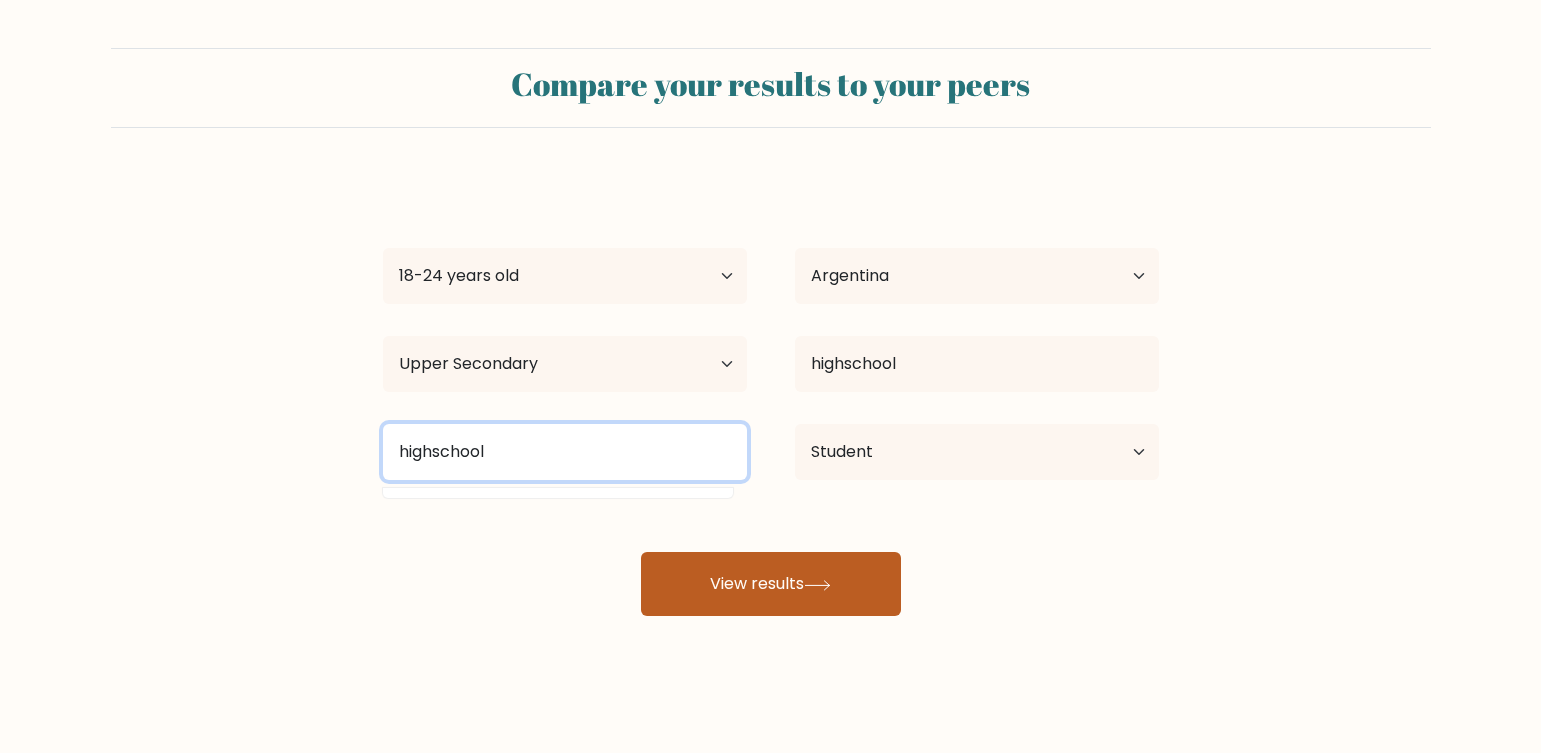 type on "highschool" 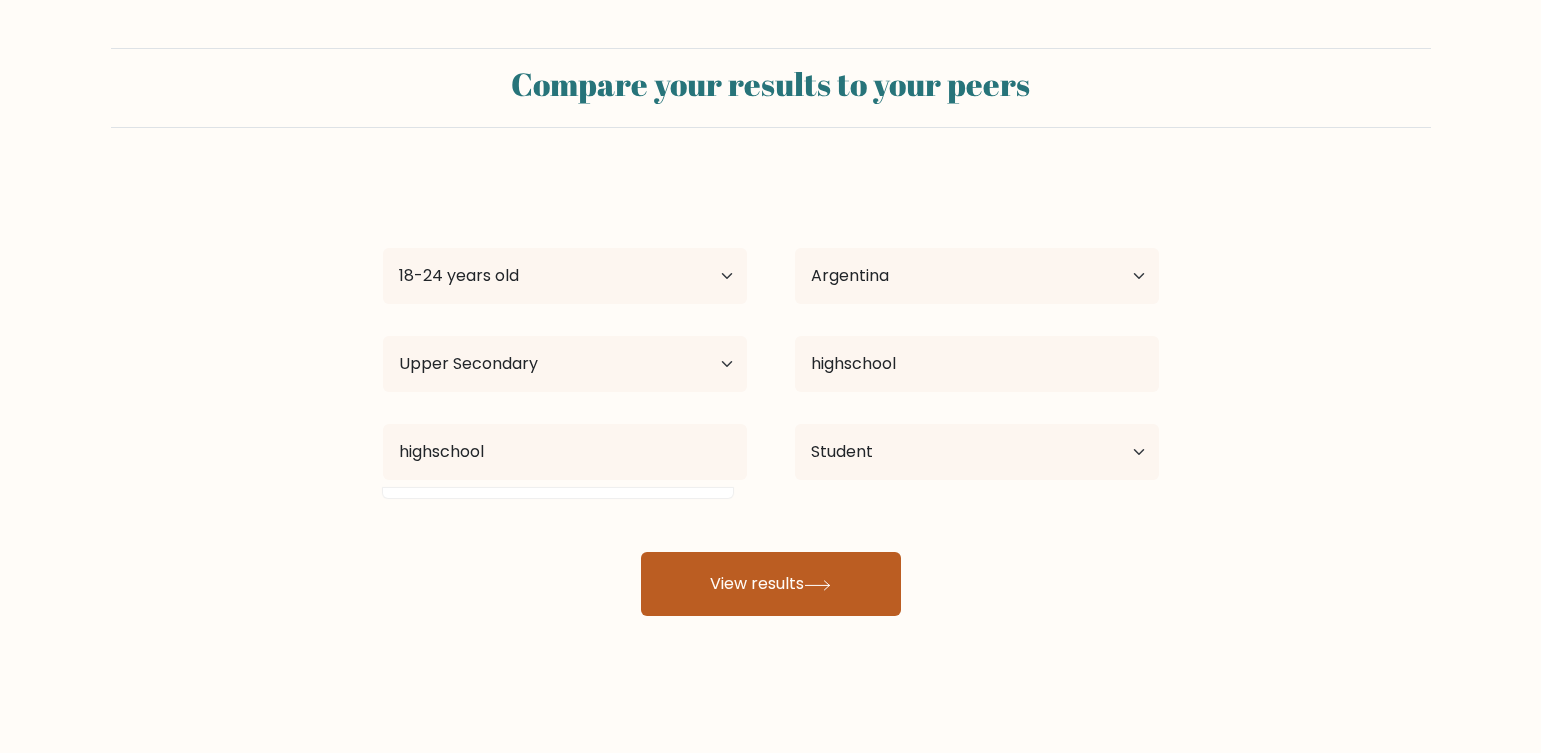 click on "View results" at bounding box center [771, 584] 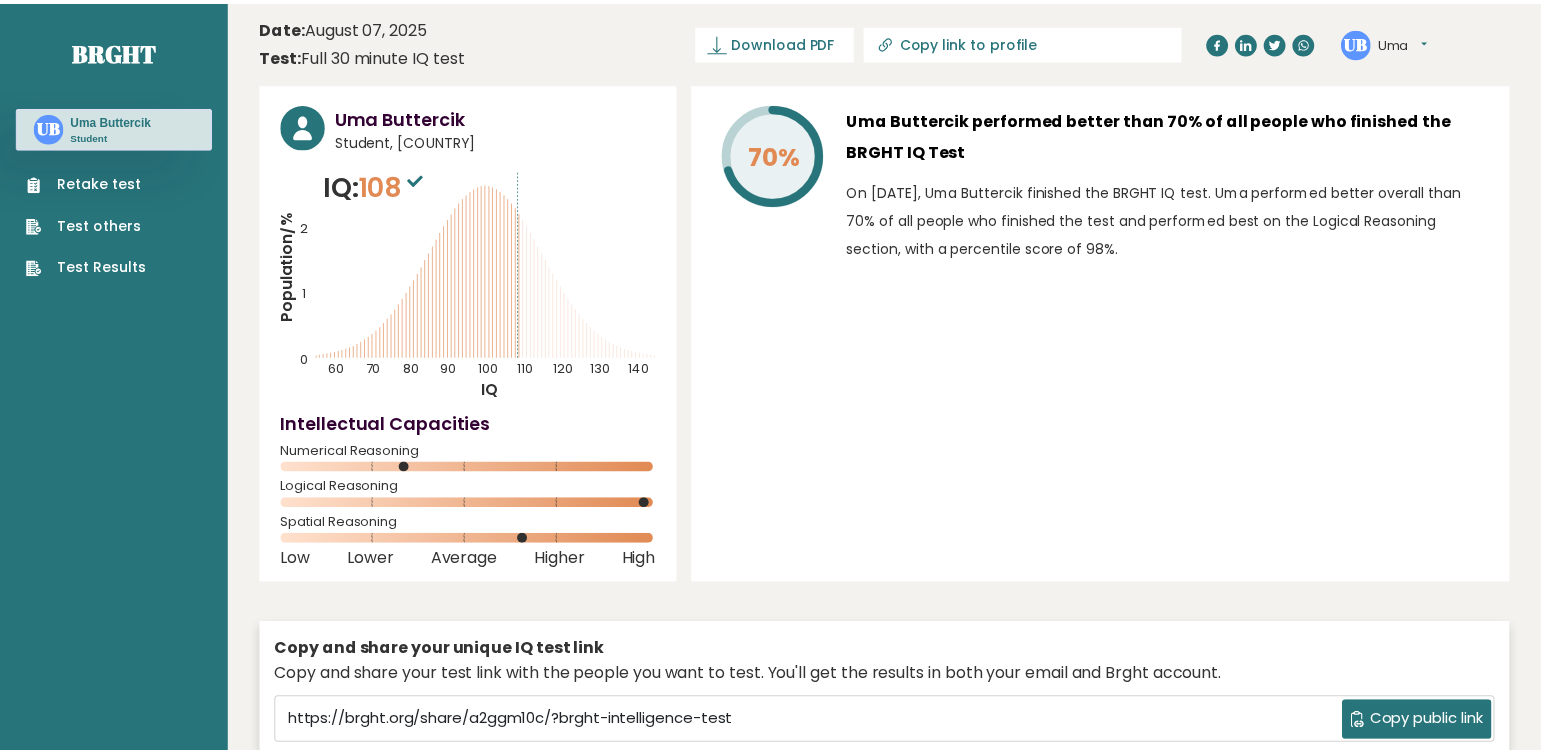 scroll, scrollTop: 0, scrollLeft: 0, axis: both 